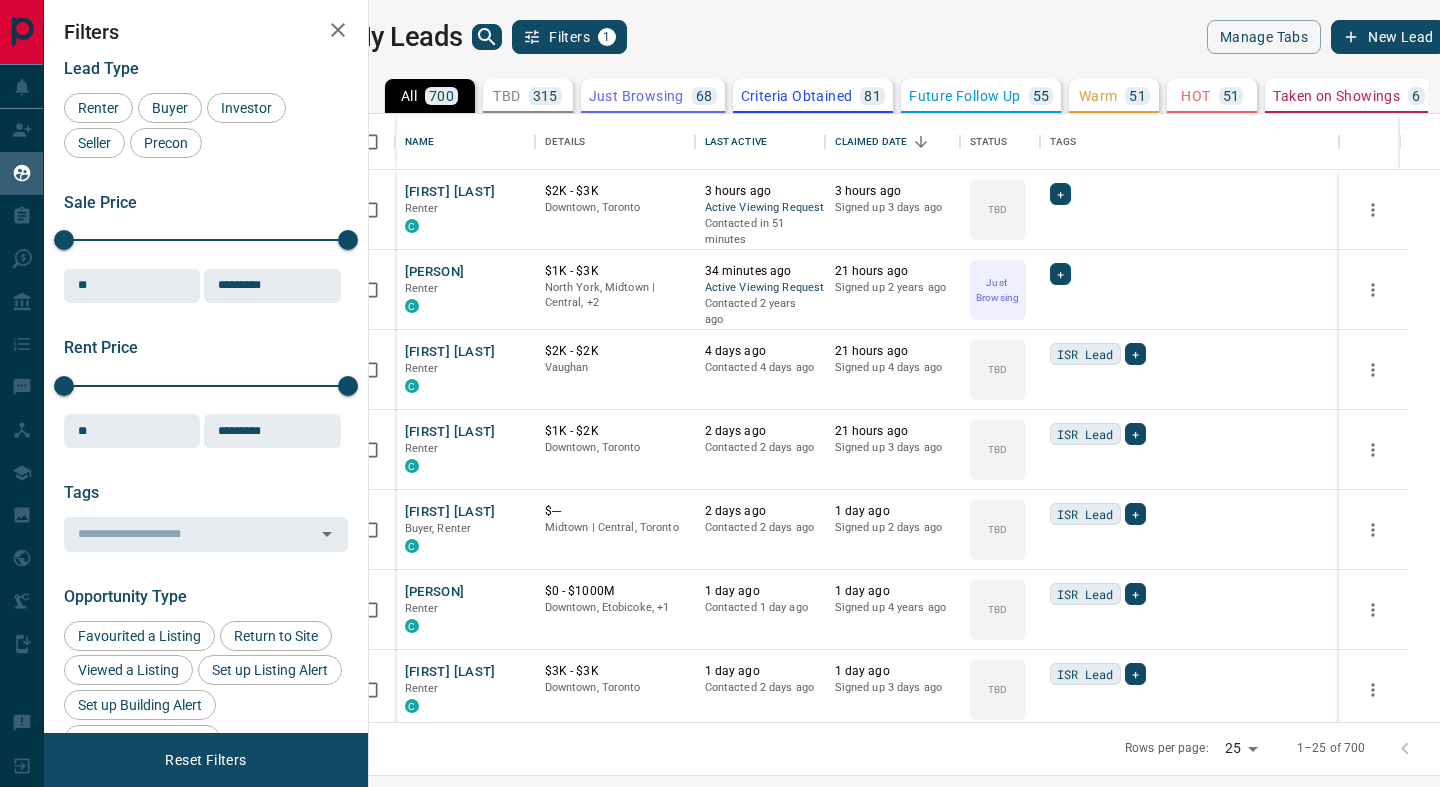 scroll, scrollTop: 0, scrollLeft: 0, axis: both 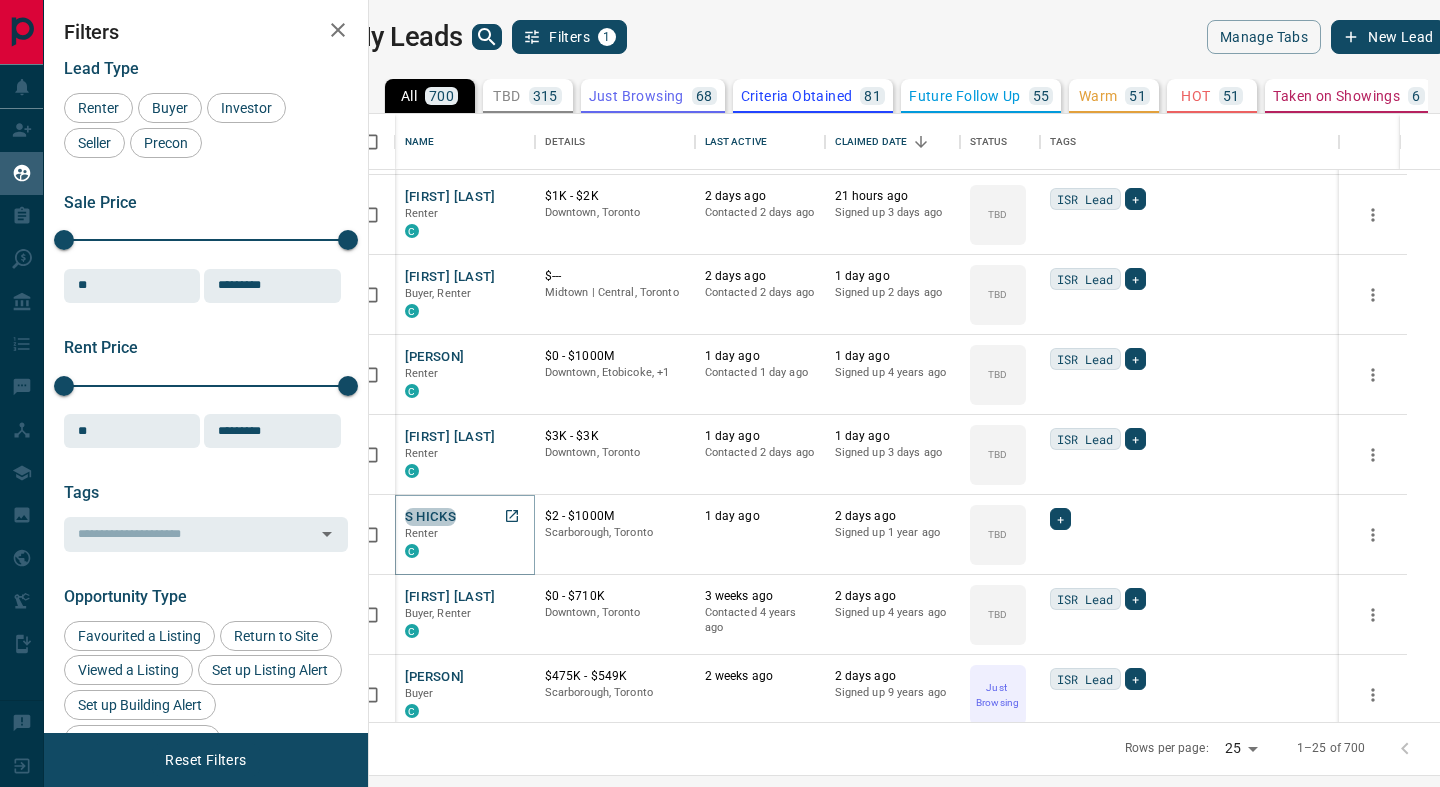 click on "S HICKS" at bounding box center (431, 517) 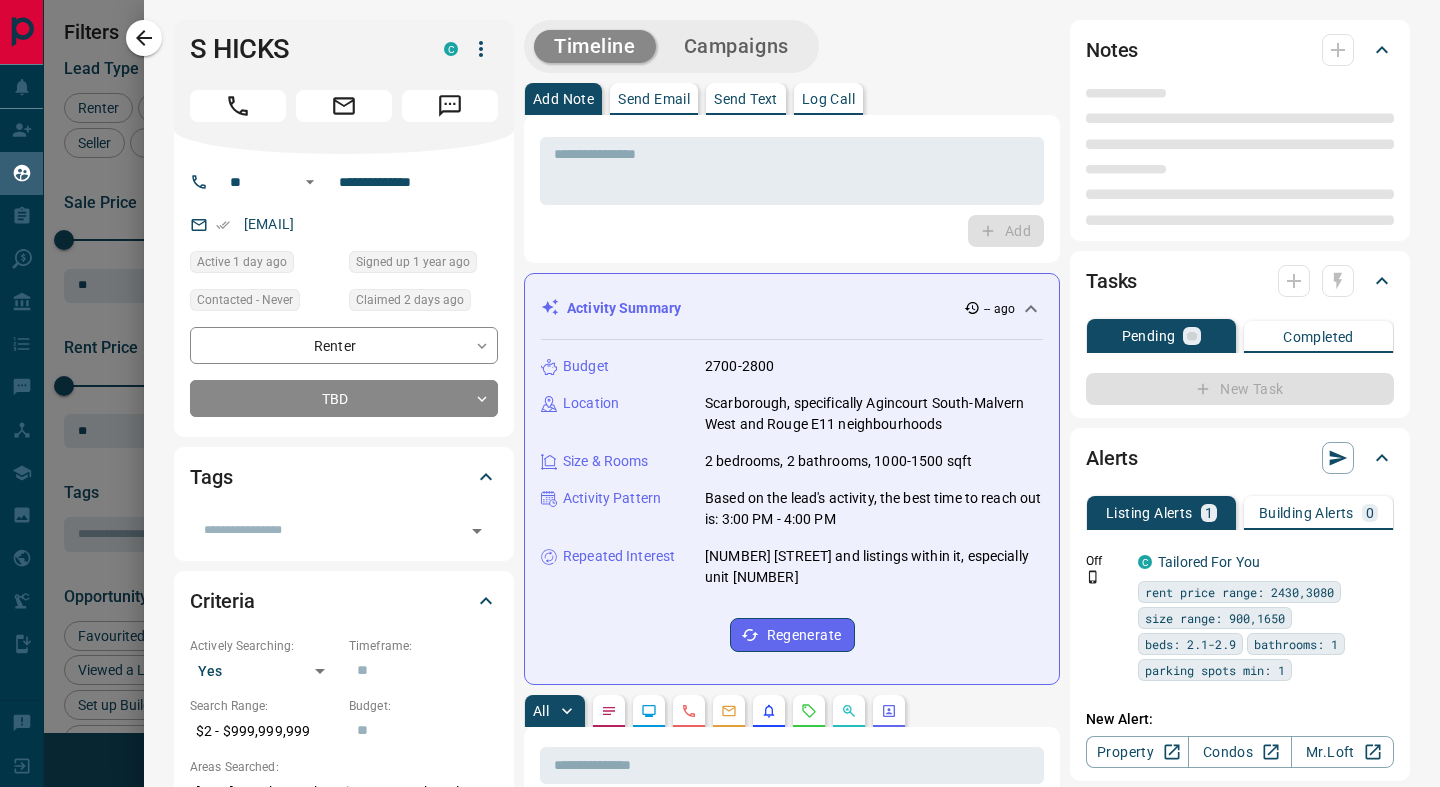 type on "**" 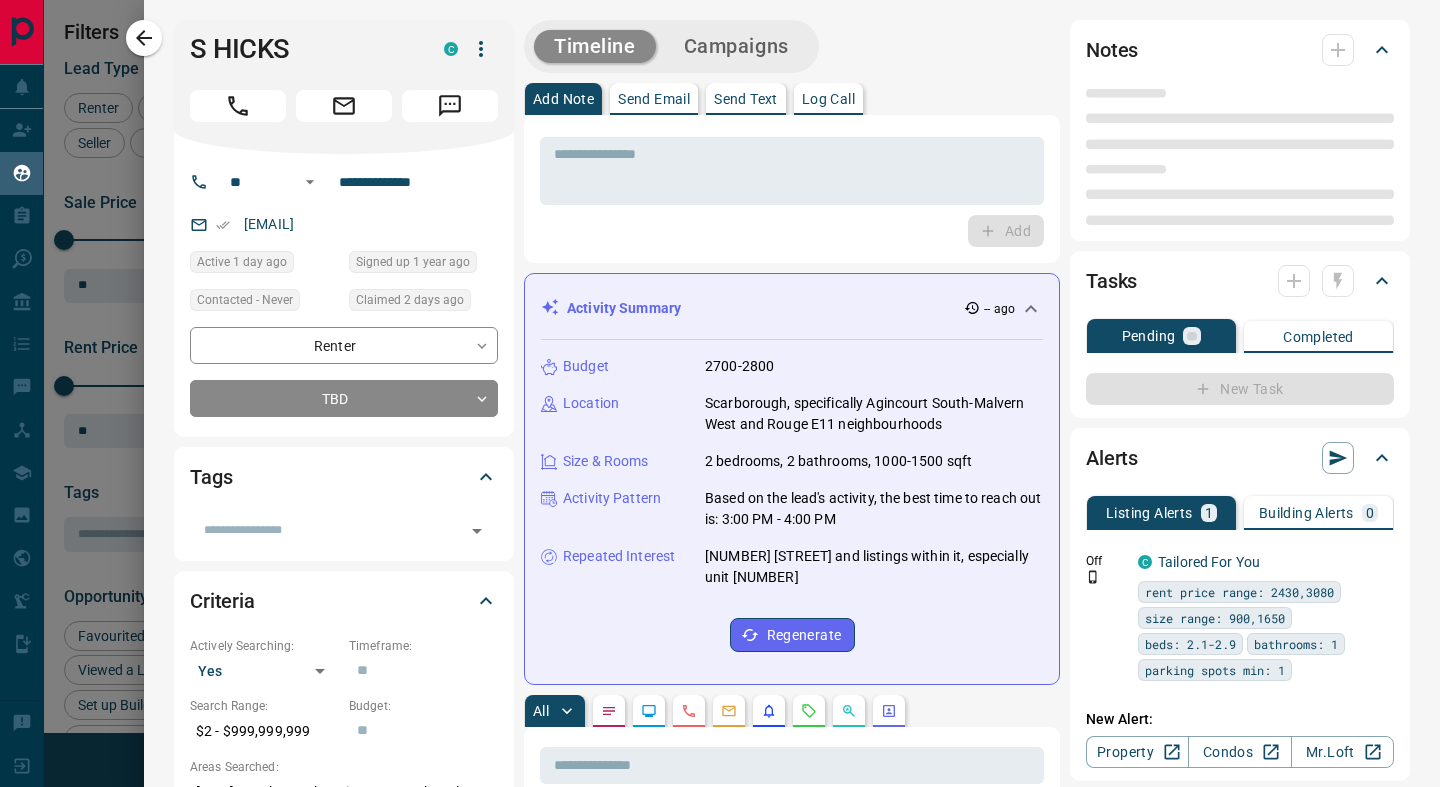 type on "**********" 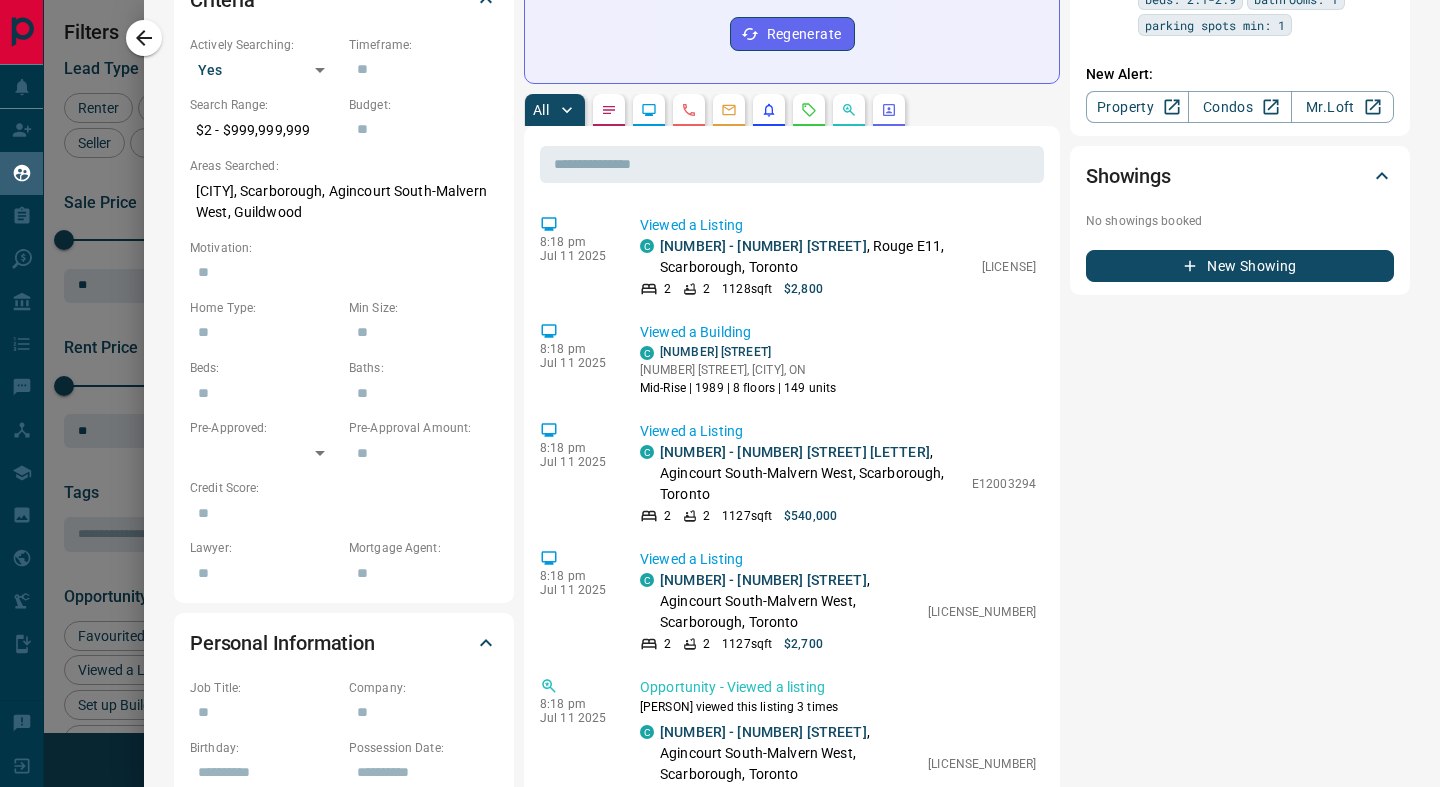 scroll, scrollTop: 605, scrollLeft: 0, axis: vertical 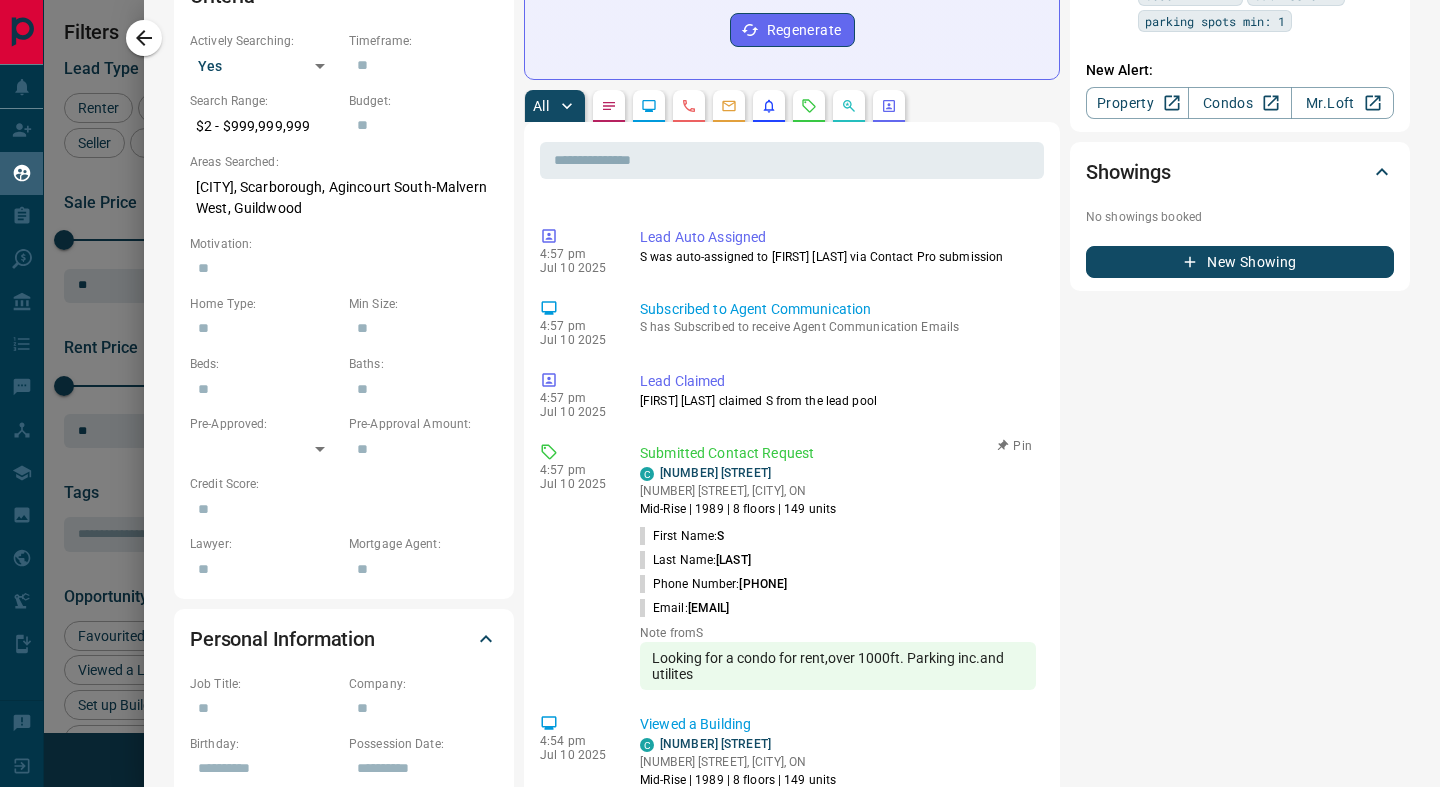 click on "[NUMBER] [STREET], [CITY], ON" at bounding box center [738, 491] 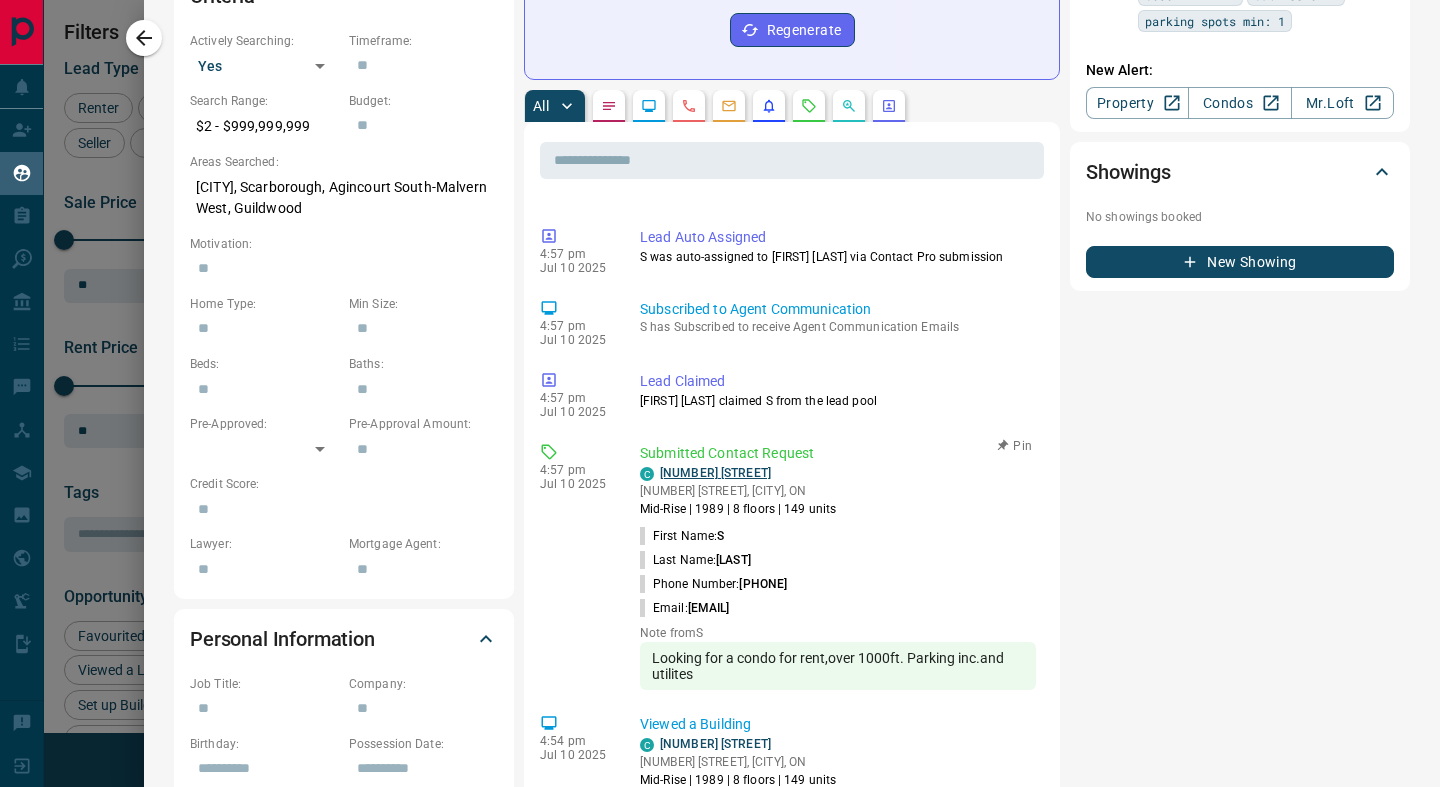 click on "[NUMBER] [STREET]" at bounding box center (715, 473) 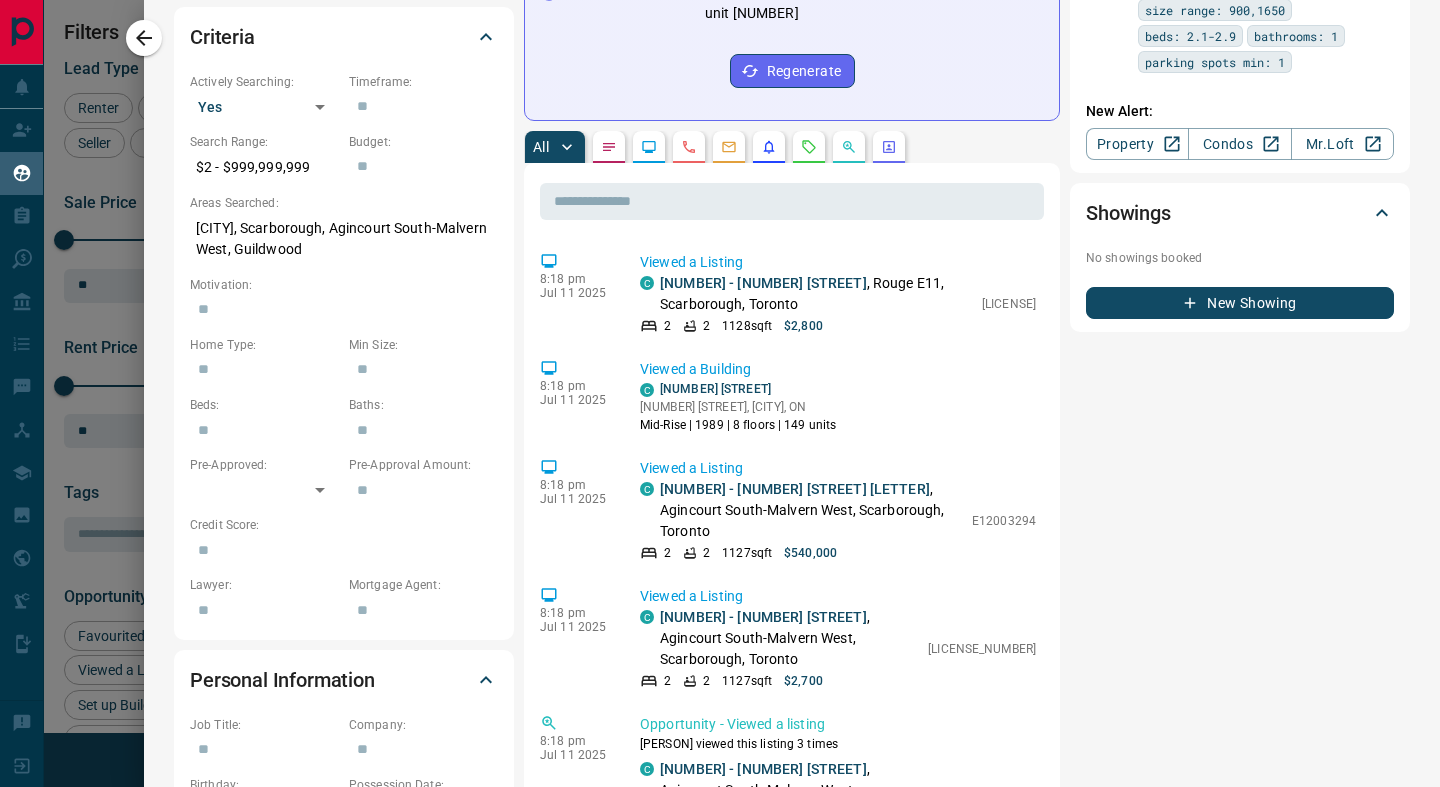 scroll, scrollTop: 583, scrollLeft: 0, axis: vertical 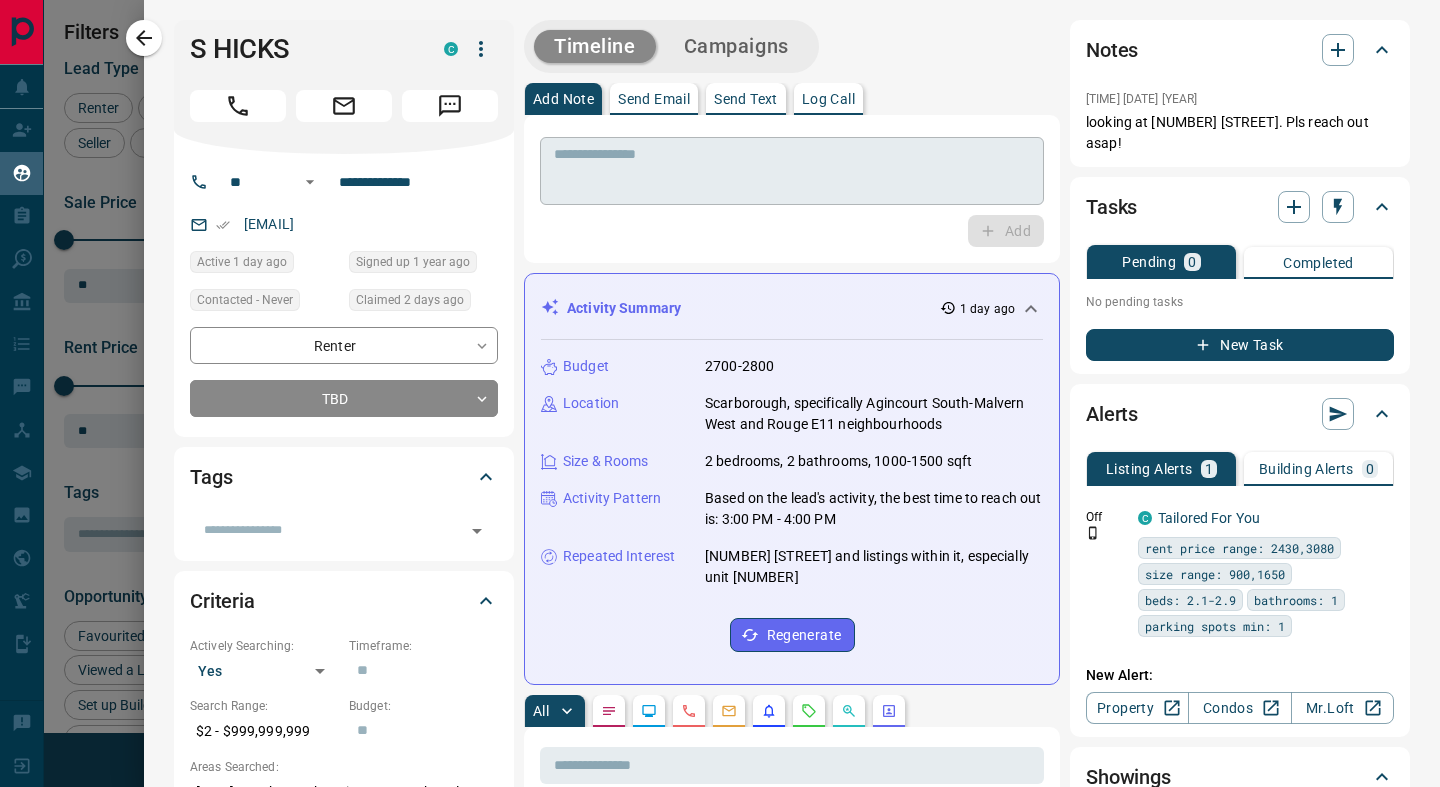 click at bounding box center (792, 171) 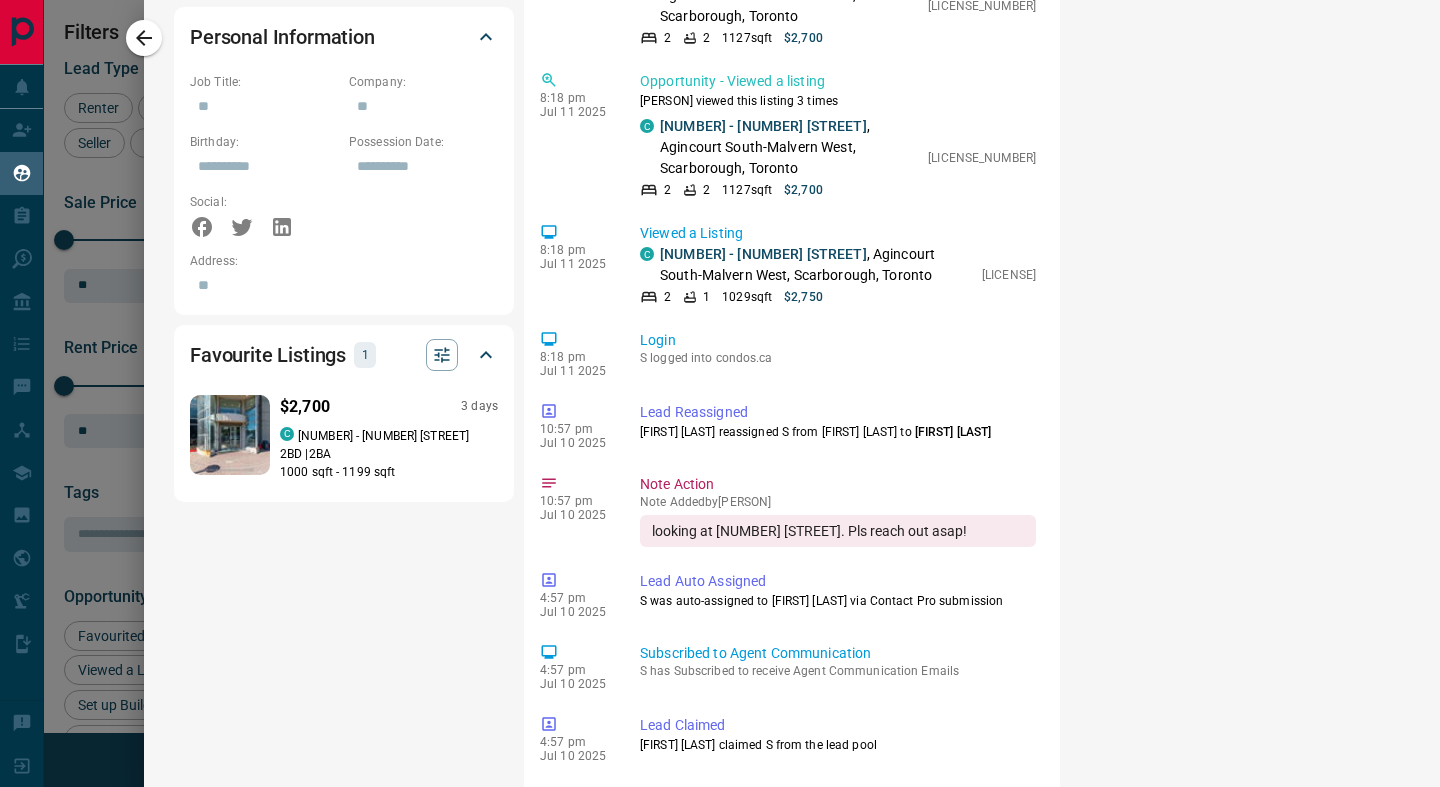 scroll, scrollTop: 1324, scrollLeft: 0, axis: vertical 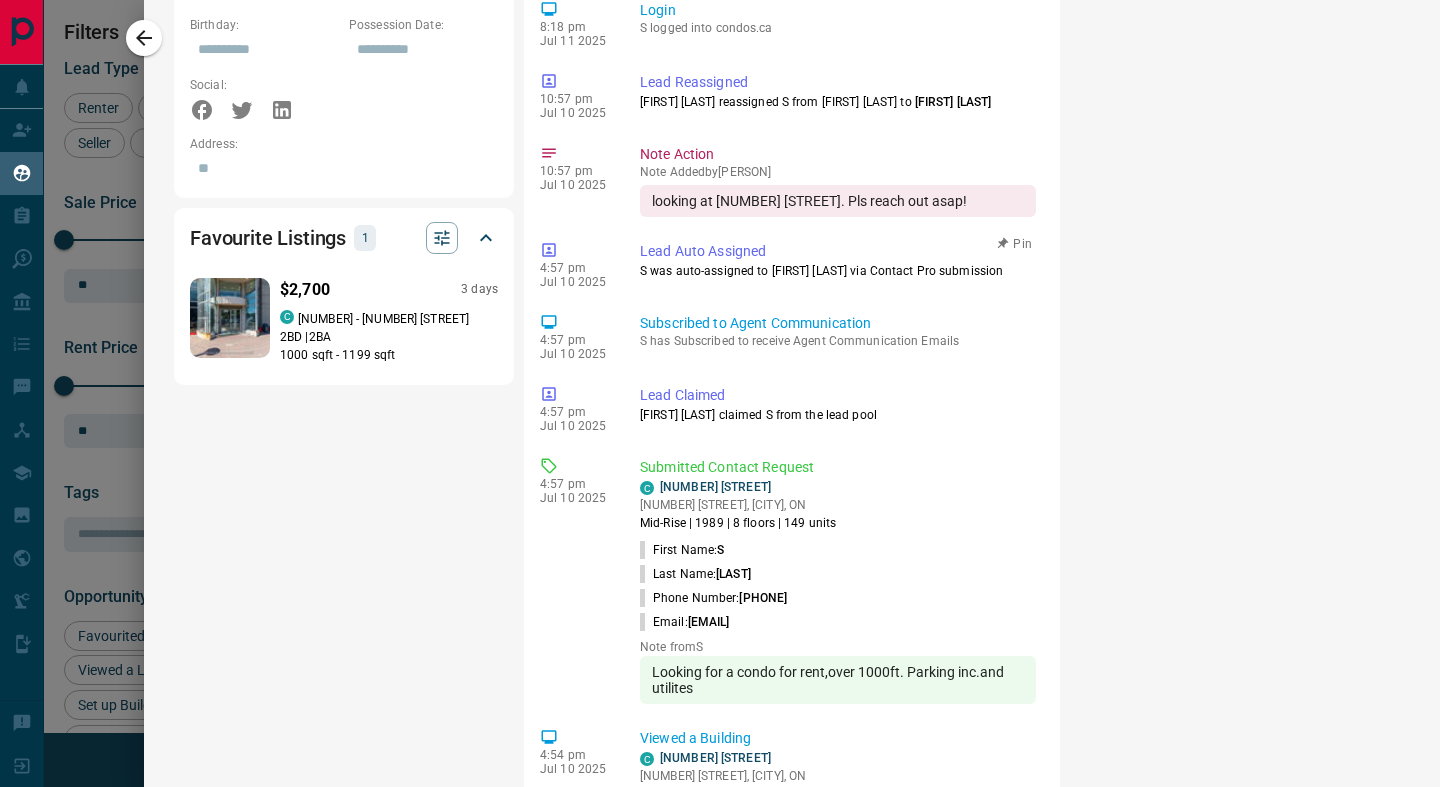 click at bounding box center [792, -1153] 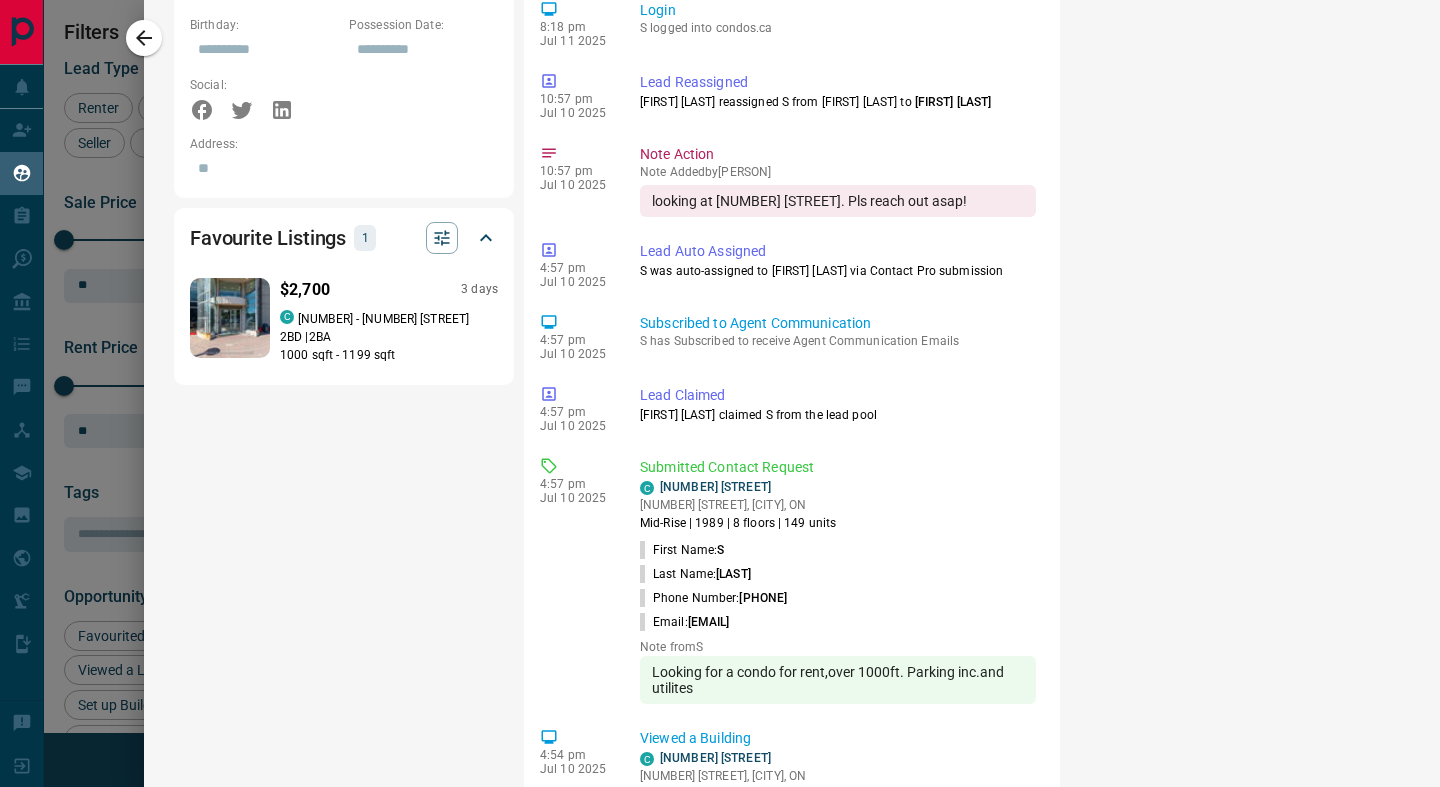 scroll, scrollTop: 0, scrollLeft: 0, axis: both 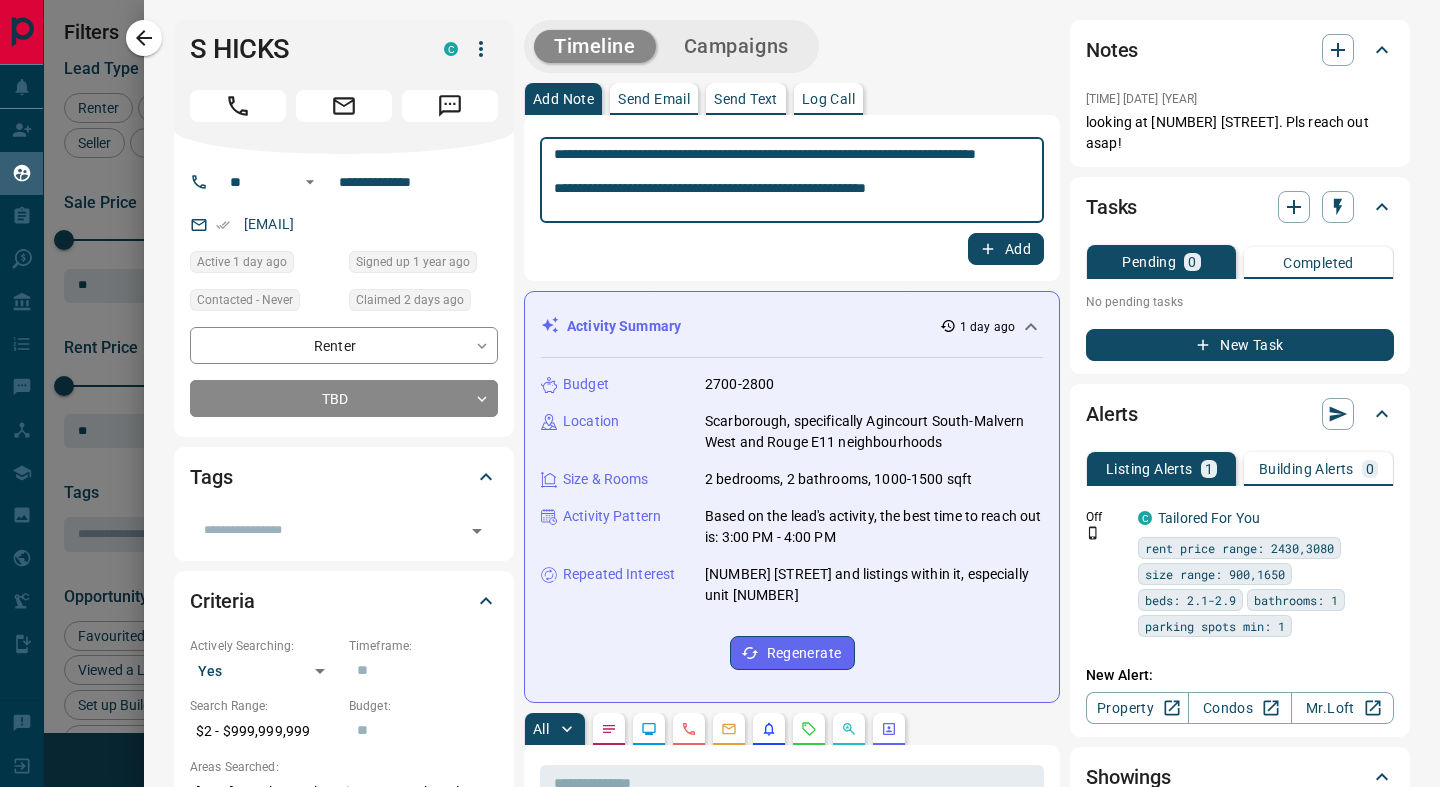 drag, startPoint x: 954, startPoint y: 207, endPoint x: 847, endPoint y: 214, distance: 107.22873 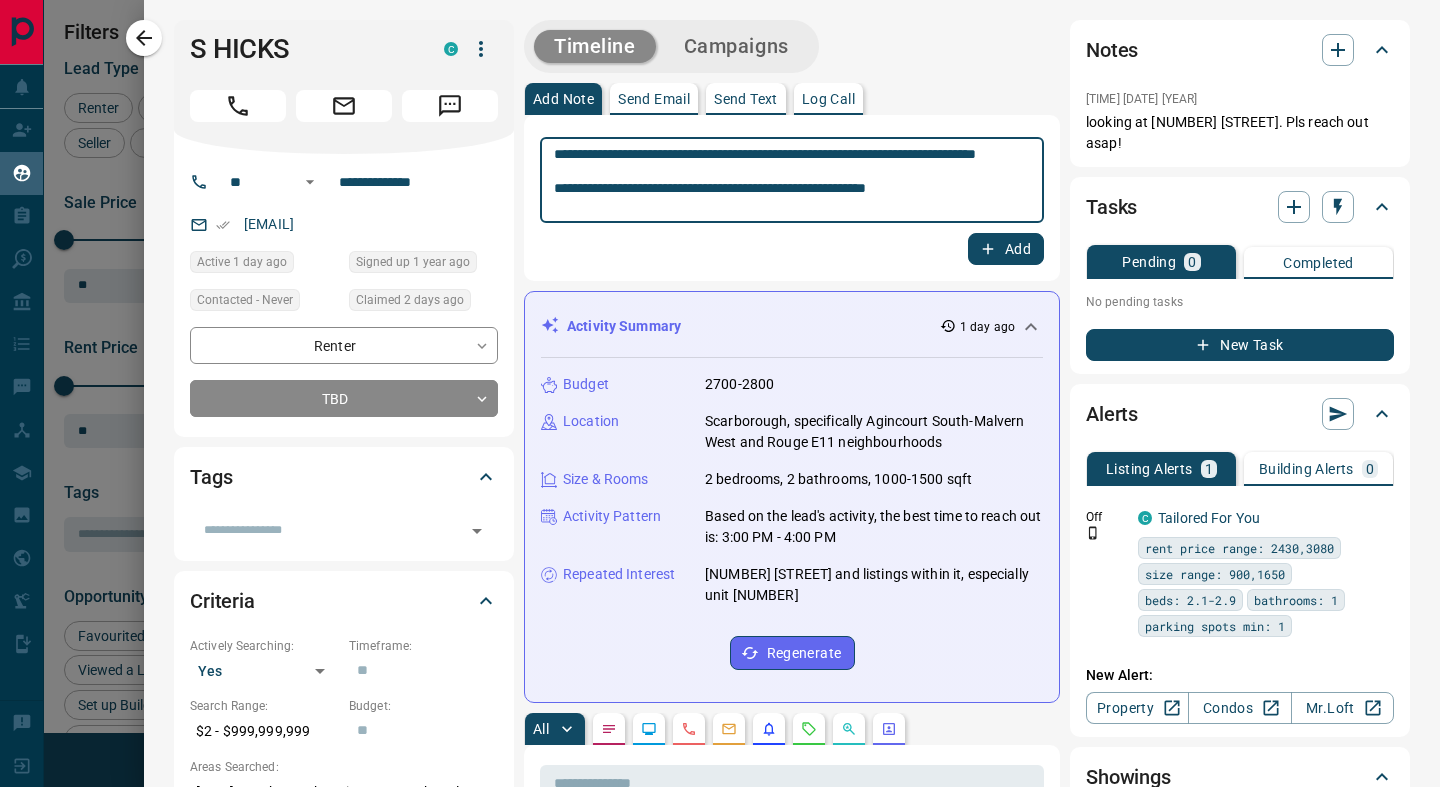 click on "**********" at bounding box center (792, 180) 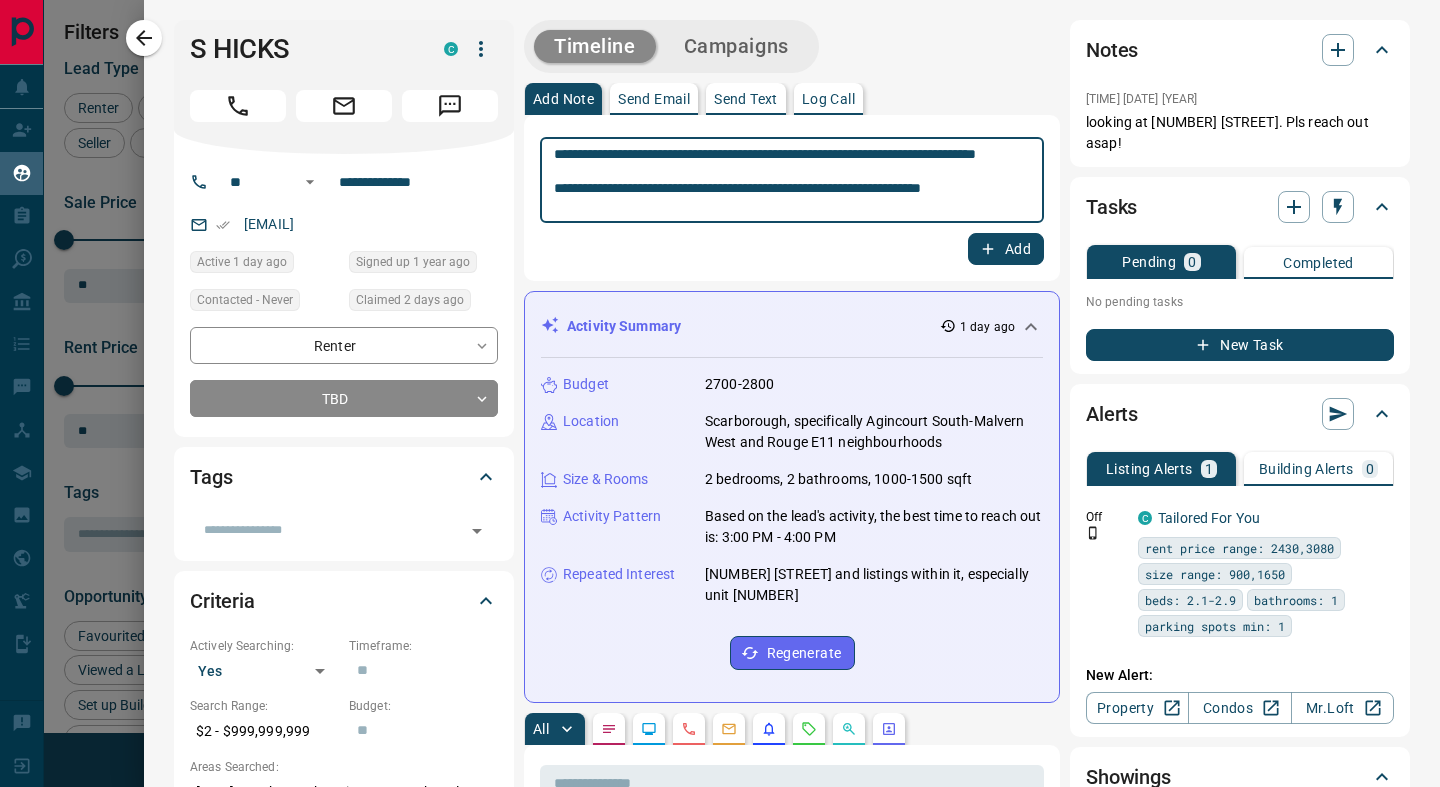 click on "**********" at bounding box center (792, 180) 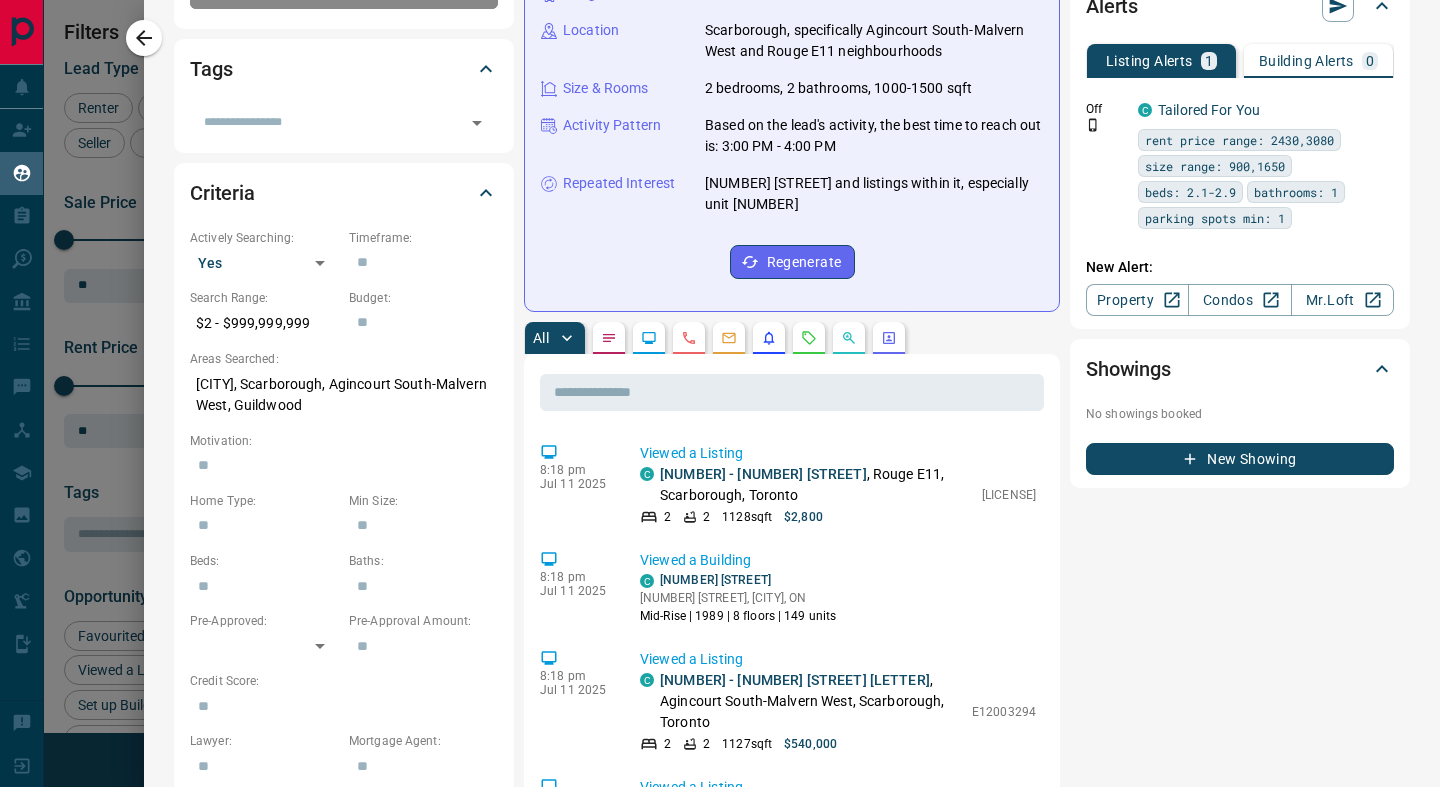 scroll, scrollTop: 760, scrollLeft: 0, axis: vertical 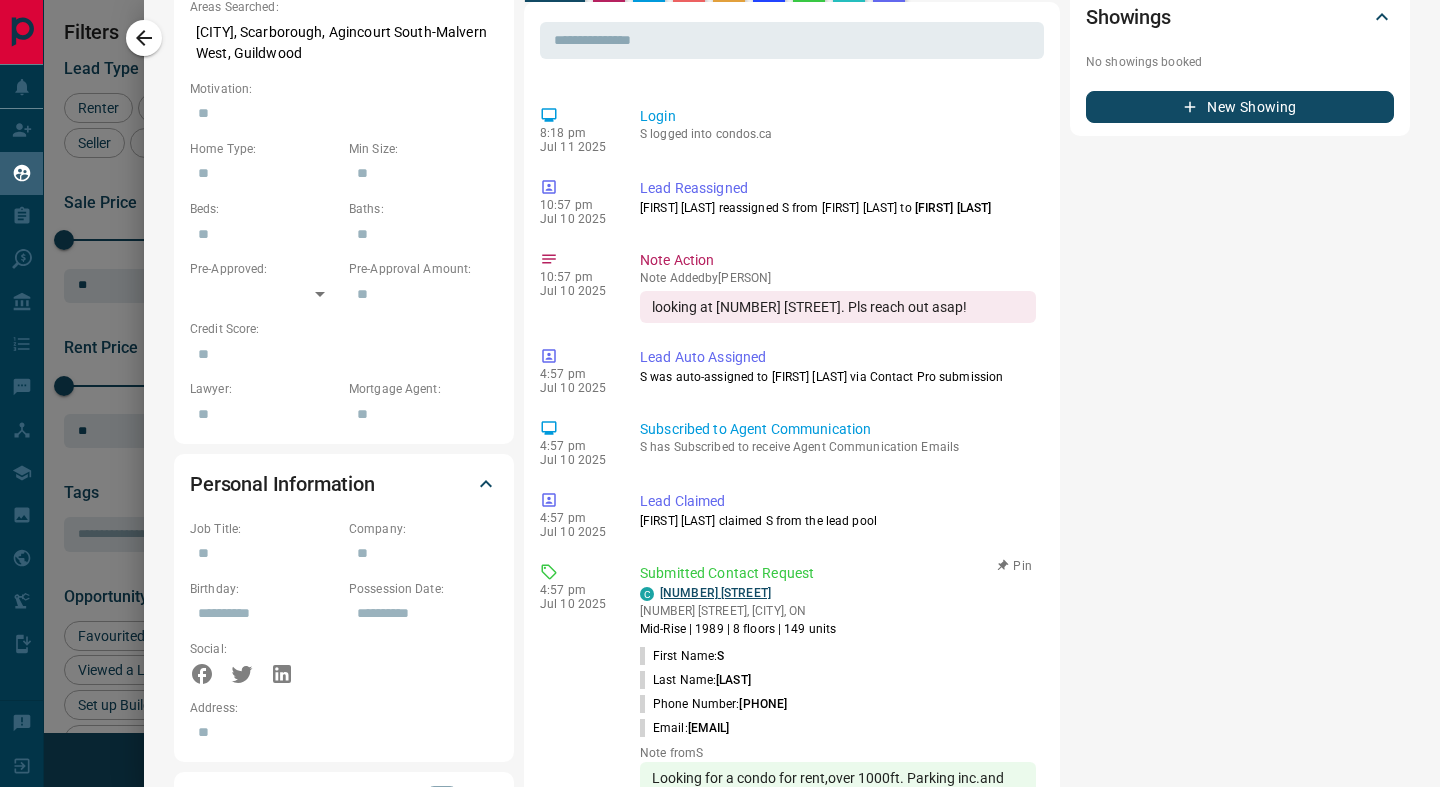 click on "[NUMBER] [STREET]" at bounding box center (715, 593) 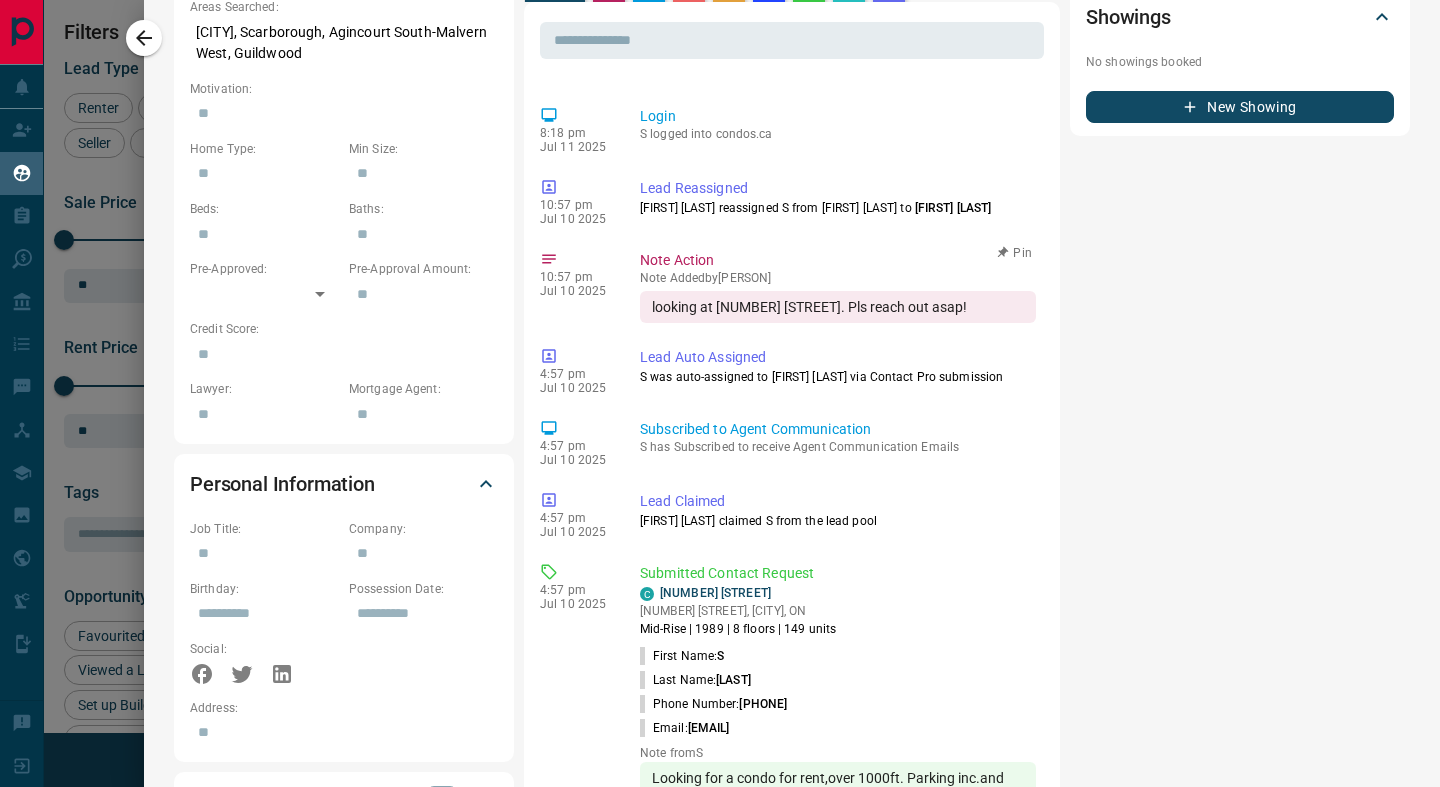 scroll, scrollTop: 0, scrollLeft: 0, axis: both 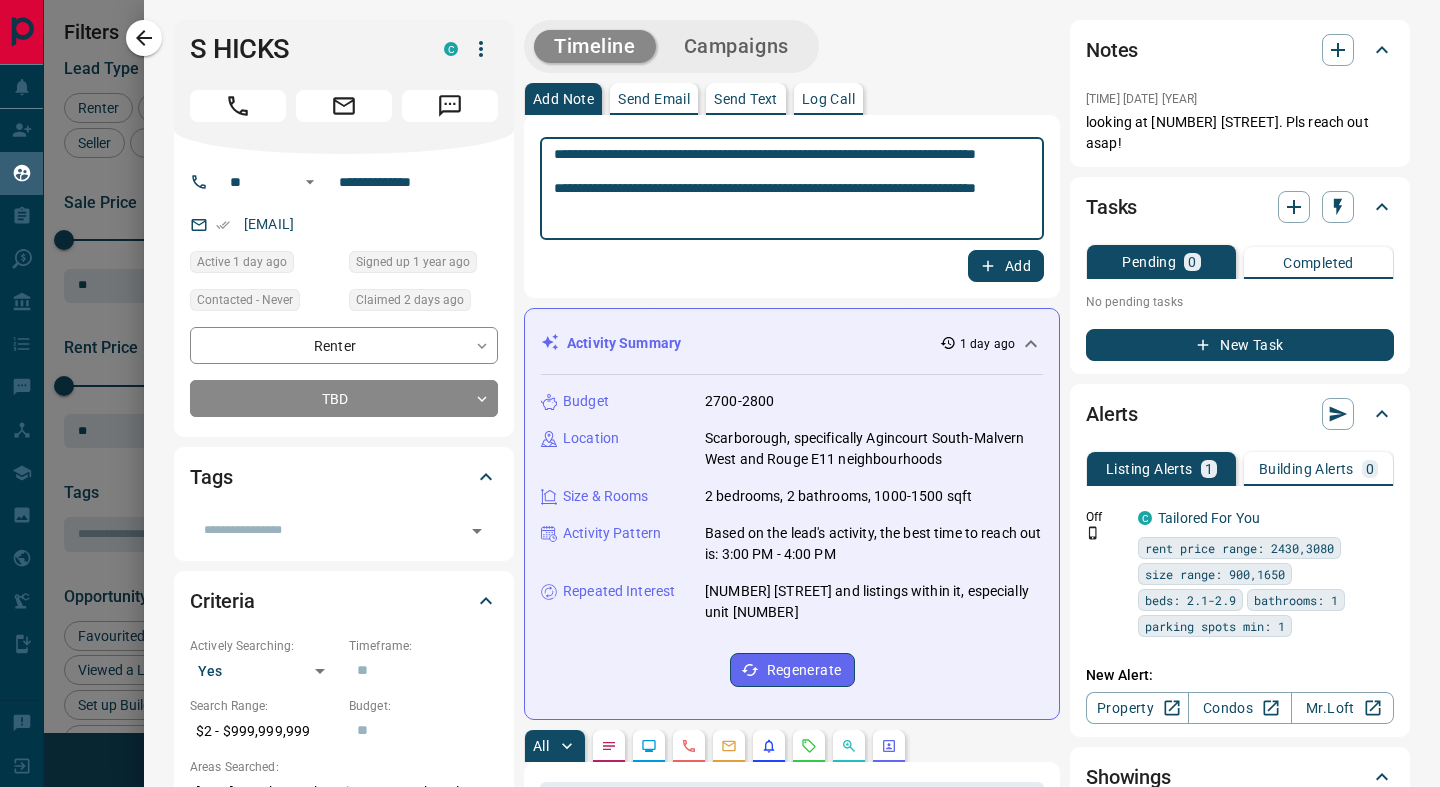 click on "**********" at bounding box center [792, 189] 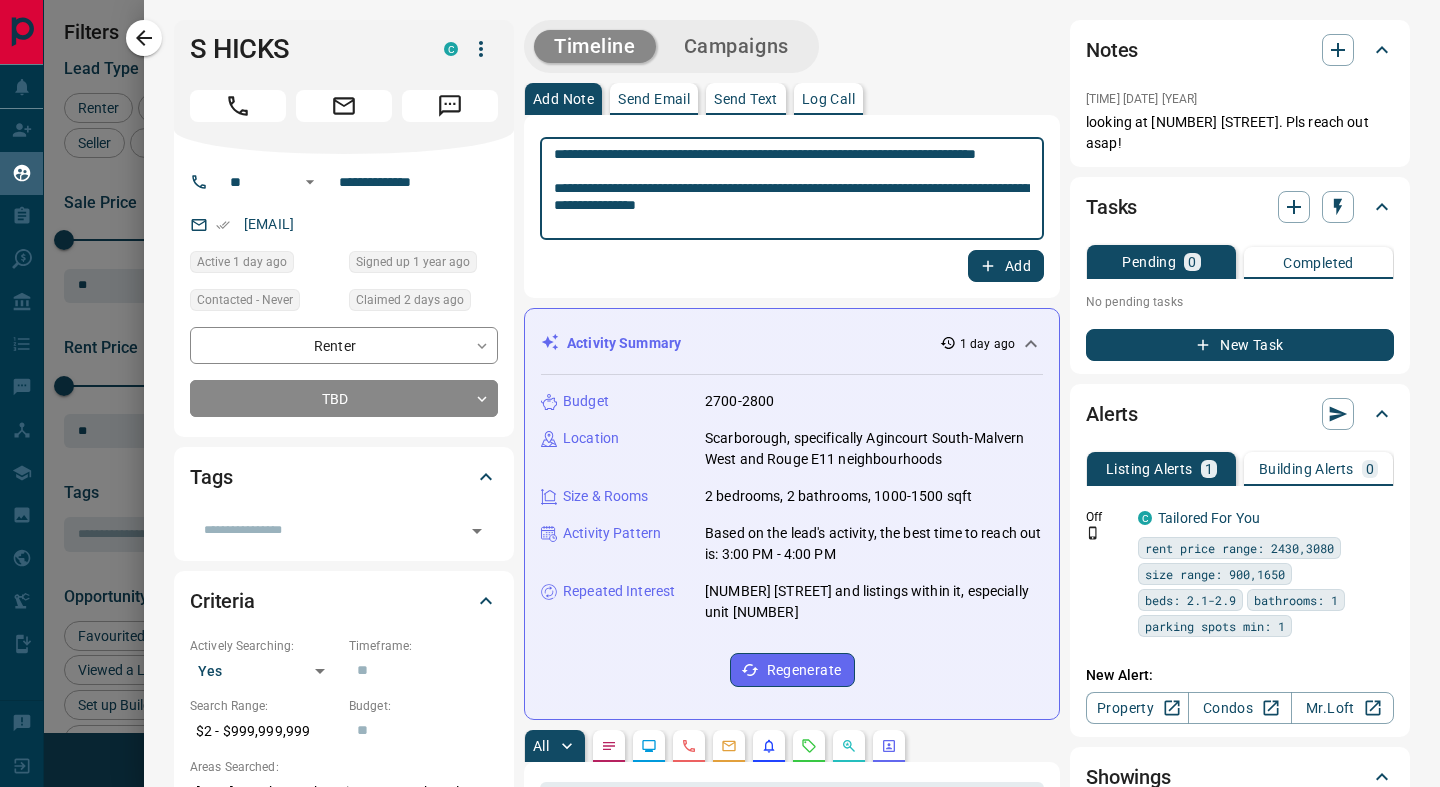 click on "**********" at bounding box center [792, 189] 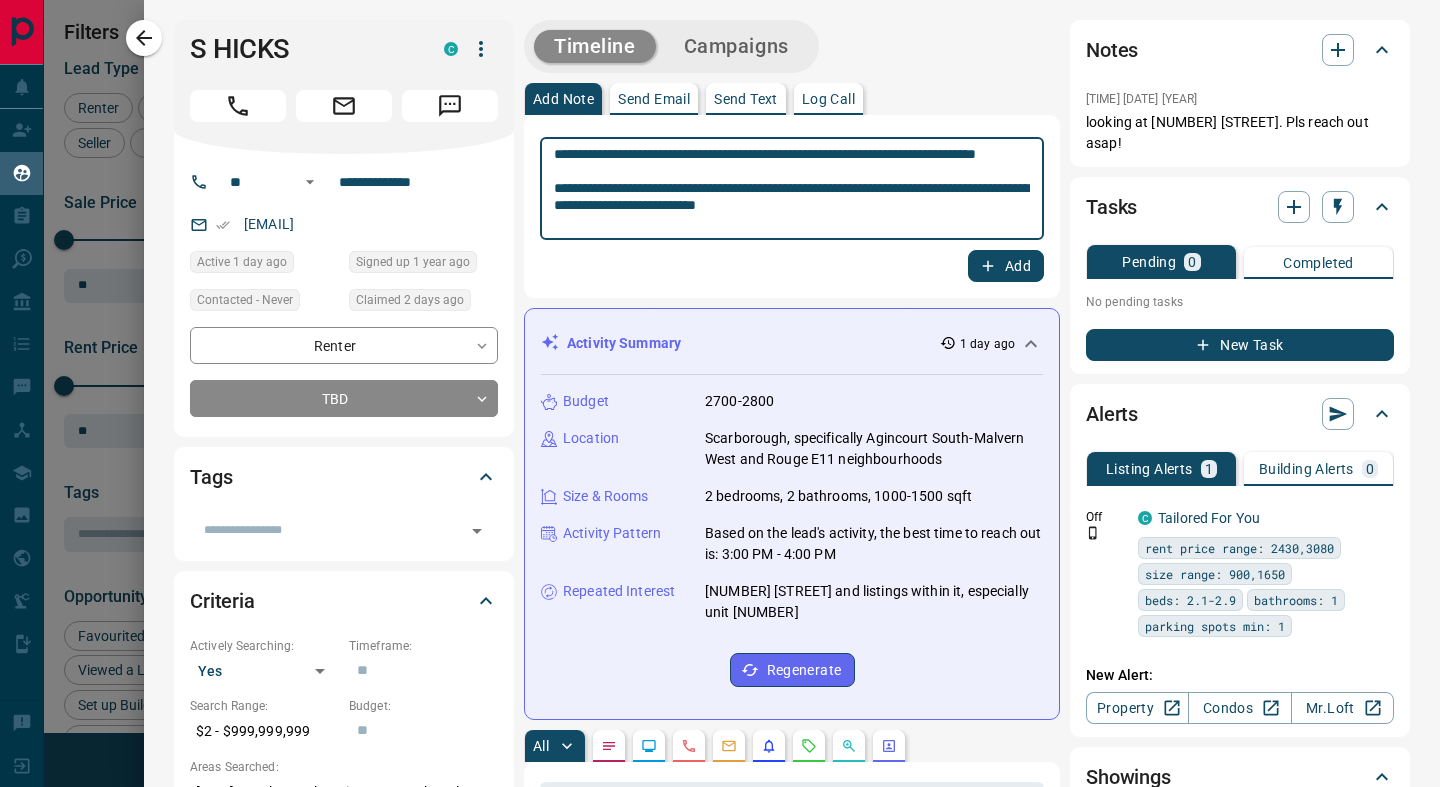 click on "**********" at bounding box center [792, 189] 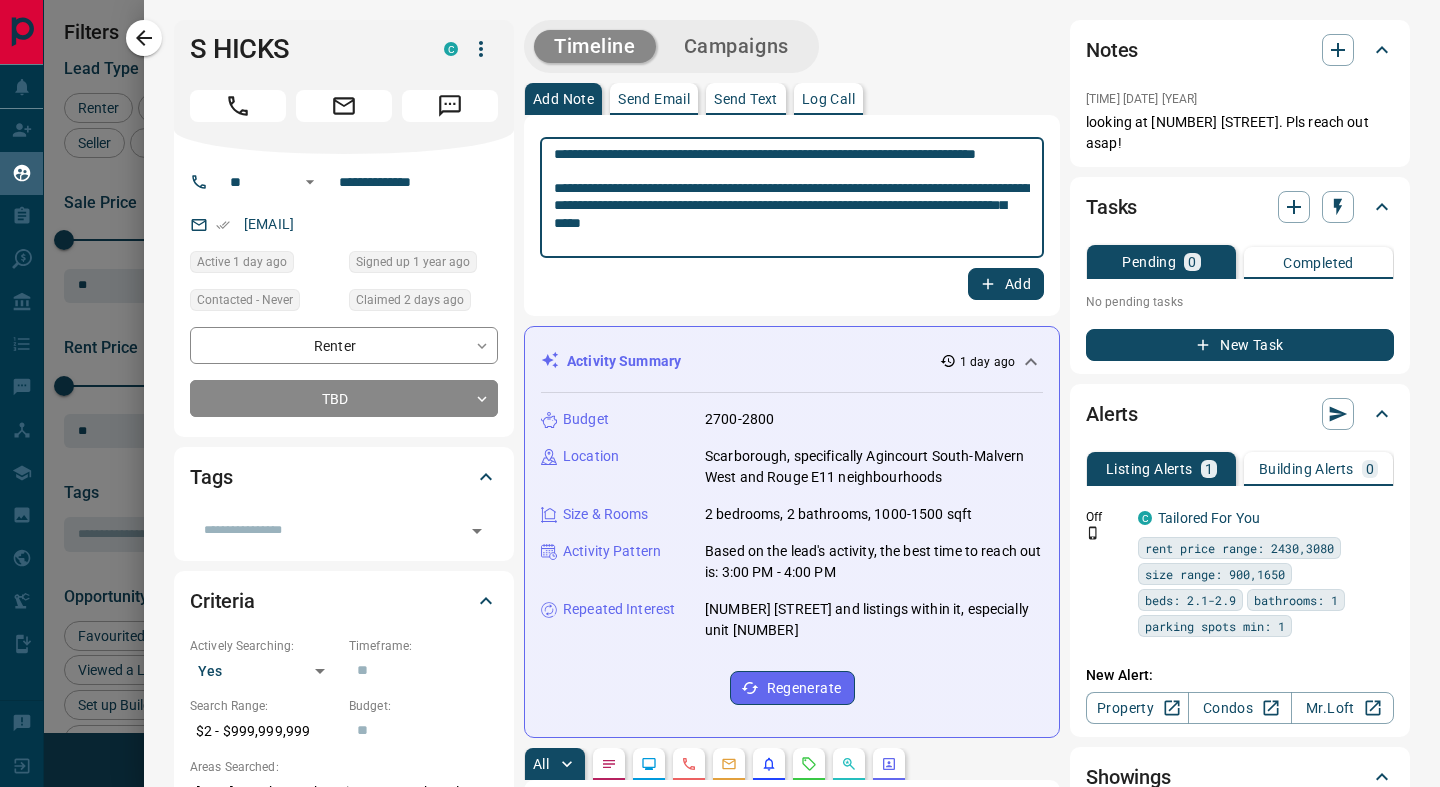 click on "**********" at bounding box center [792, 198] 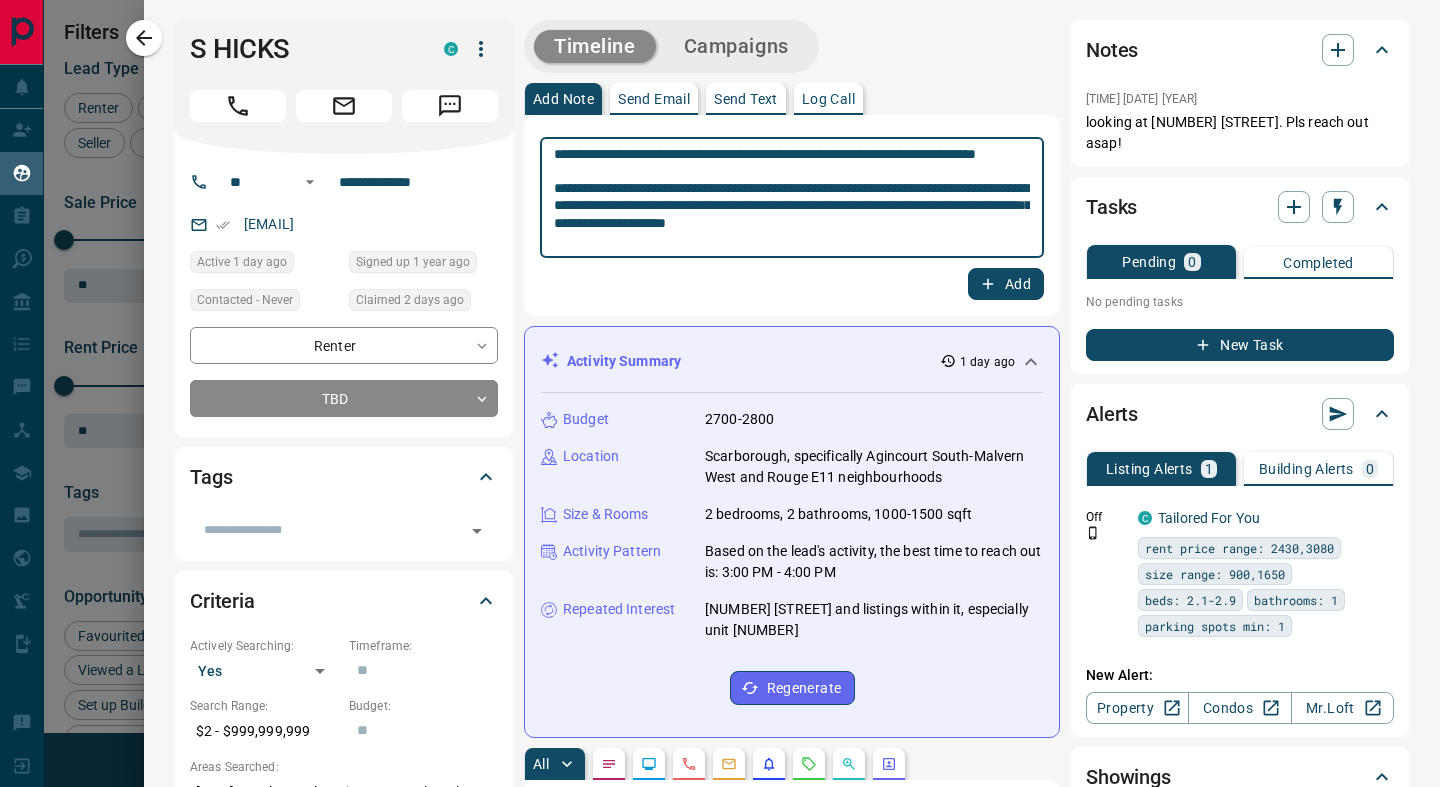 click on "**********" at bounding box center (792, 198) 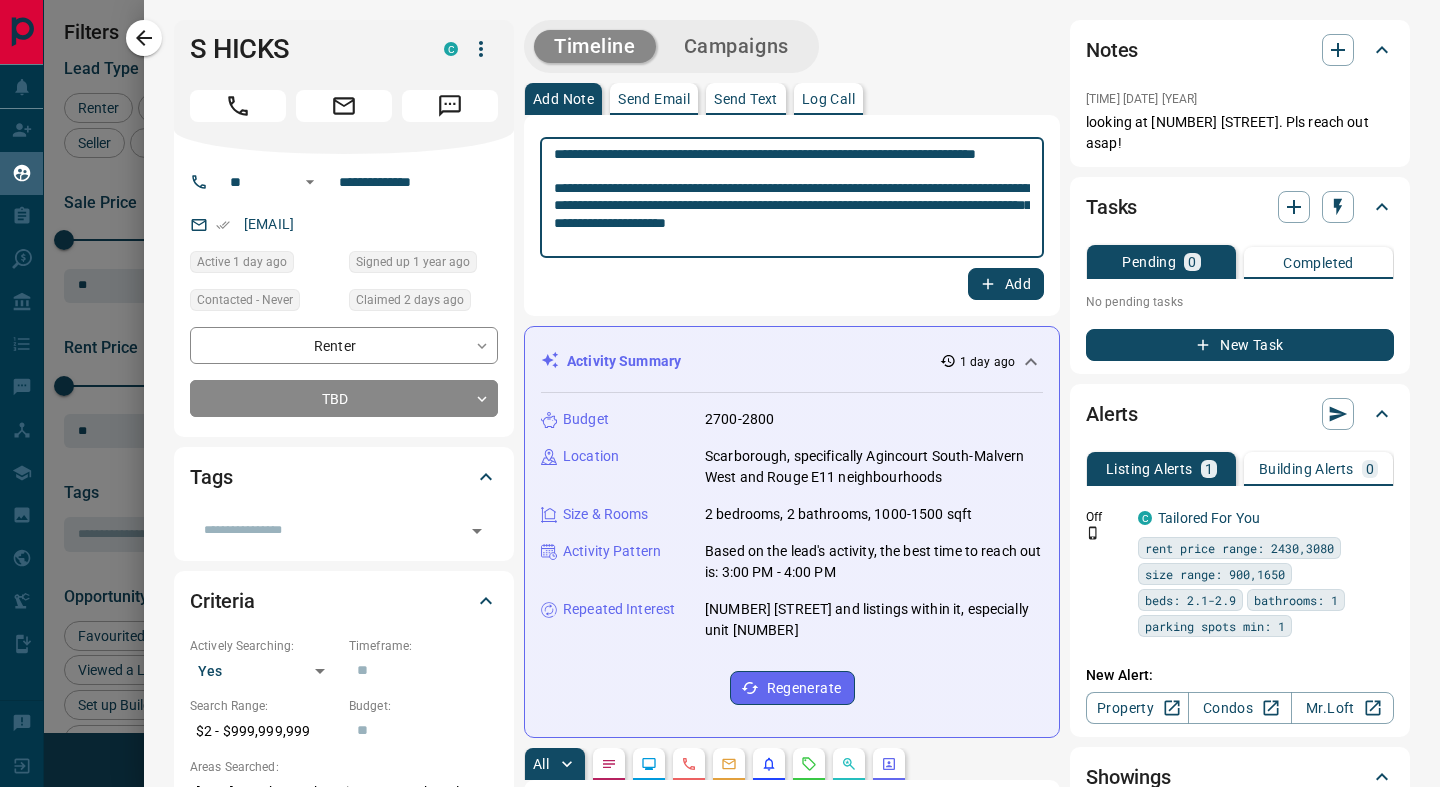 type on "**********" 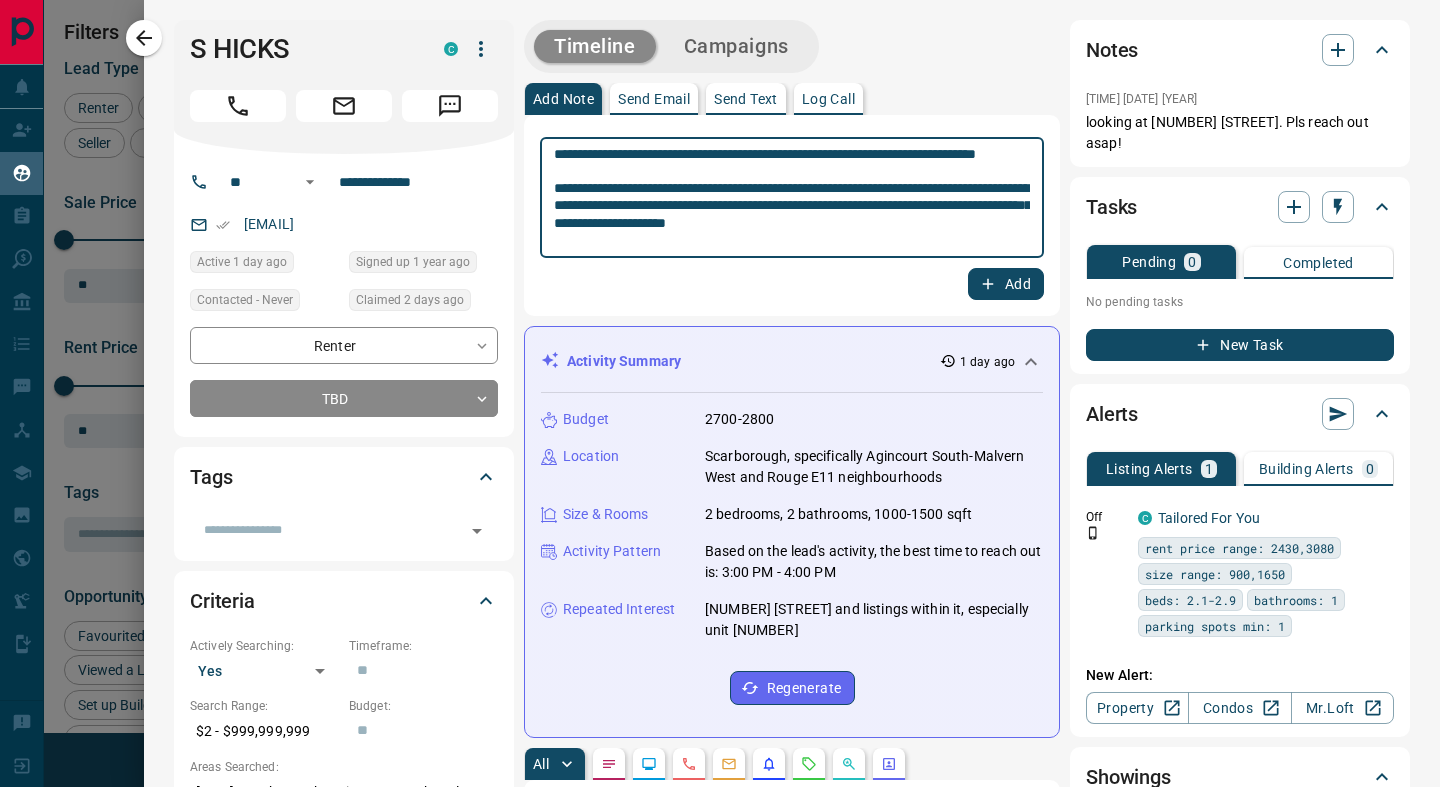 click 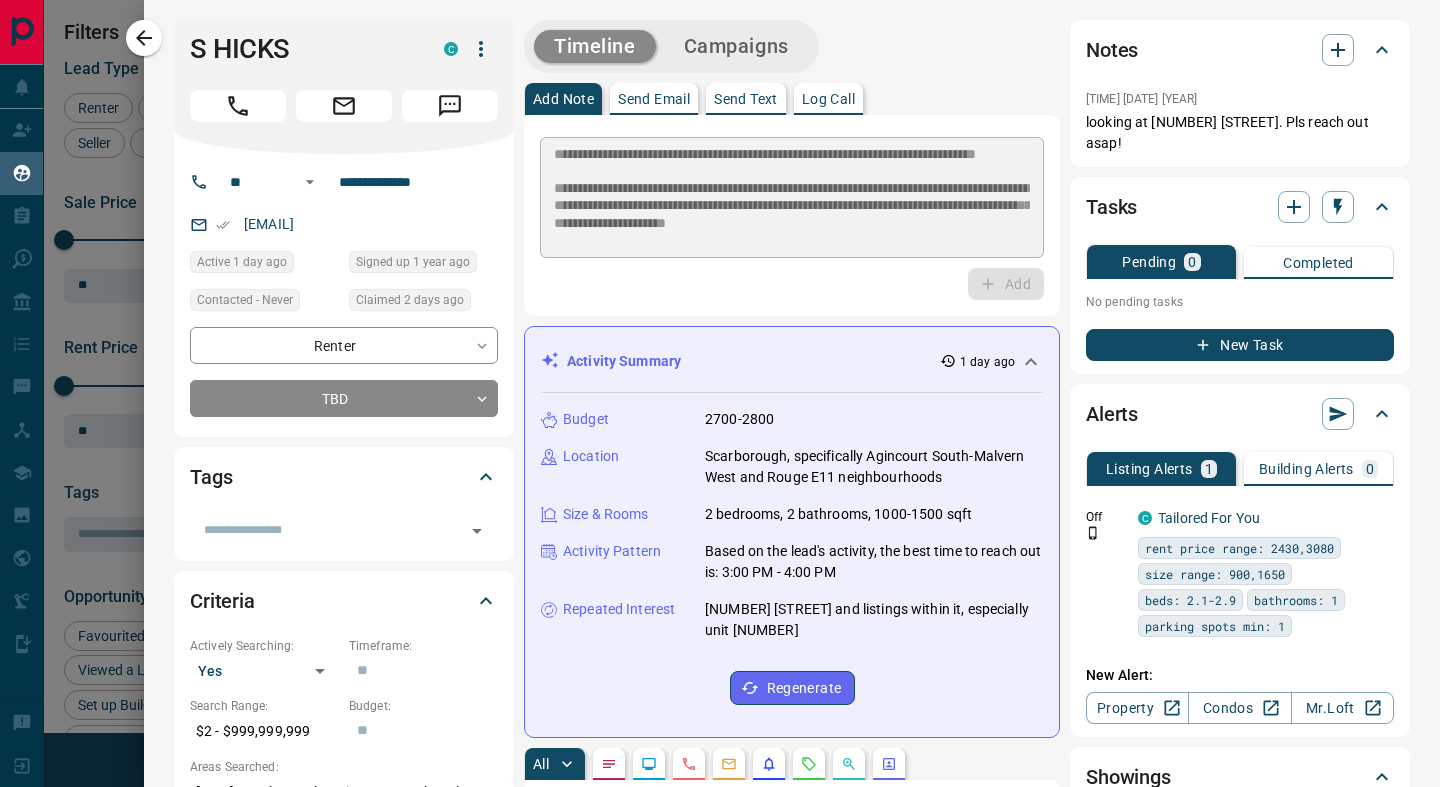 type 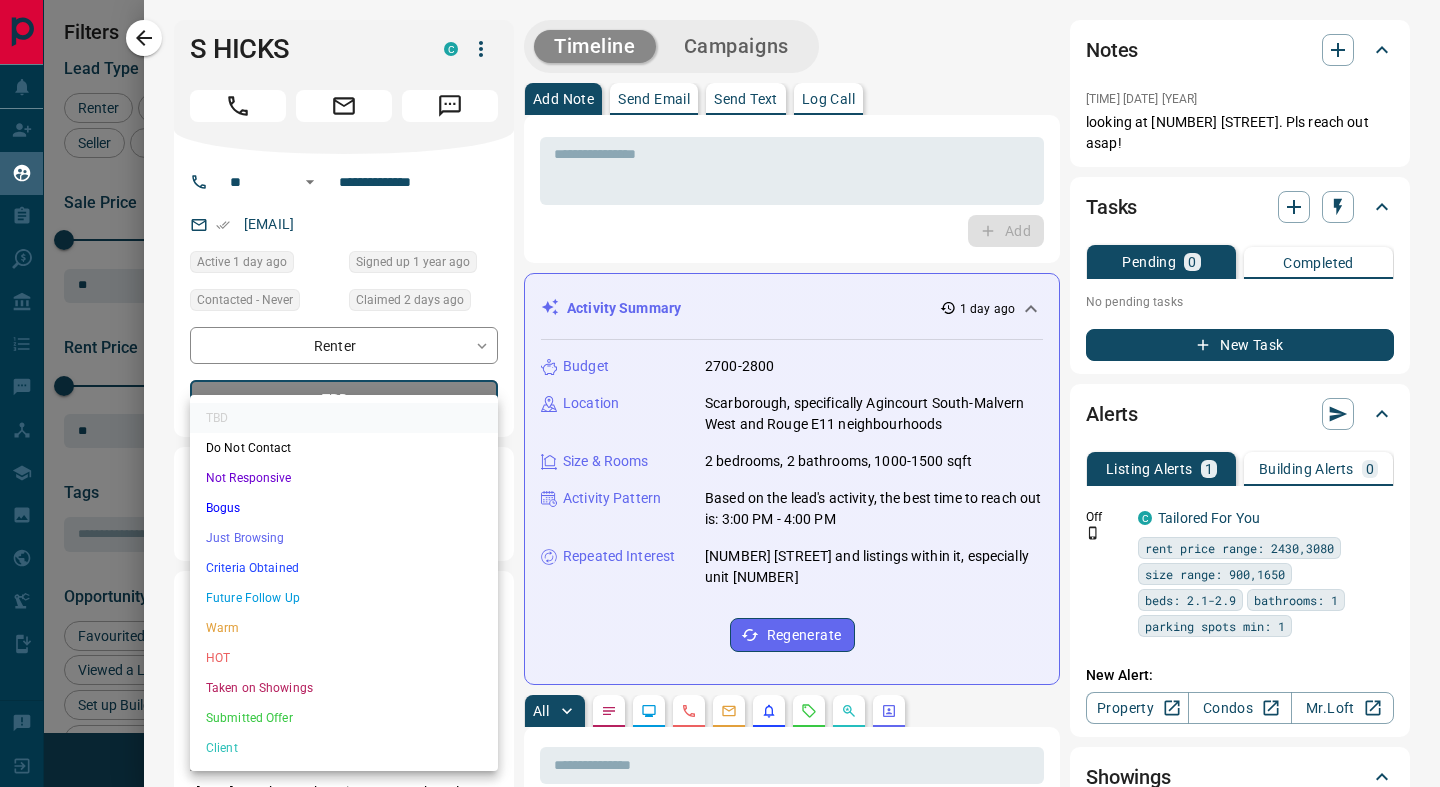 click on "Lead Transfers Claim Leads My Leads Tasks Opportunities Deals Campaigns Messages Broker Bay Training Media Services Agent Resources Precon Worksheet Mobile Apps Disclosure Logout My Leads Filters 1 Manage Tabs New Lead All 700 TBD 315 Do Not Contact - Not Responsive 22 Bogus 34 Just Browsing 68 Criteria Obtained 81 Future Follow Up 55 Warm 51 HOT 51 Taken on Showings 6 Submitted Offer - Client 17 Name Details Last Active Claimed Date Status Tags [FIRST] [LAST] Renter C $2K - $3K Downtown, [CITY] 3 hours ago Active Viewing Request Contacted in 46 minutes 3 hours ago Signed up 3 days ago TBD + [FIRST] [LAST] Renter C $1K - $3K North York, Midtown | Central, +2 40 minutes ago Active Viewing Request Contacted 2 years ago 21 hours ago Signed up 2 years ago Just Browsing + [FIRST] [LAST] Renter C $2K - $2K Vaughan 4 days ago Contacted 4 days ago 21 hours ago Signed up 4 days ago TBD ISR Lead + [FIRST] [LAST] Renter C $1K - $2K Downtown, [CITY] 2 days ago Contacted 2 days ago 21 hours ago Signed up 3 days ago TBD +" at bounding box center [720, 381] 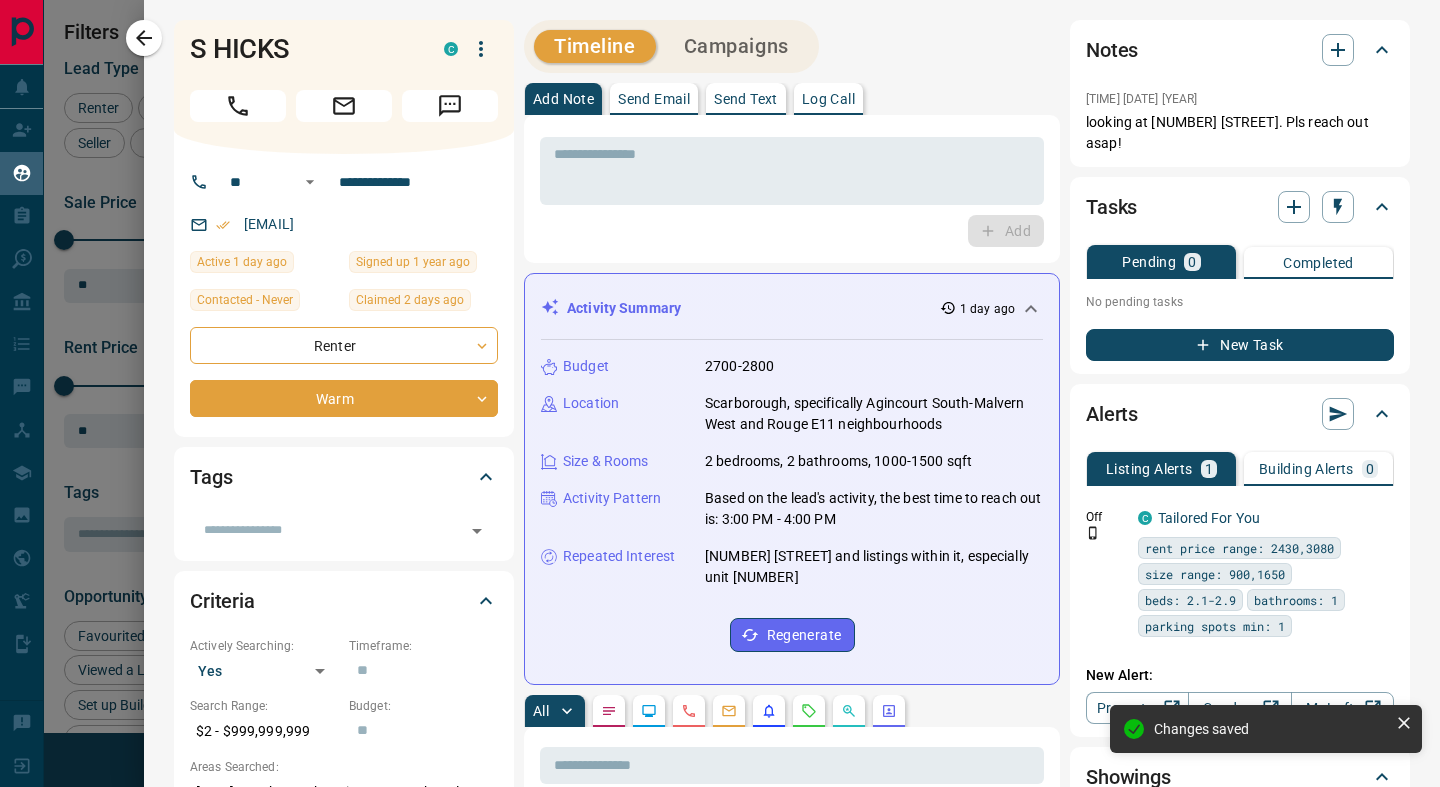 type on "*" 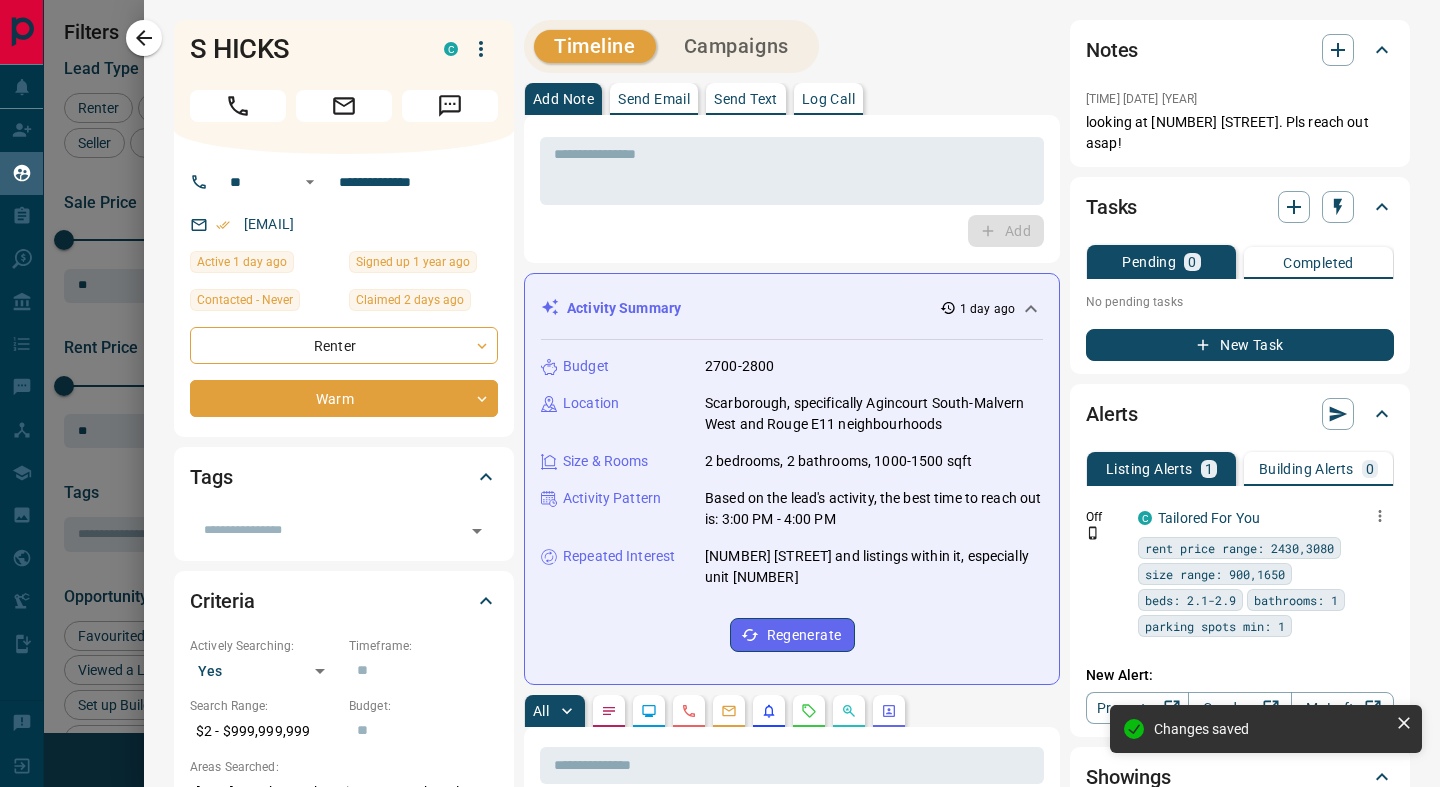 click 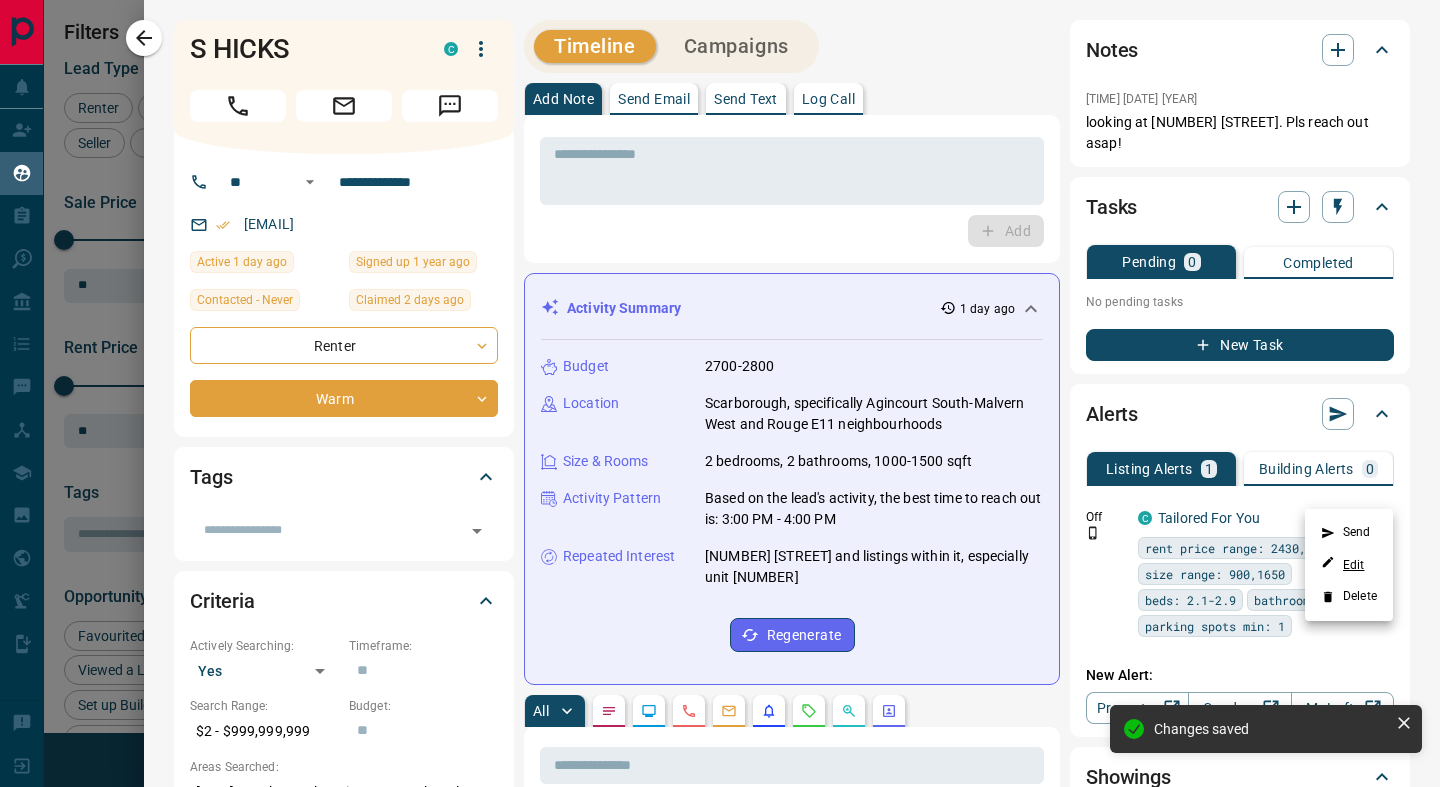click 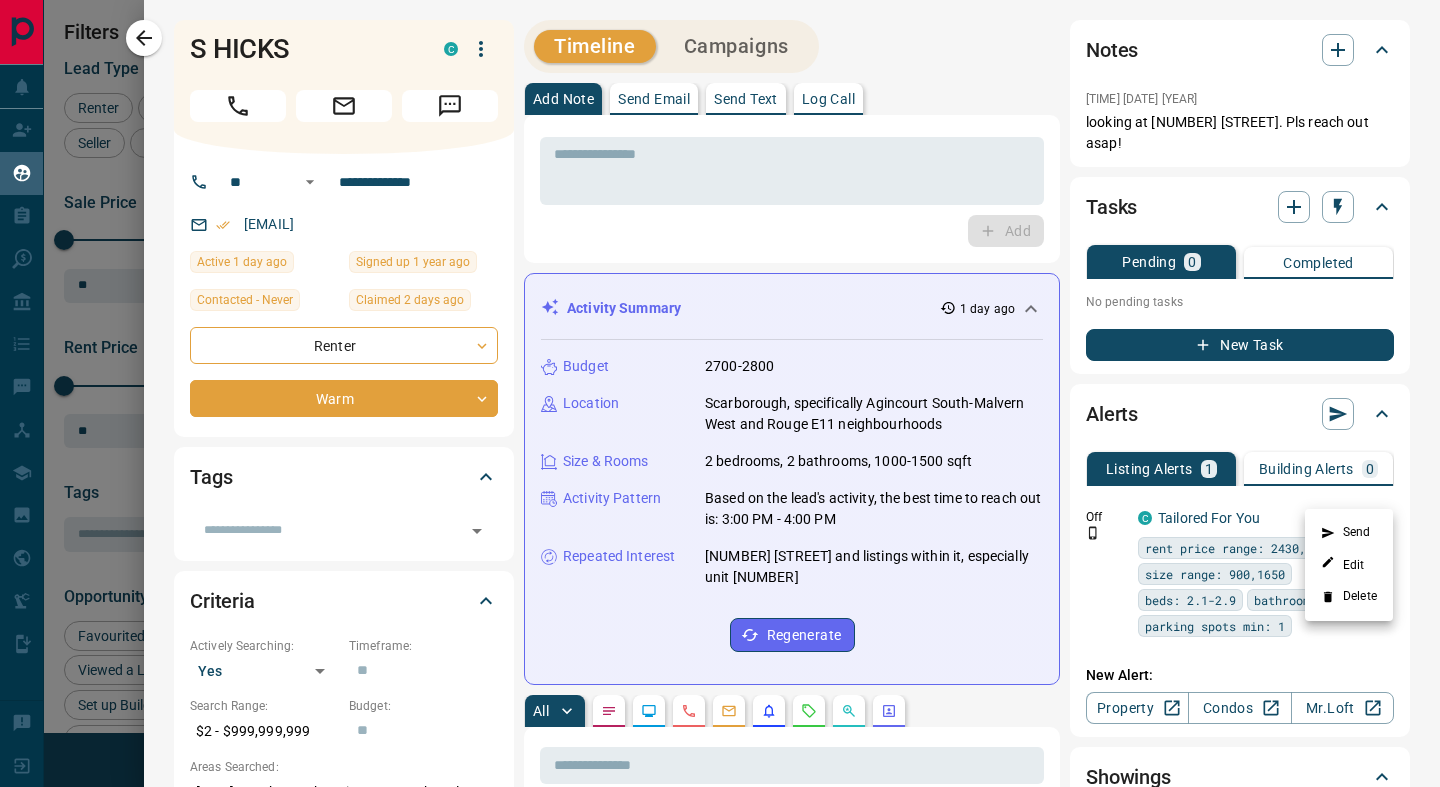 click at bounding box center (720, 393) 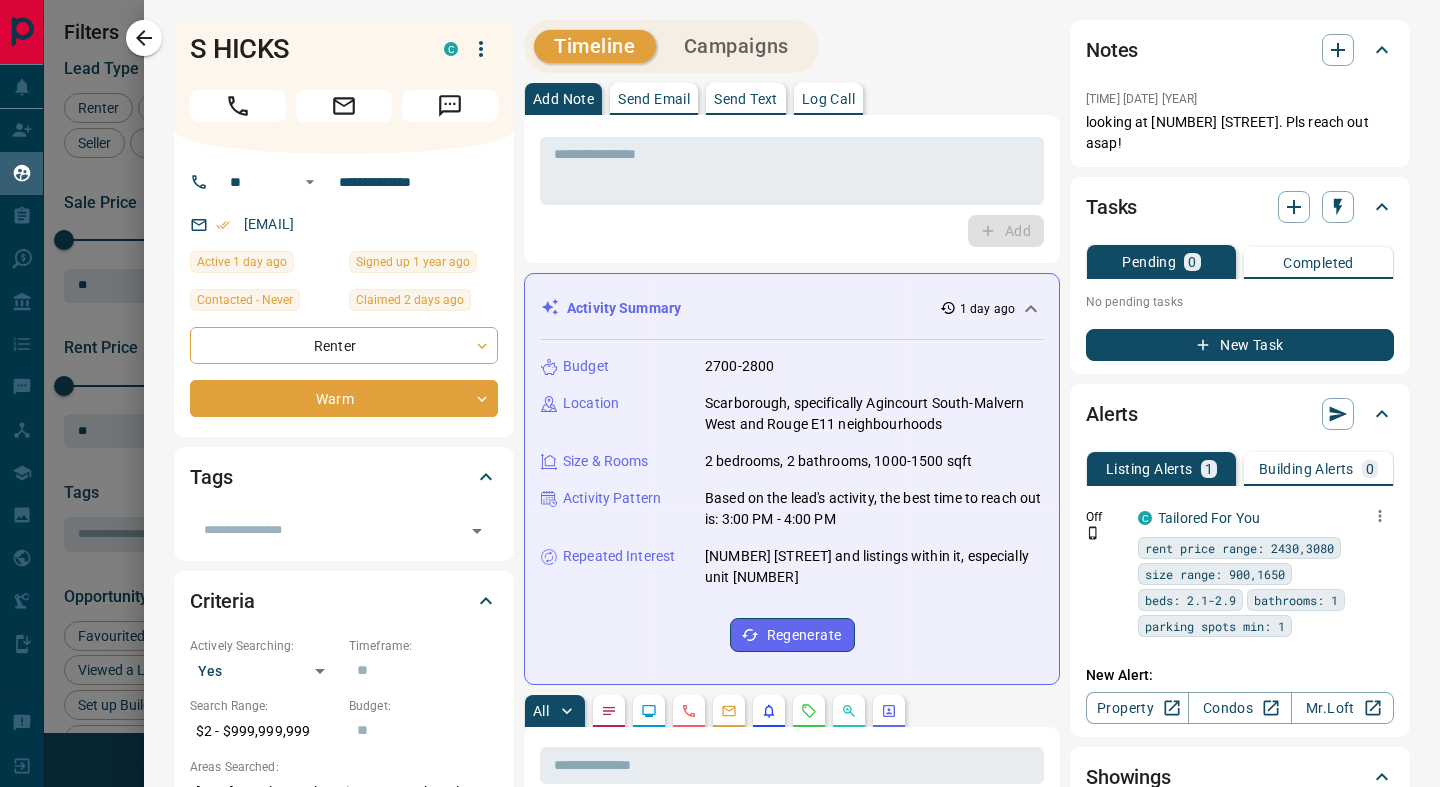drag, startPoint x: 395, startPoint y: 225, endPoint x: 243, endPoint y: 228, distance: 152.0296 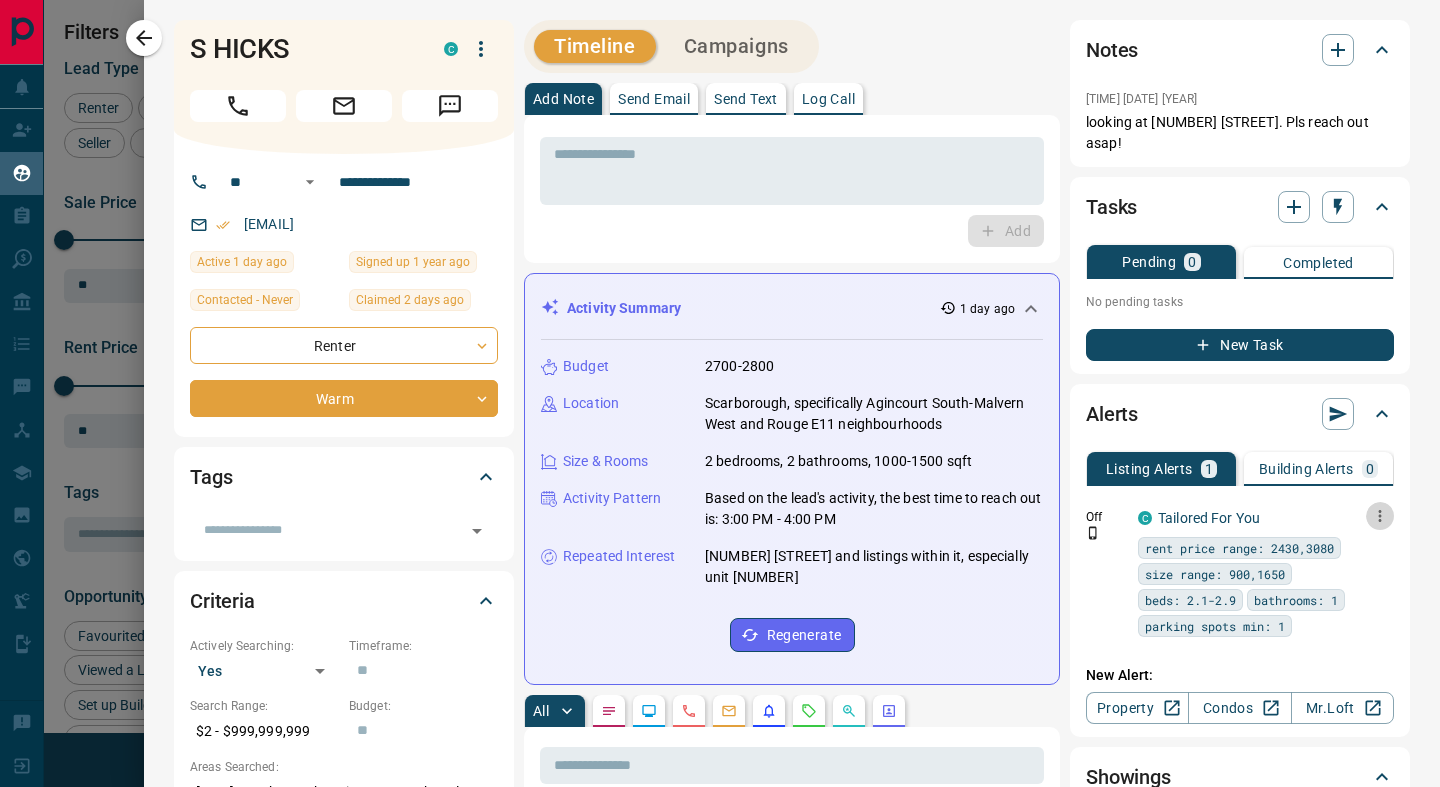 click 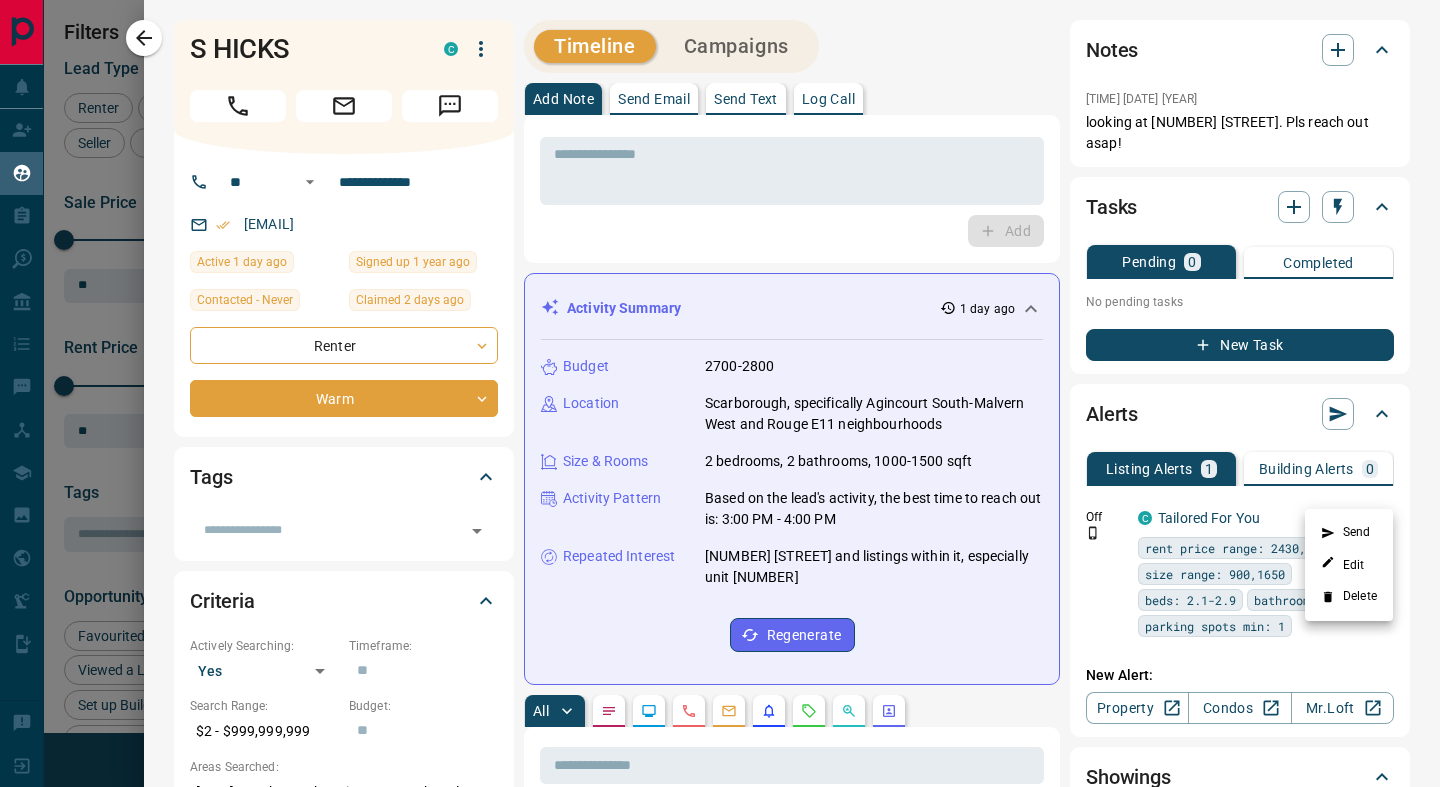 click 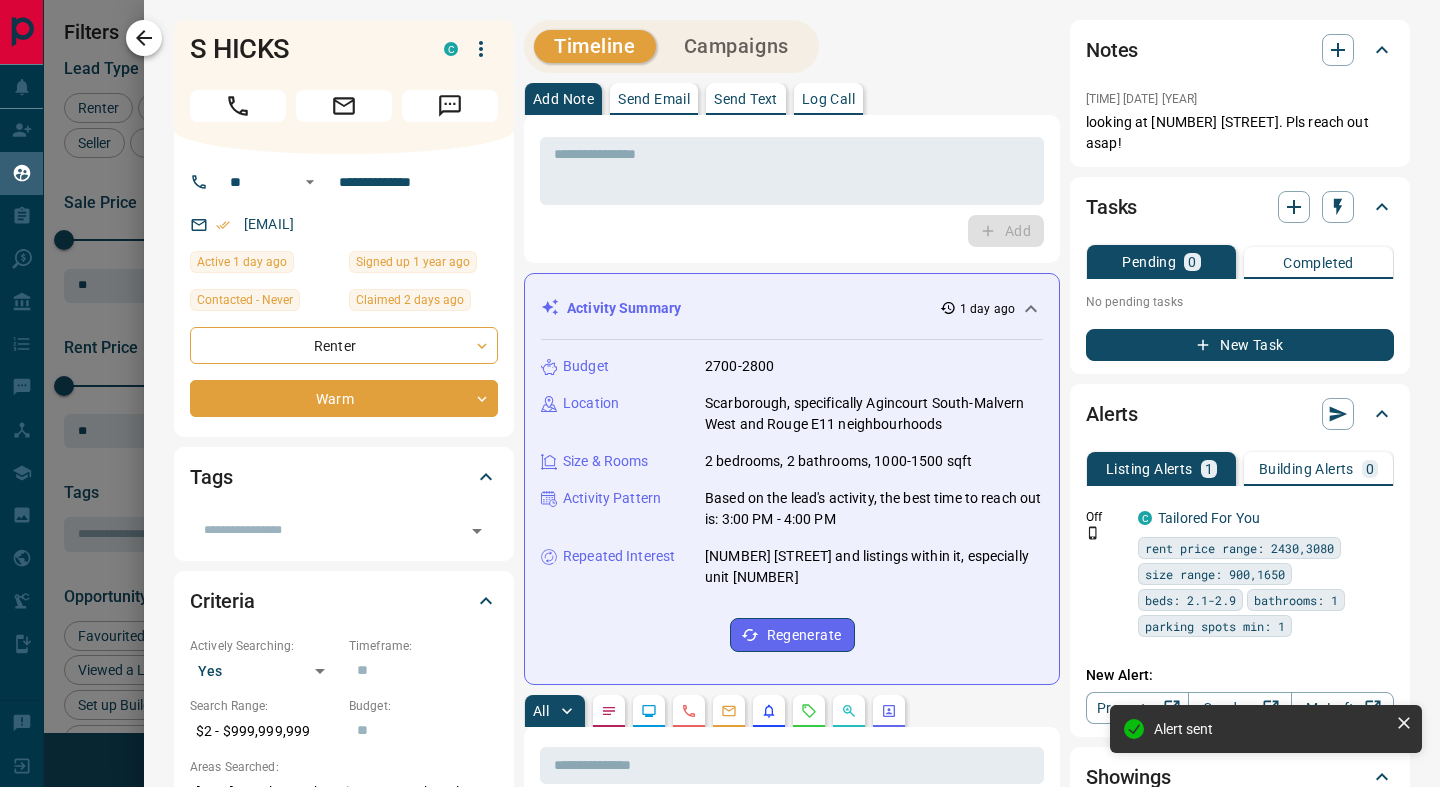 click 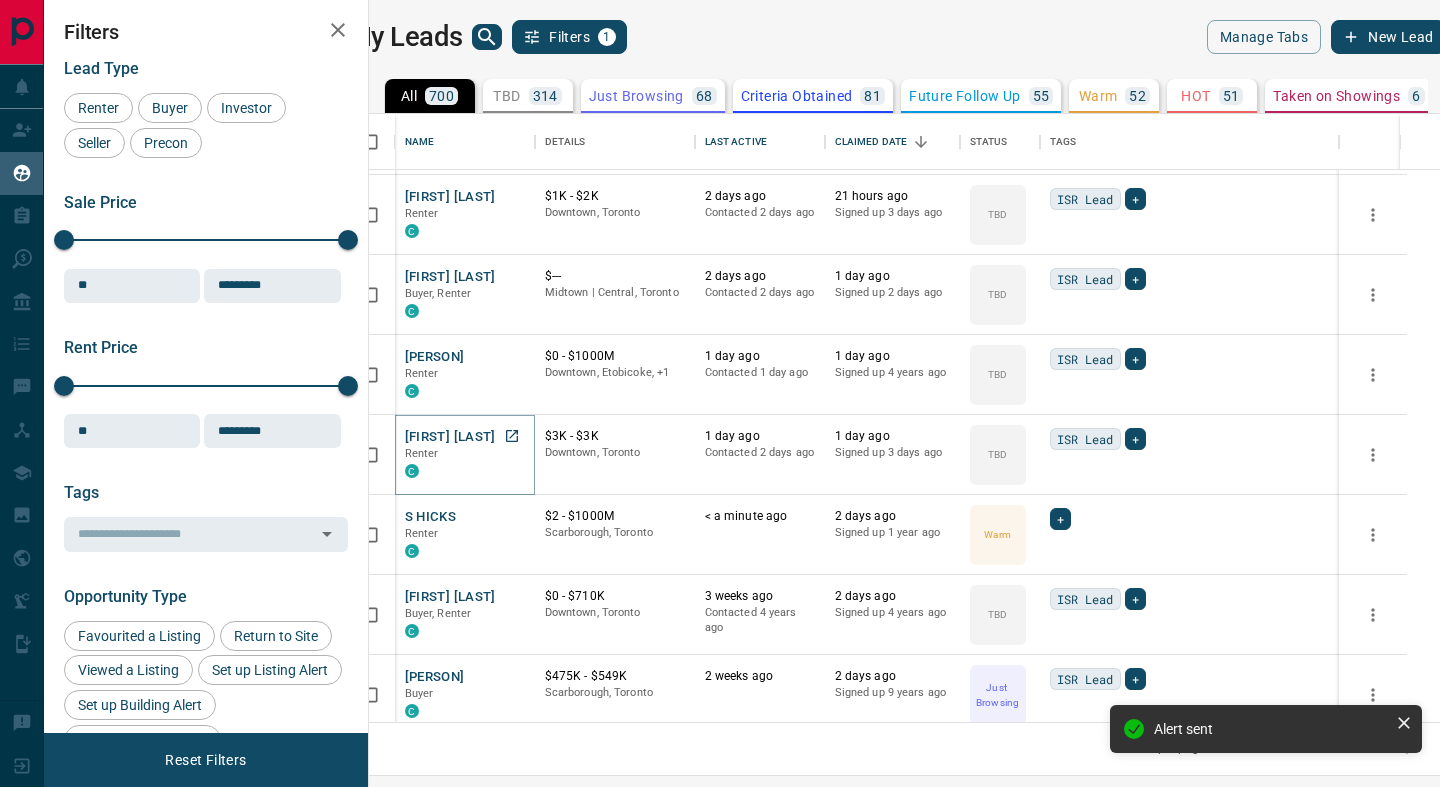 click on "[FIRST] [LAST]" at bounding box center (450, 437) 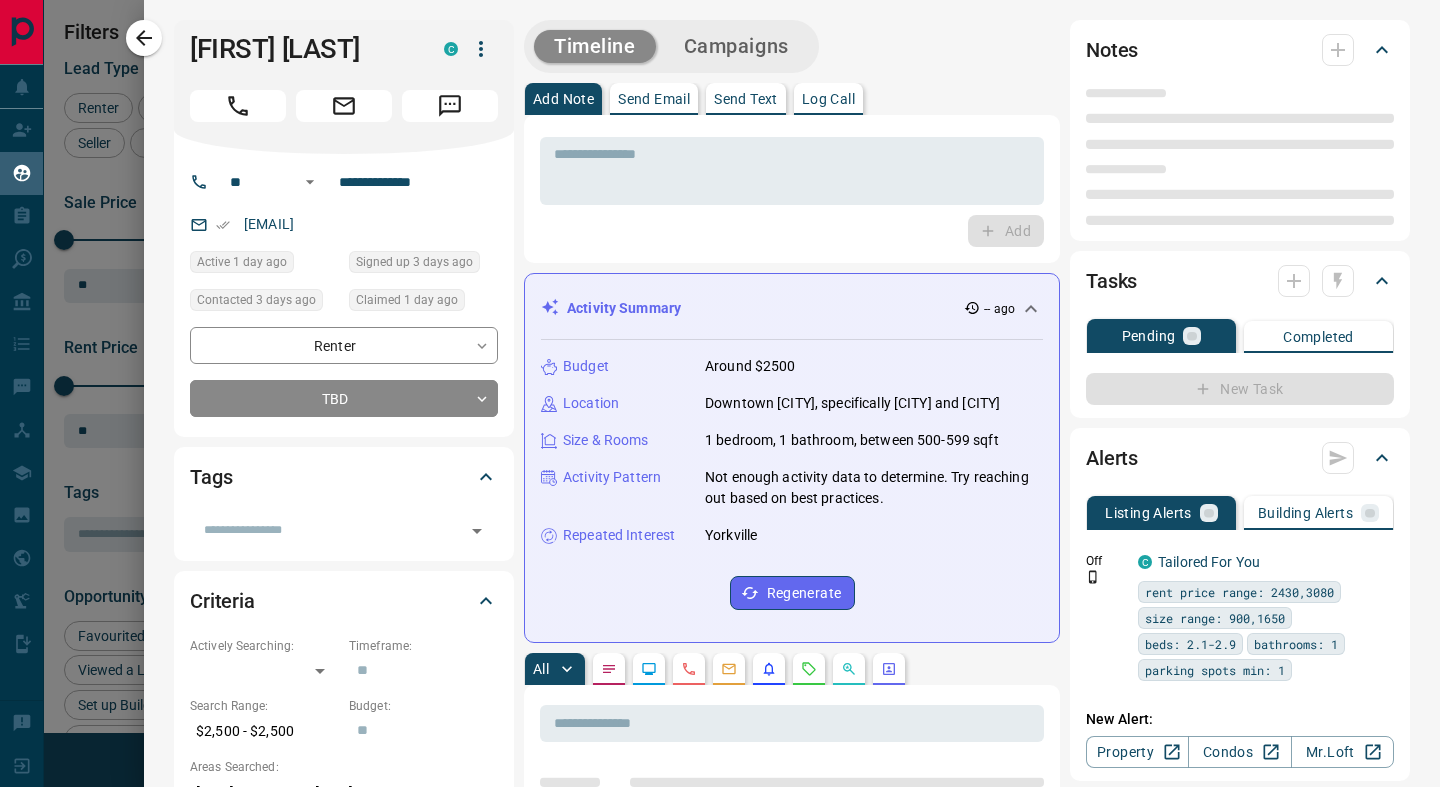 type on "**" 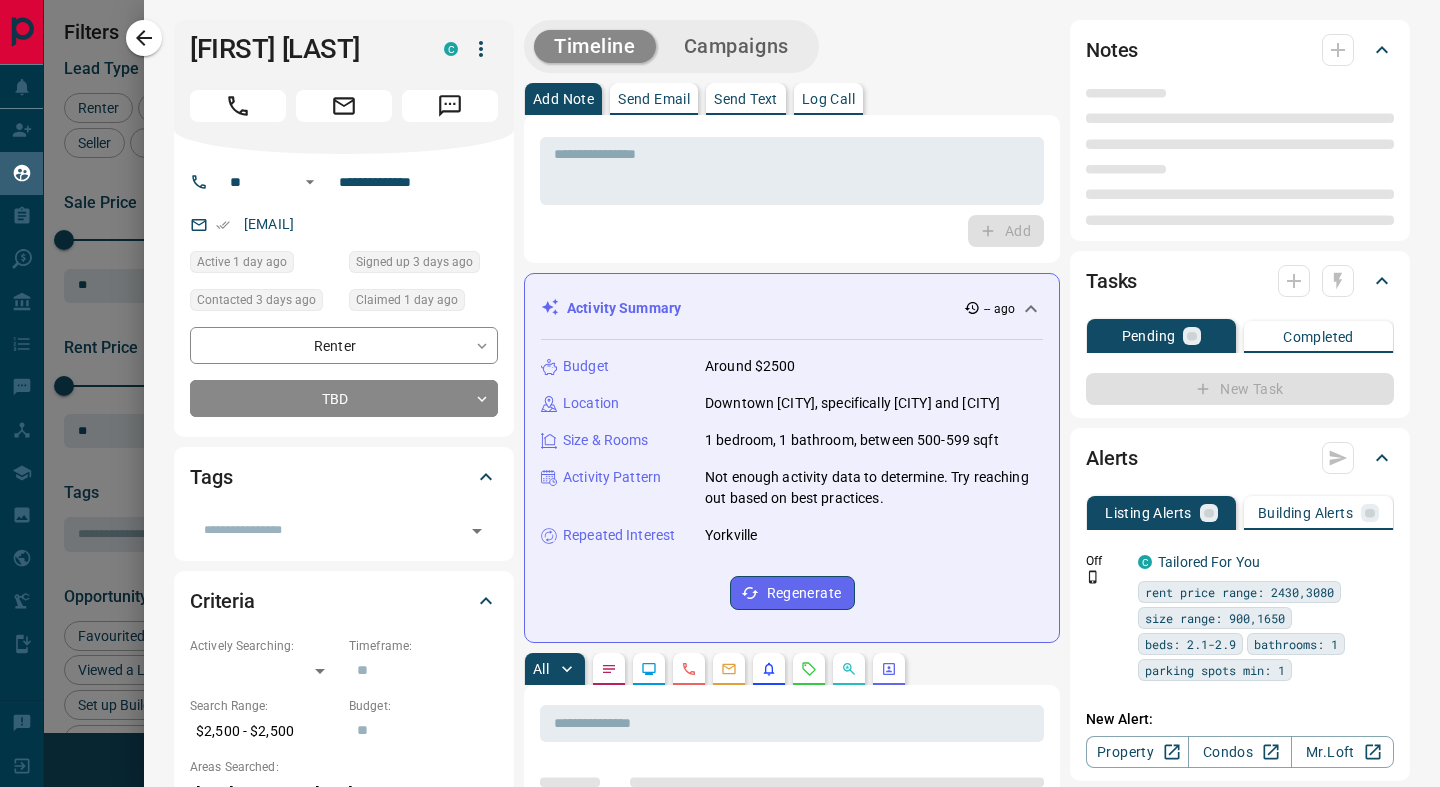 type on "**********" 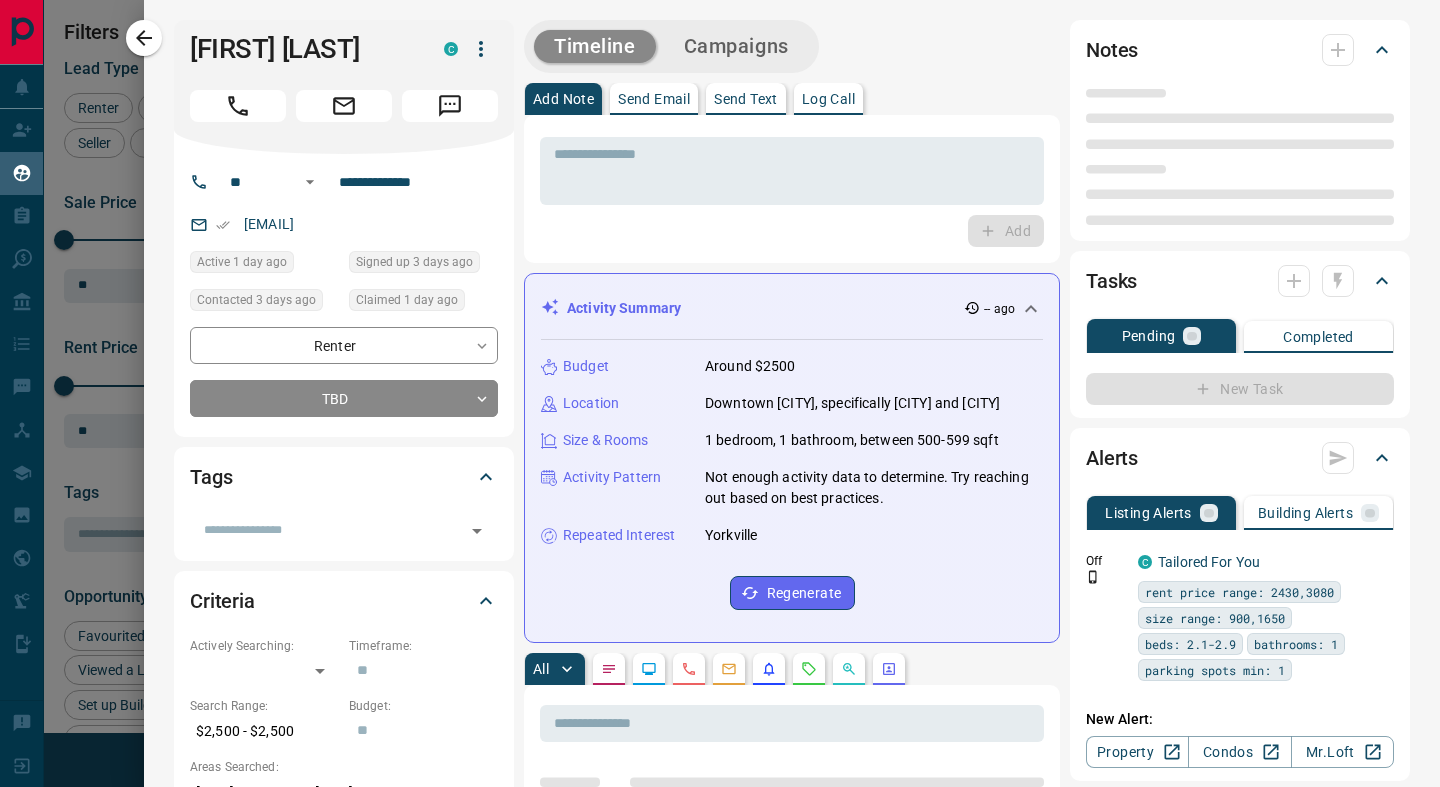 type on "**********" 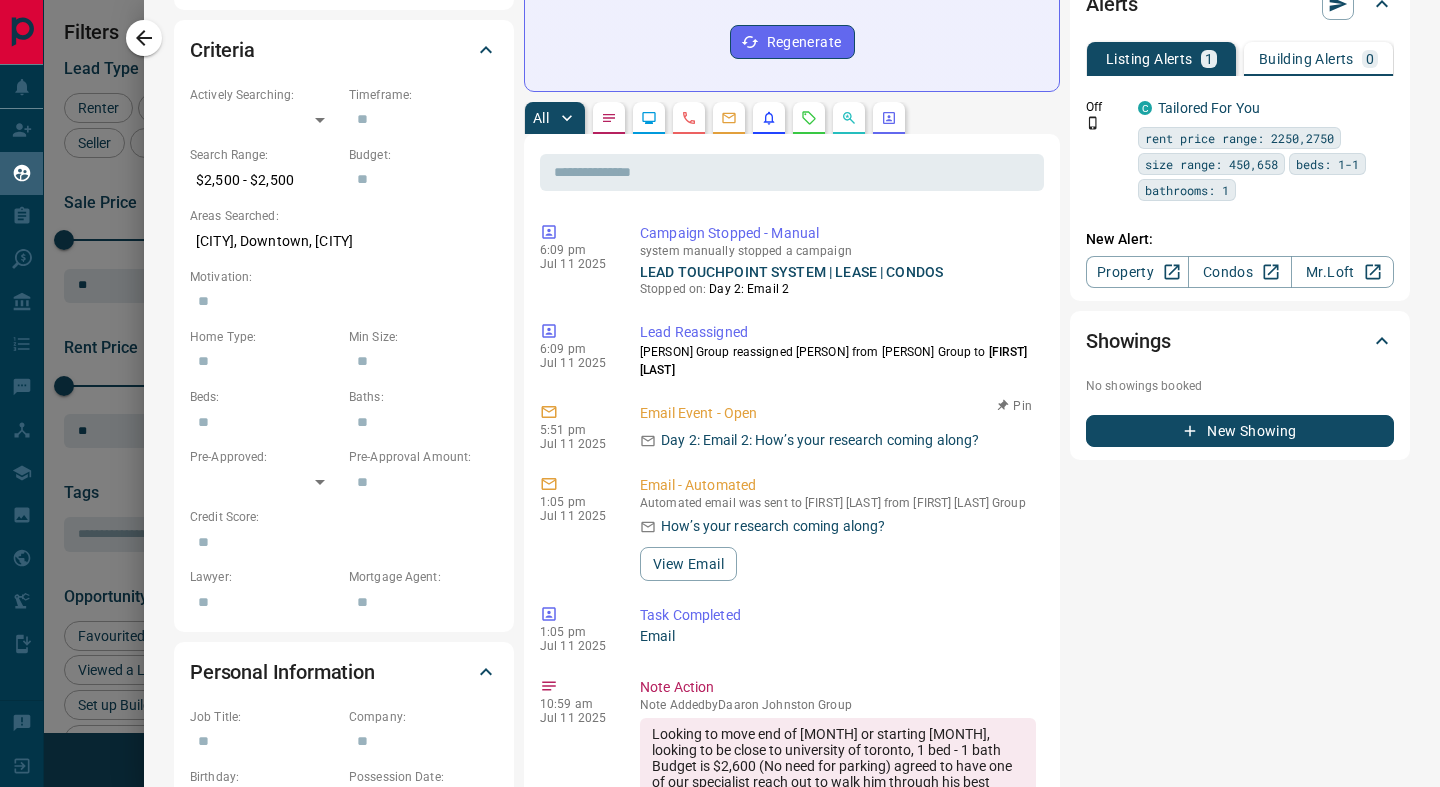 scroll, scrollTop: 638, scrollLeft: 0, axis: vertical 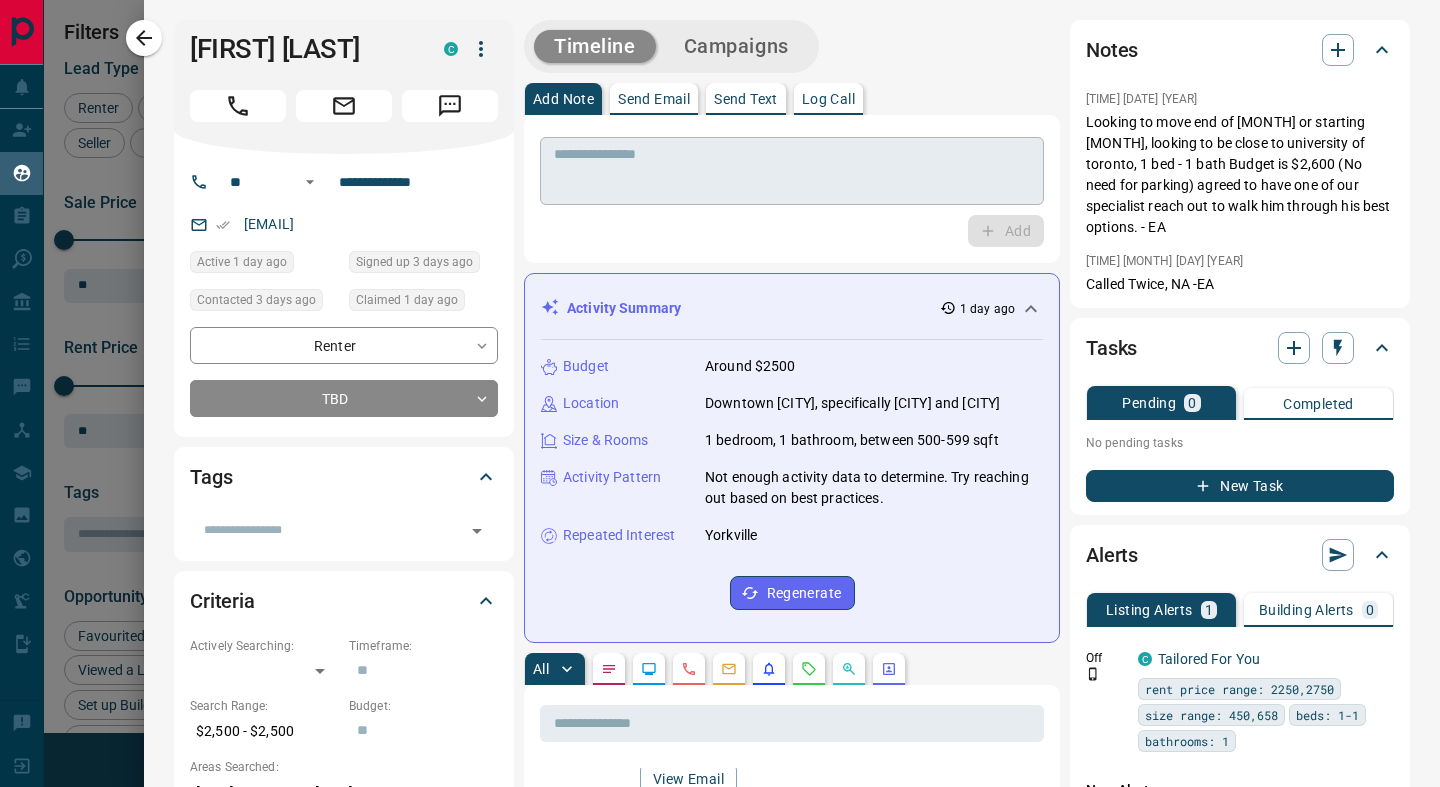 click at bounding box center [792, 171] 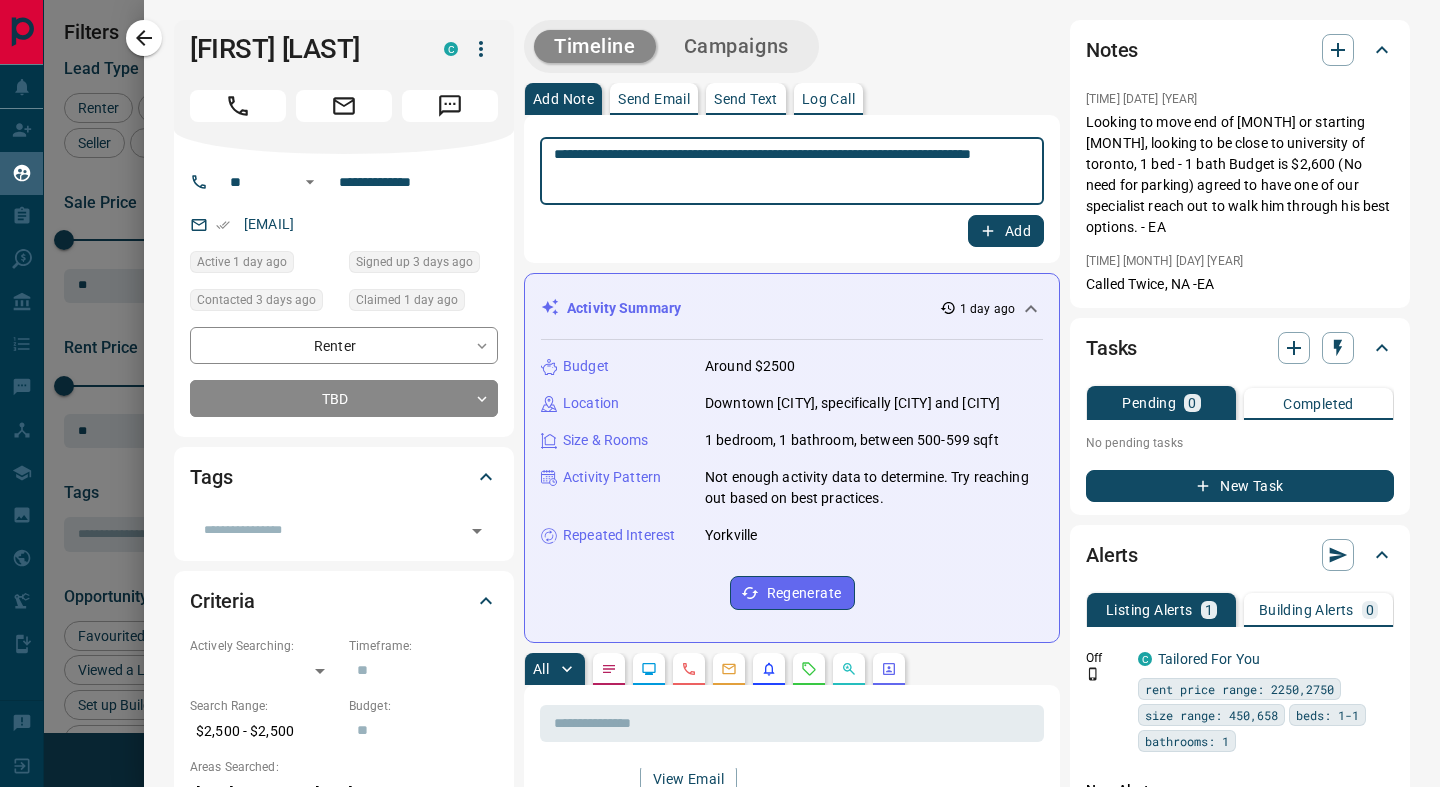 click on "**********" at bounding box center [792, 171] 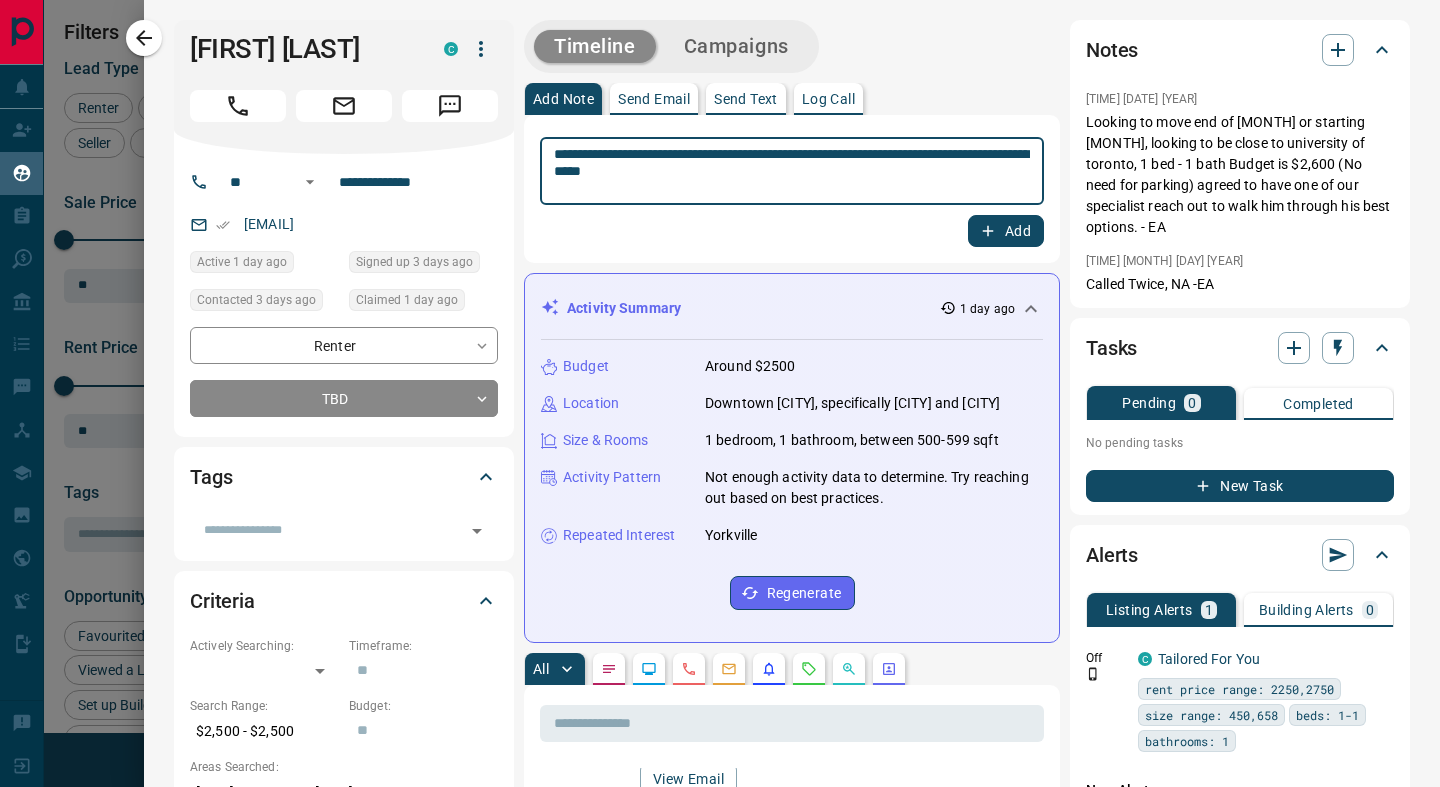 type on "**********" 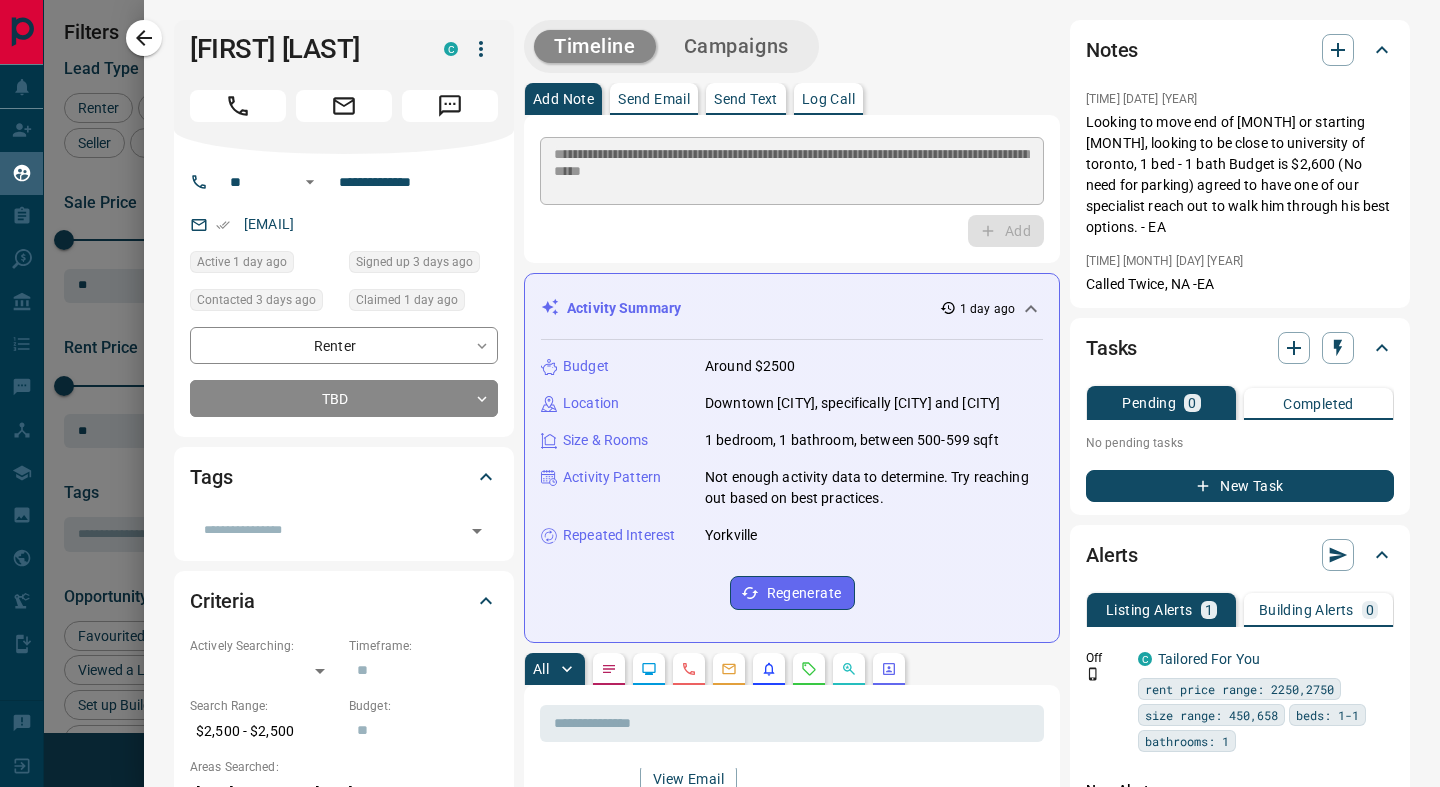 type 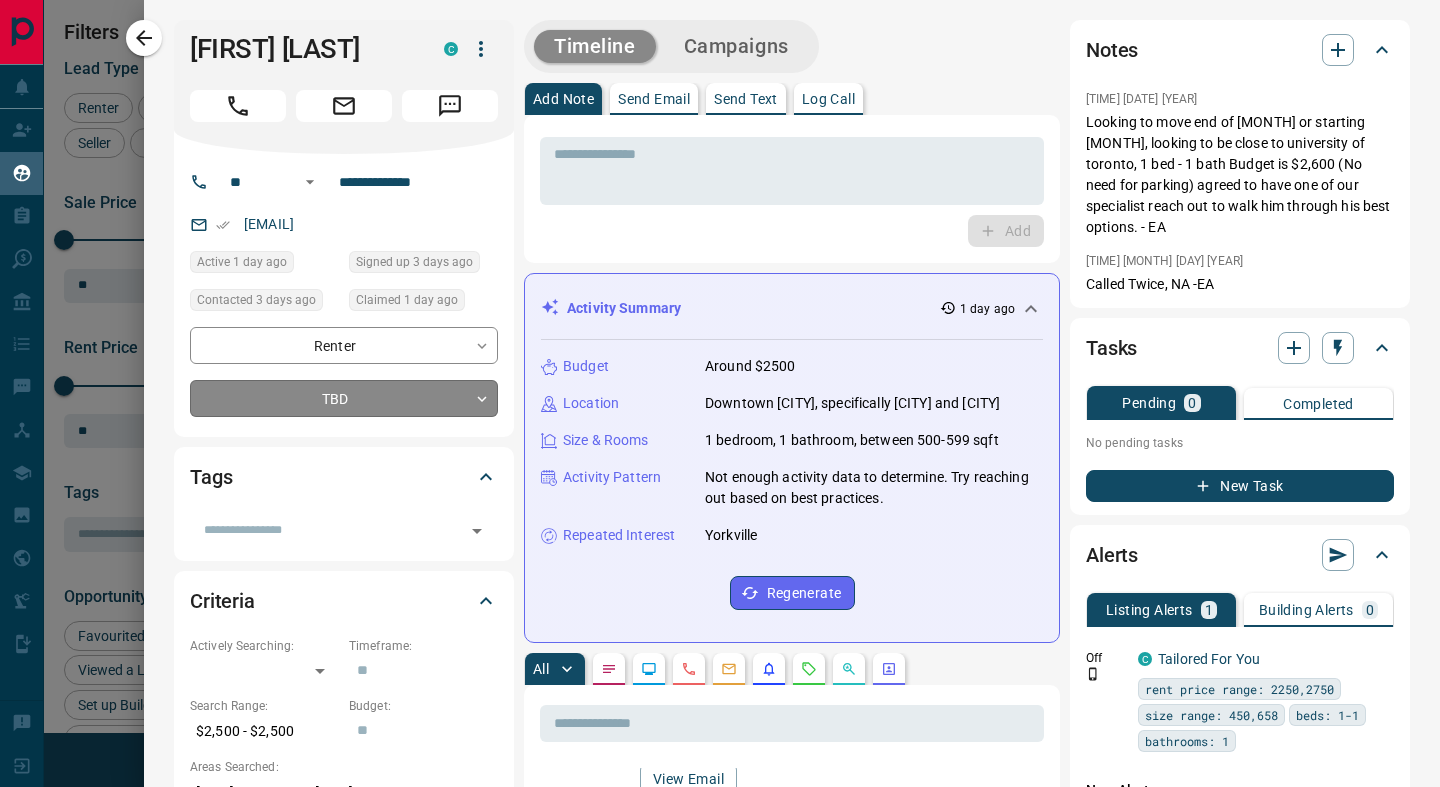 click on "Vaughan" at bounding box center (720, 381) 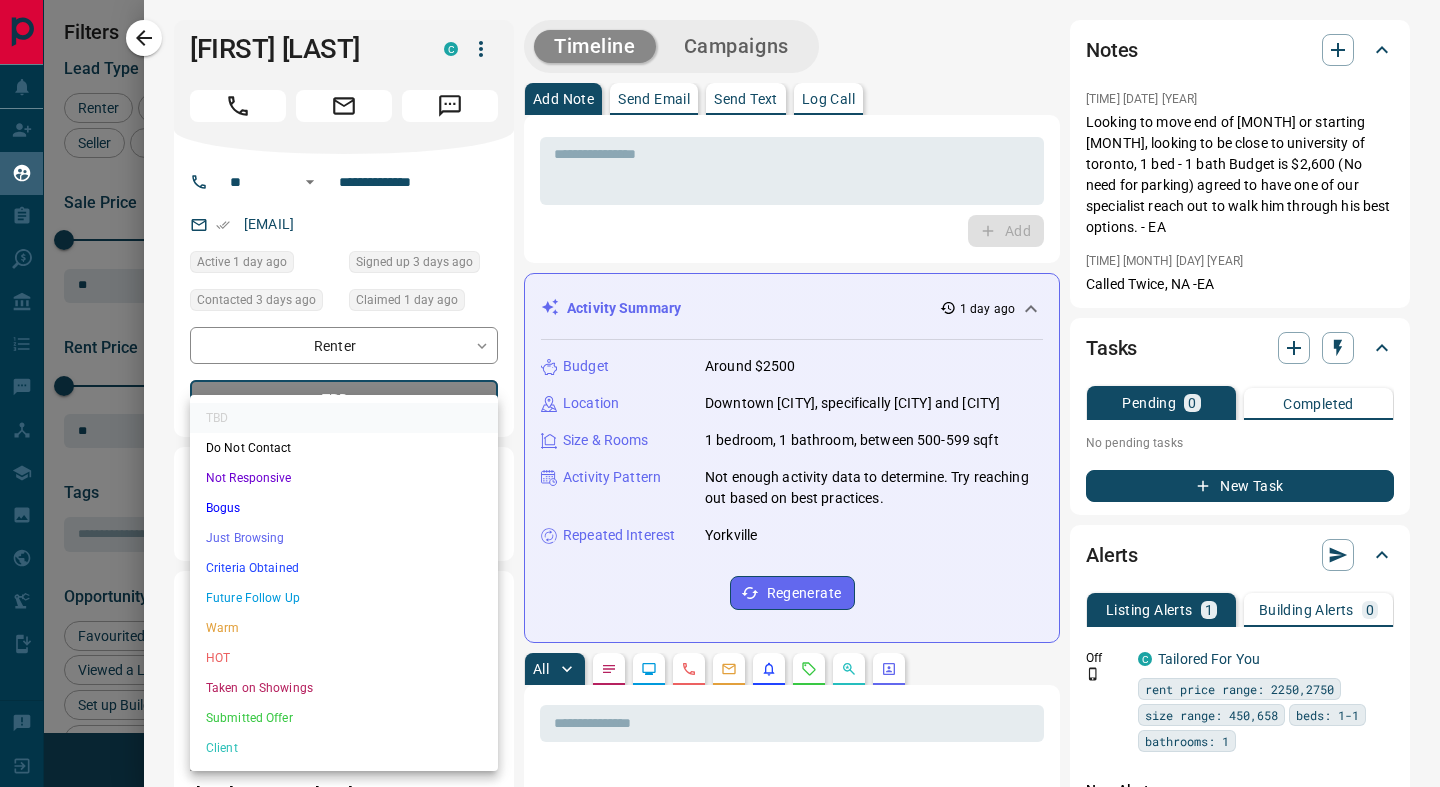 scroll, scrollTop: 1027, scrollLeft: 0, axis: vertical 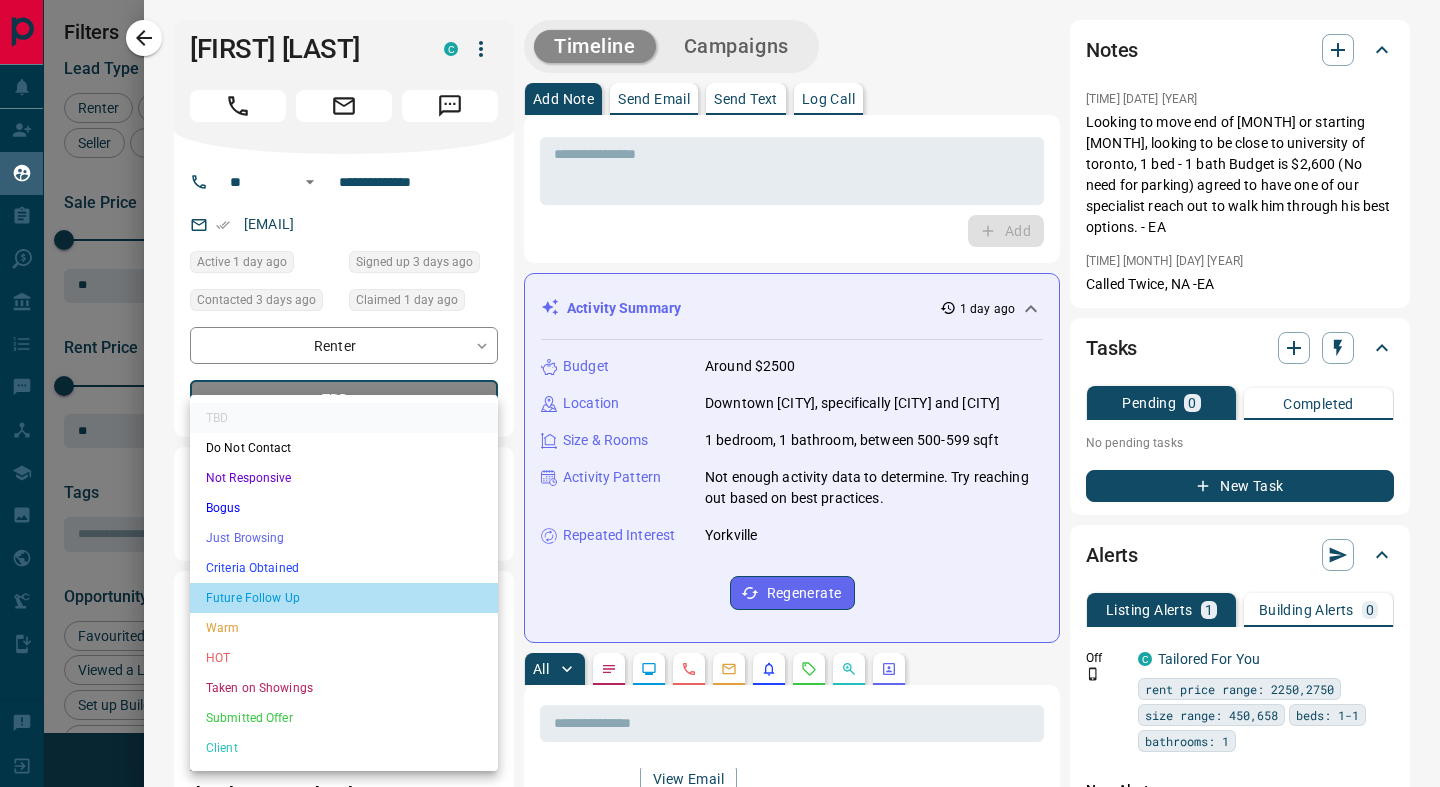 click on "Future Follow Up" at bounding box center (344, 598) 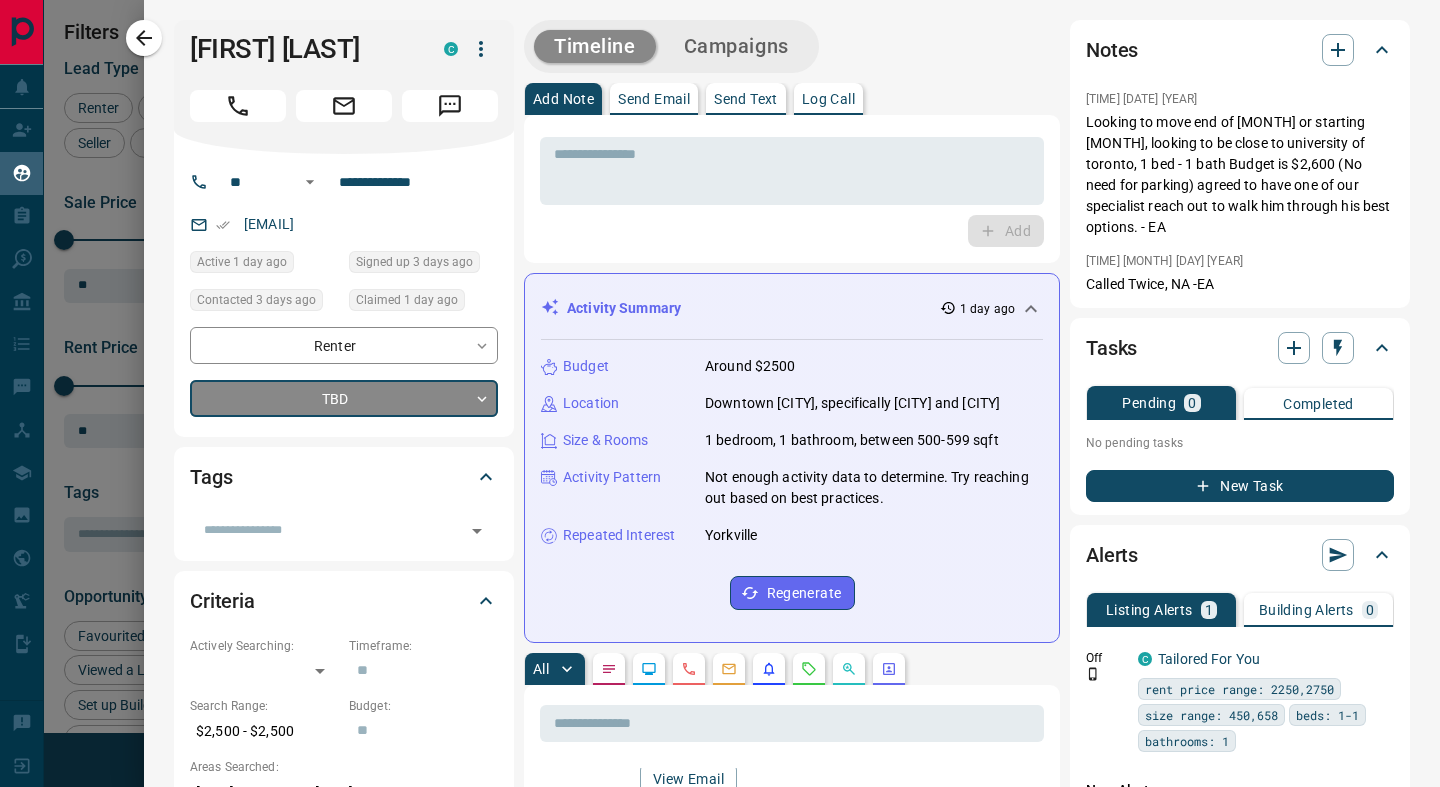 click on "TBD Do Not Contact Not Responsive Bogus Just Browsing Criteria Obtained Future Follow Up Warm HOT Taken on Showings Submitted Offer Client" at bounding box center [344, 511] 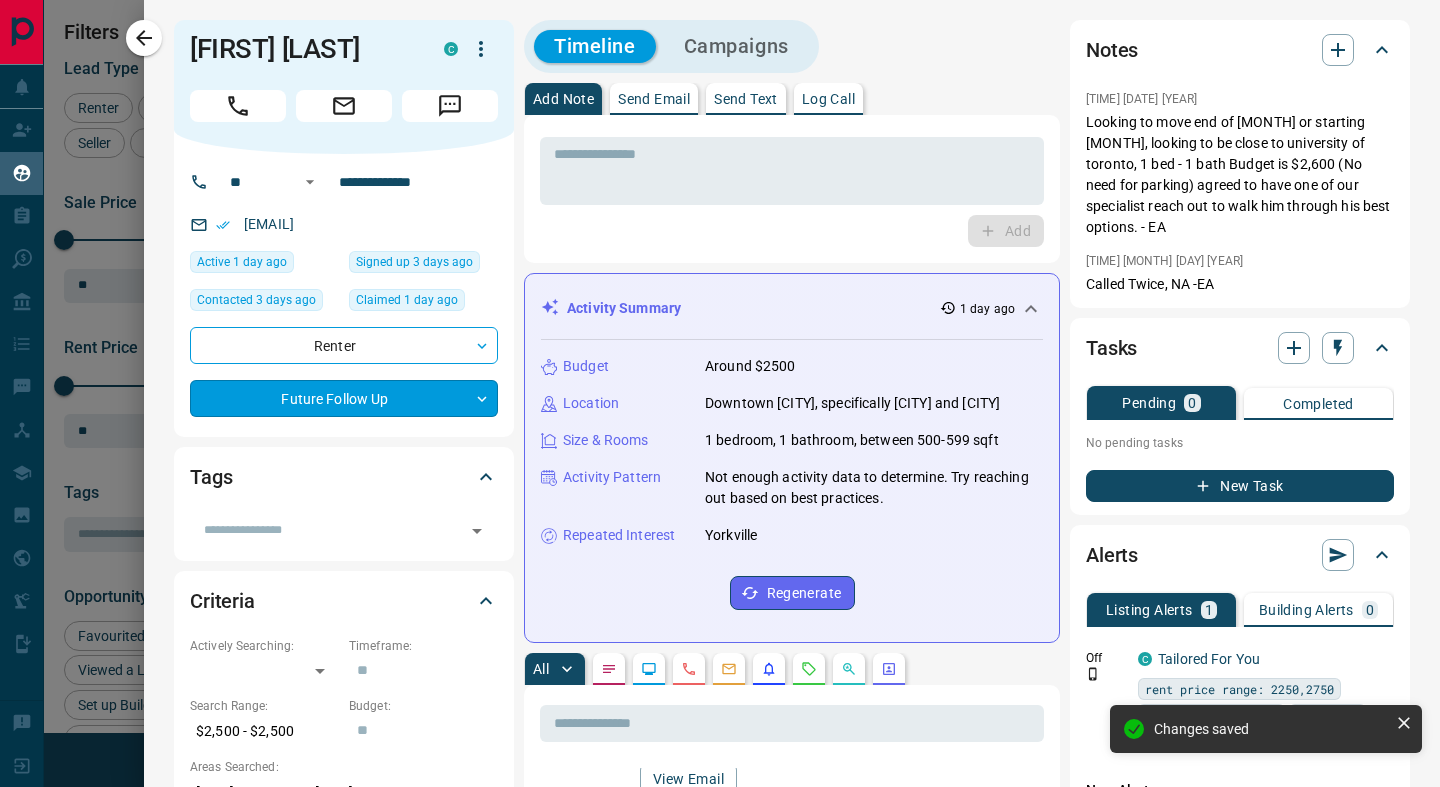 click on "Vaughan" at bounding box center [720, 381] 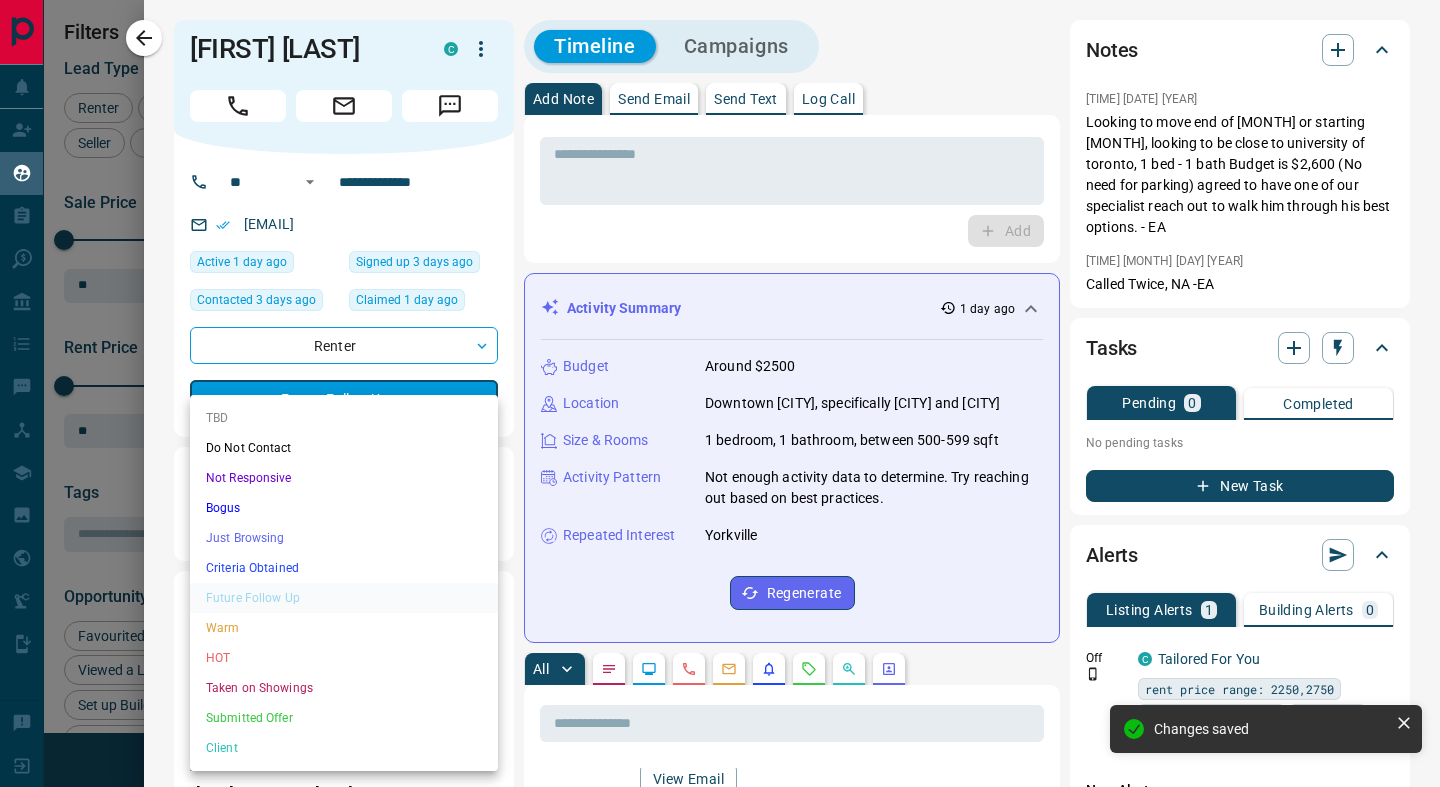 click on "Warm" at bounding box center [344, 628] 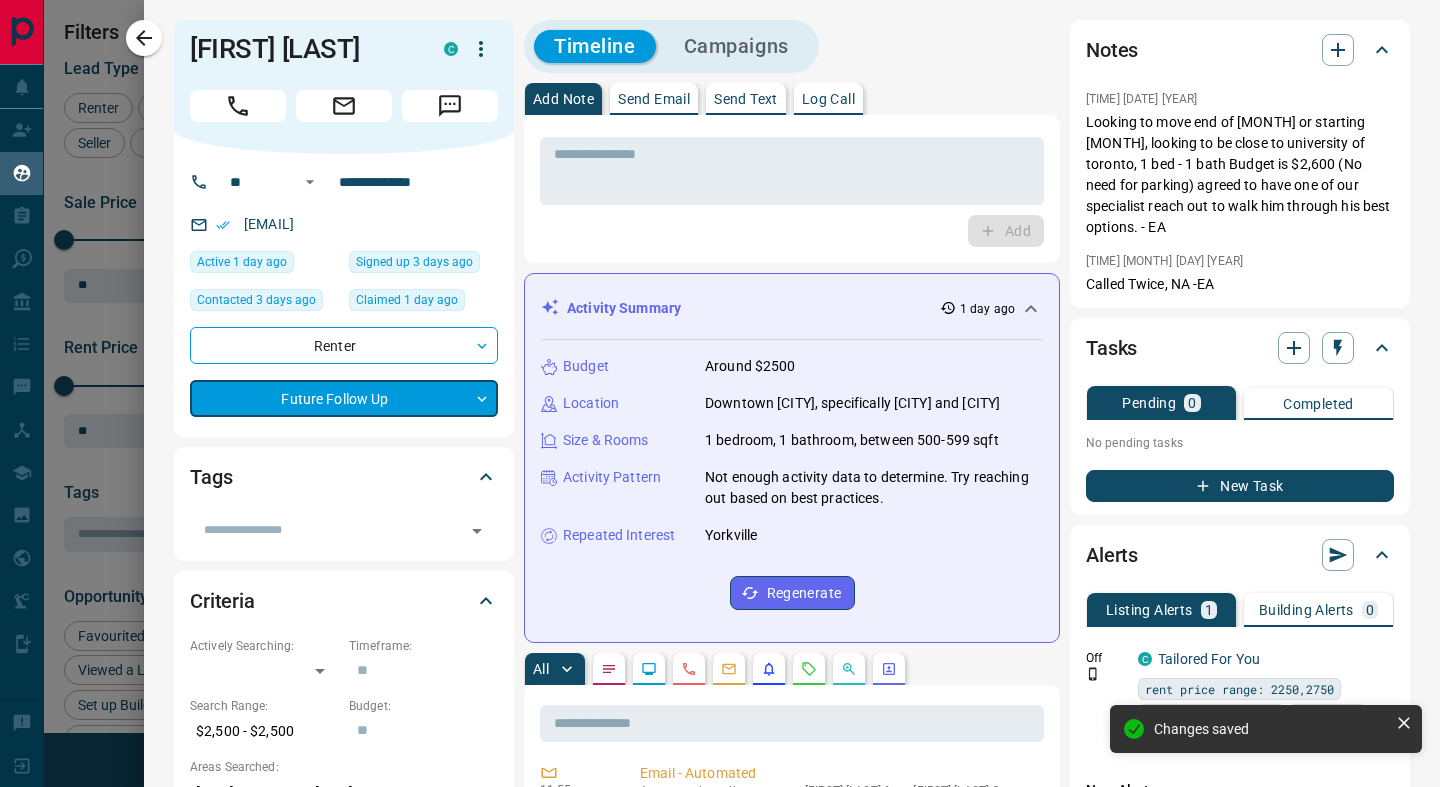 scroll, scrollTop: 930, scrollLeft: 0, axis: vertical 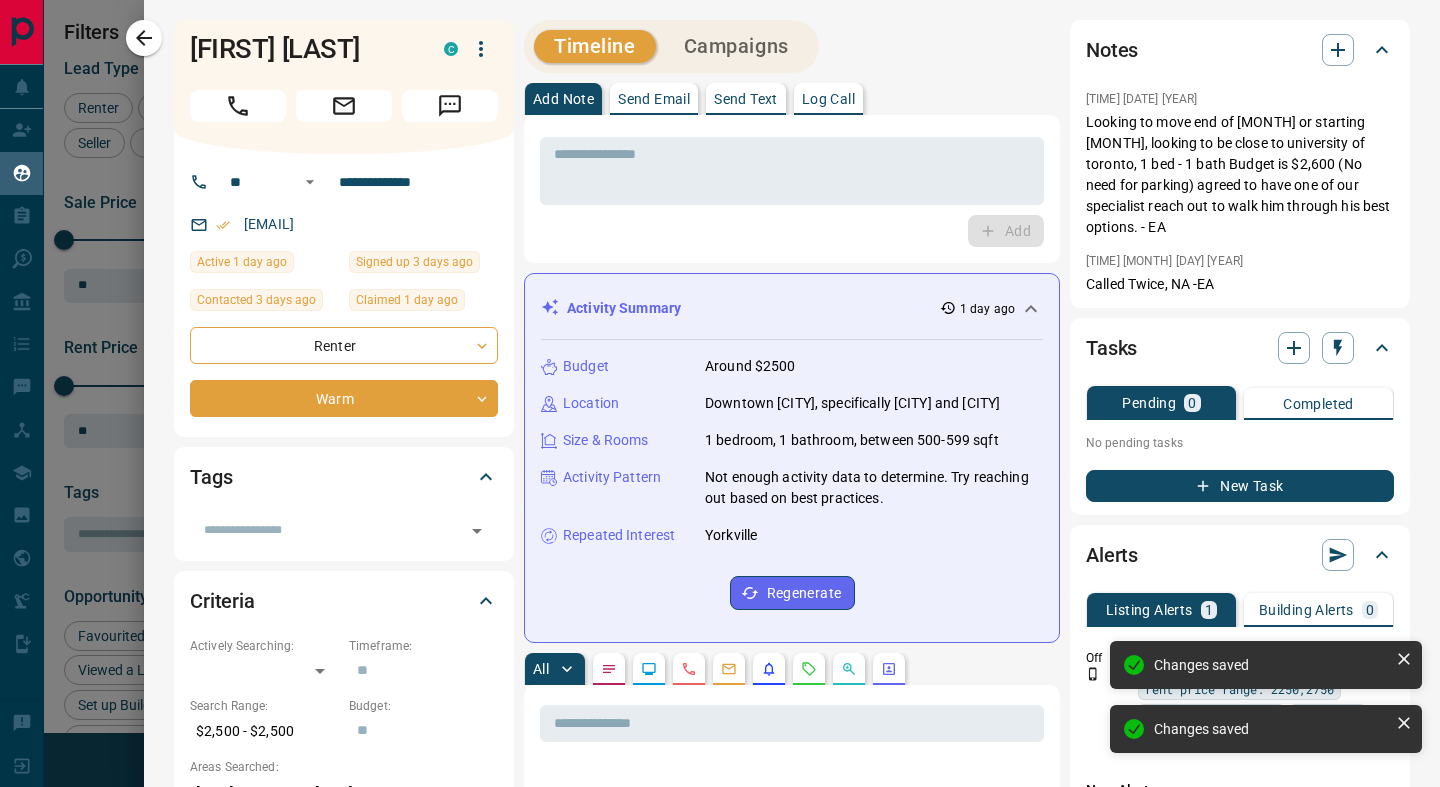 type on "*" 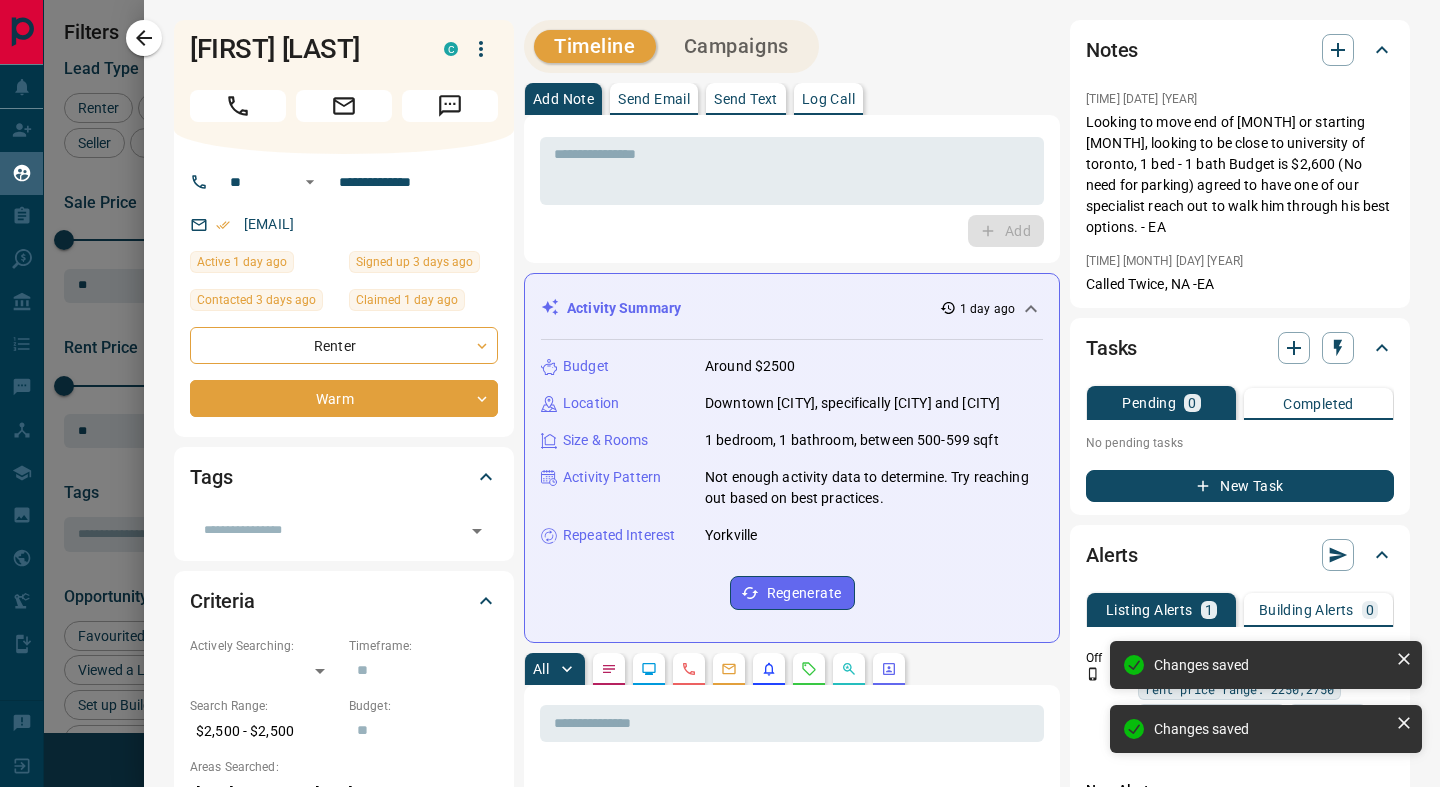scroll, scrollTop: 930, scrollLeft: 0, axis: vertical 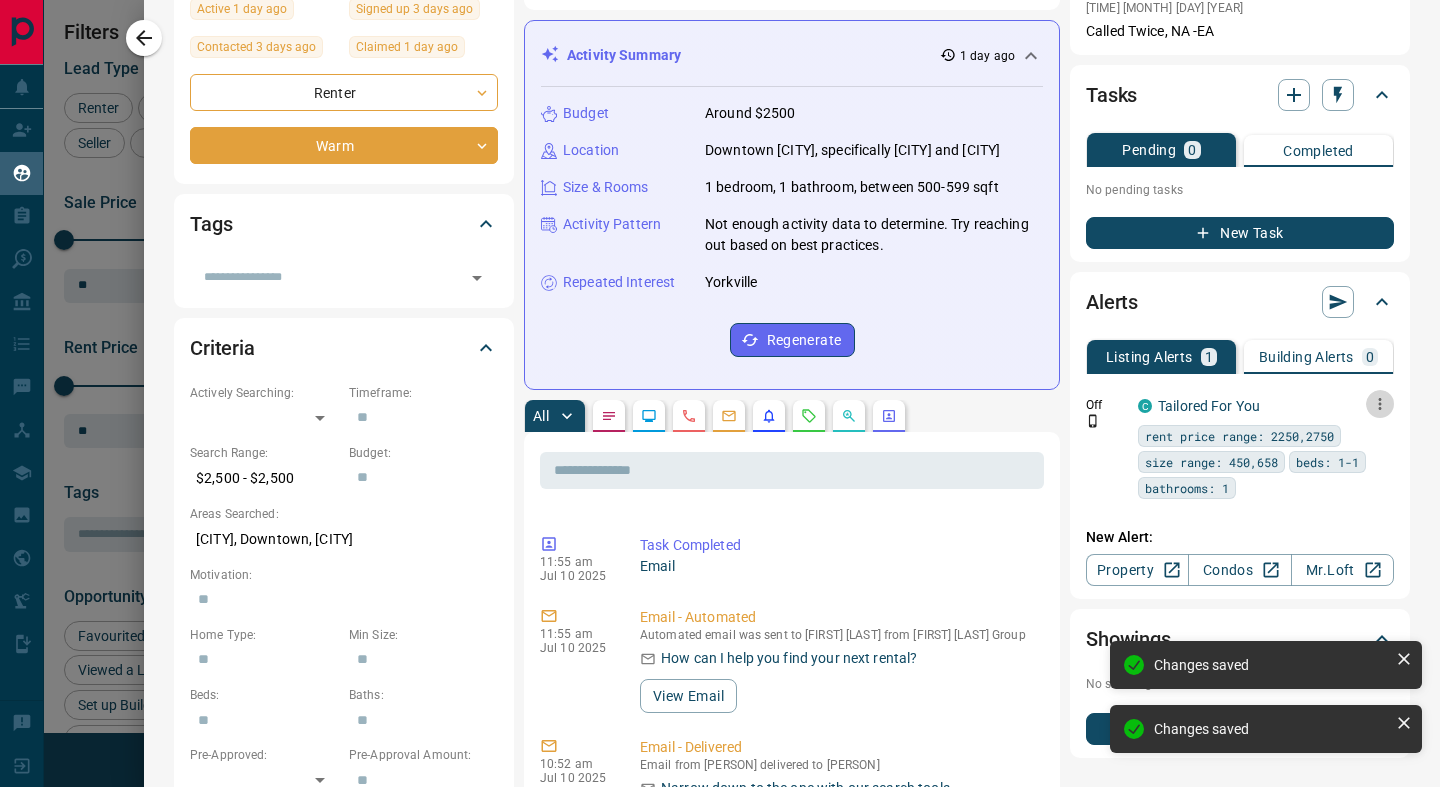 click at bounding box center (1380, 404) 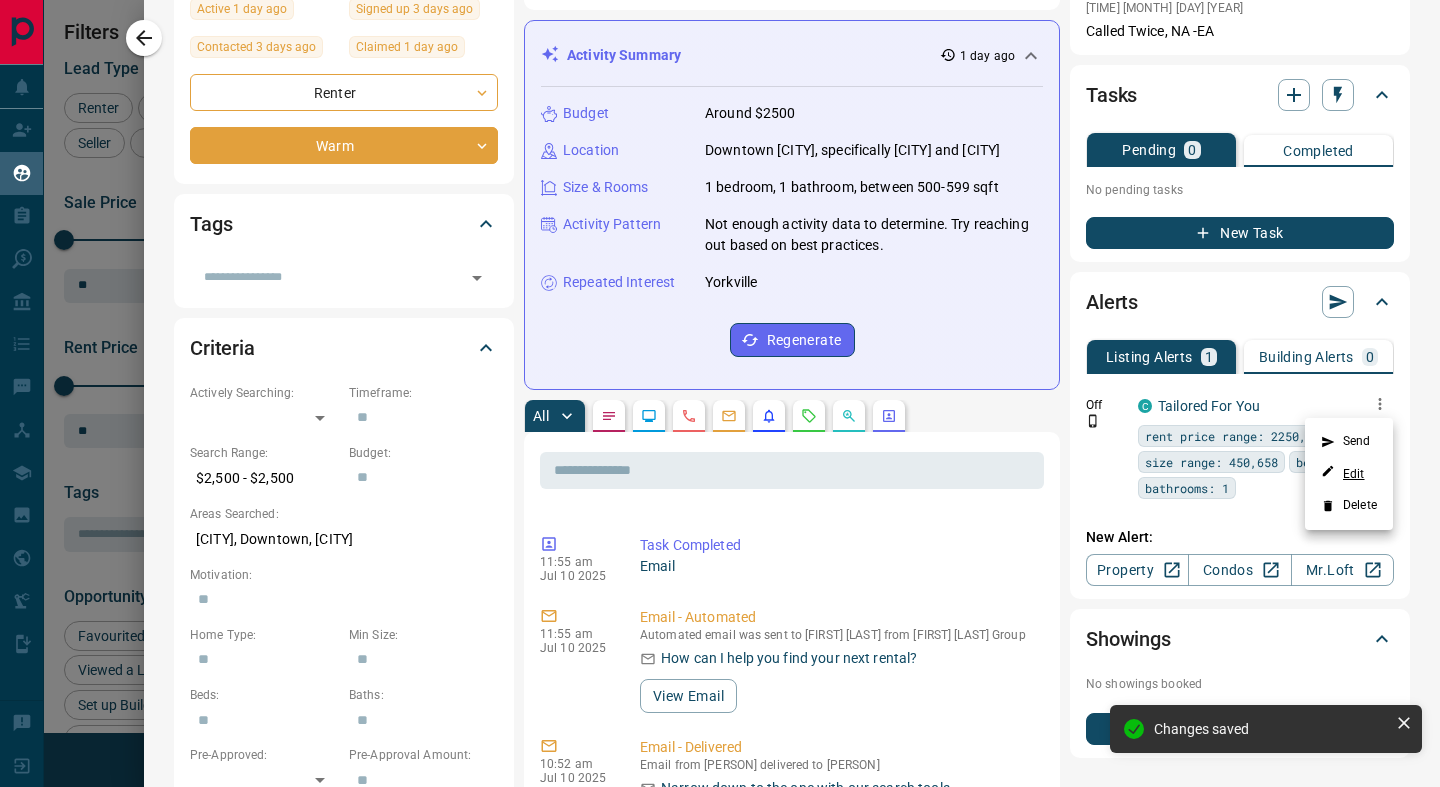 click on "Edit" at bounding box center (1343, 473) 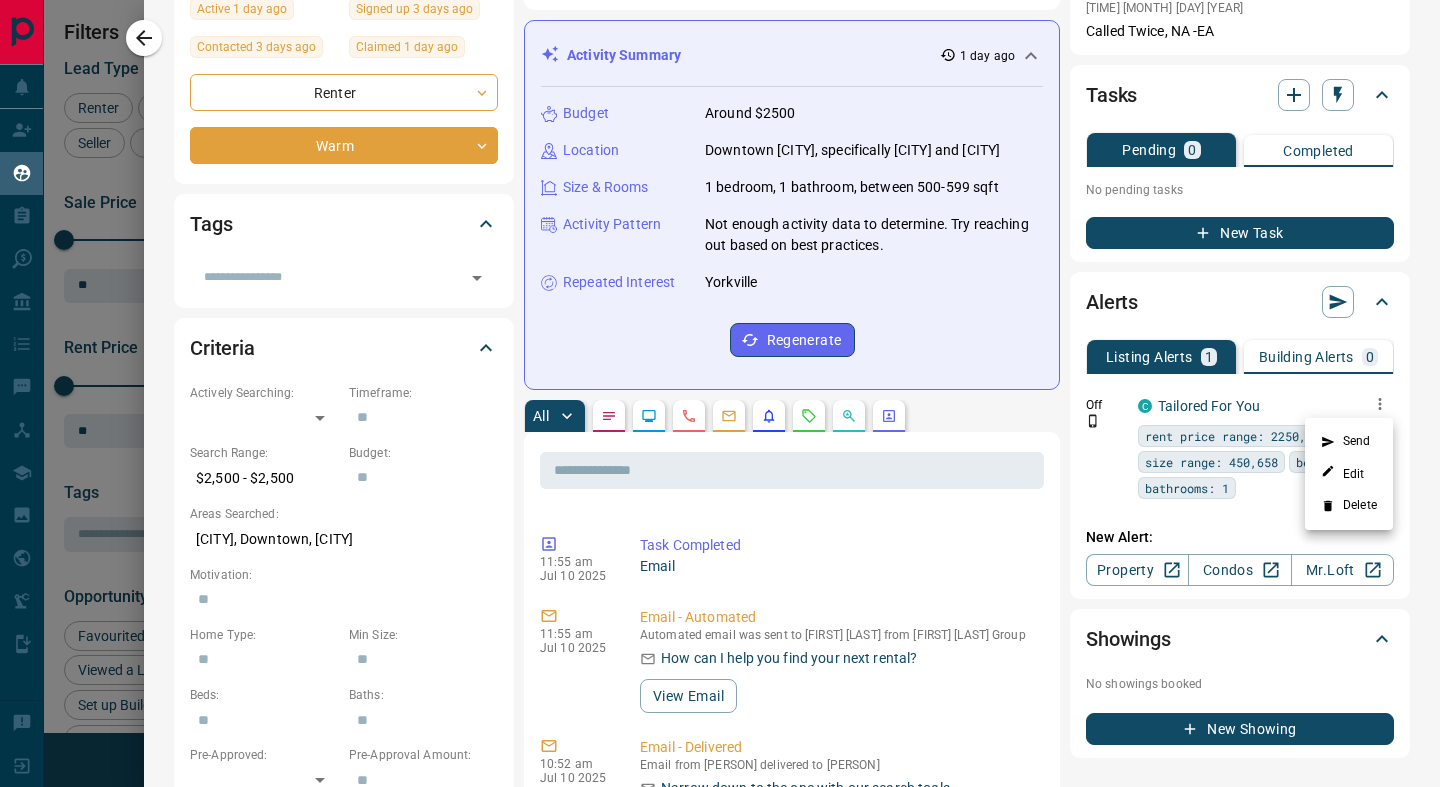 click at bounding box center (720, 393) 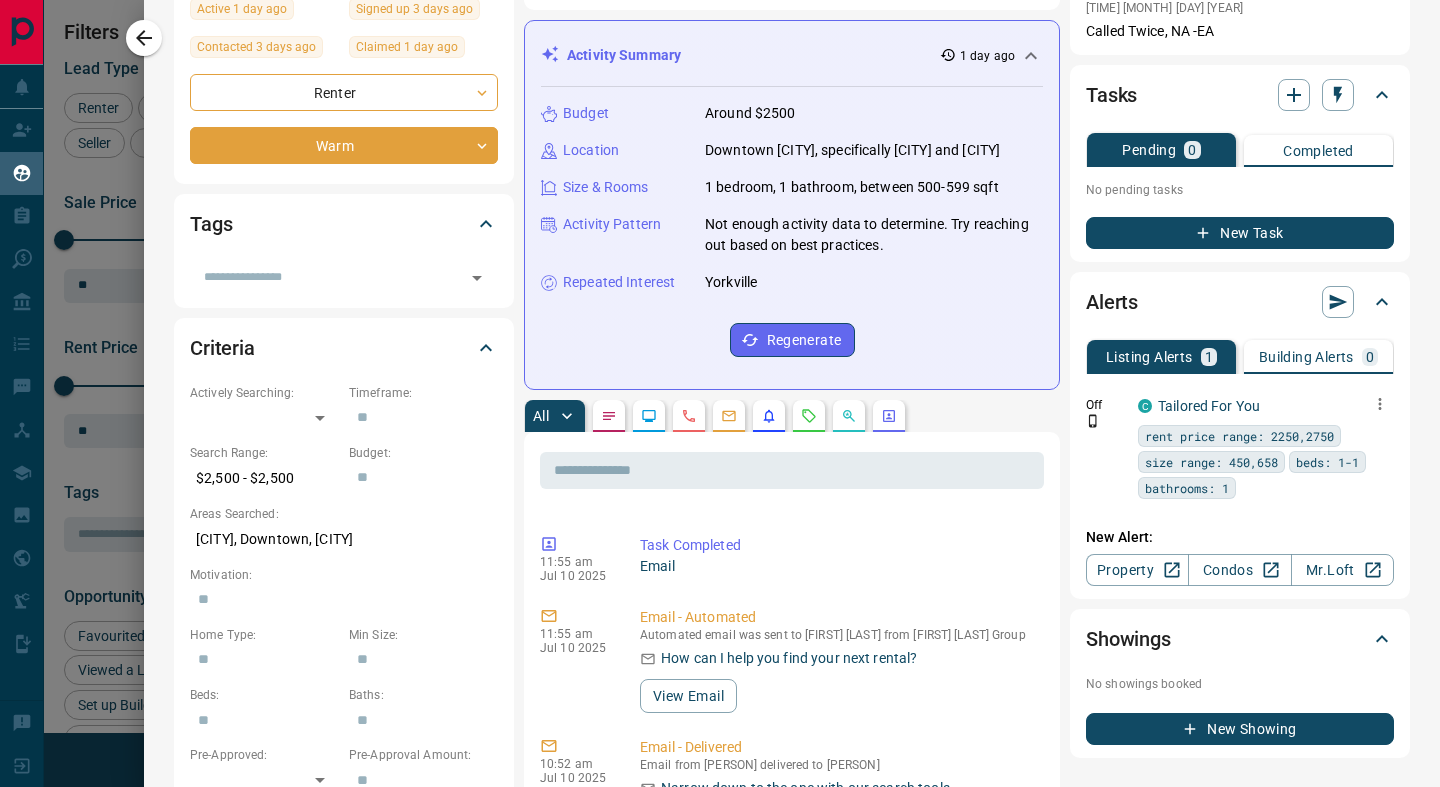 scroll, scrollTop: 0, scrollLeft: 0, axis: both 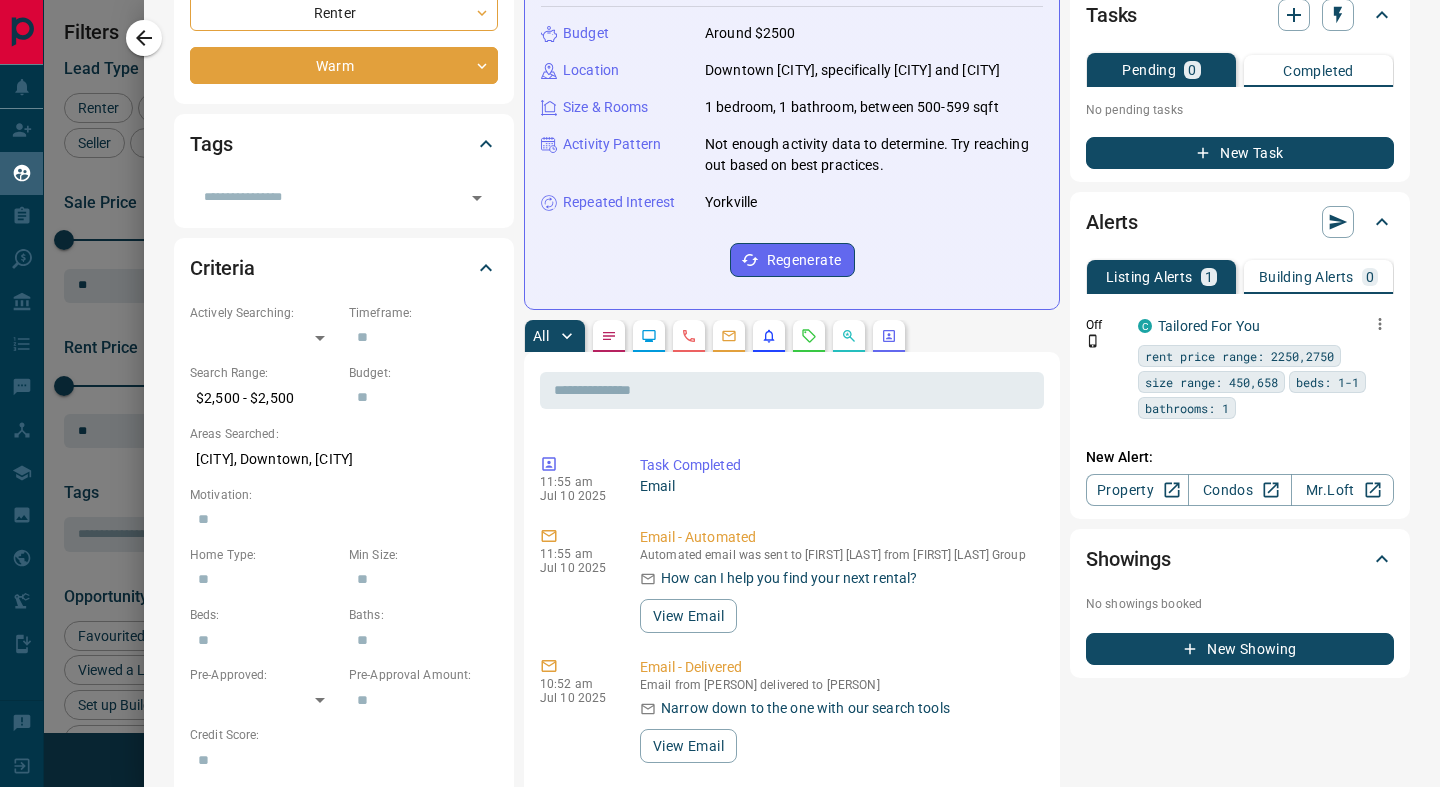 click 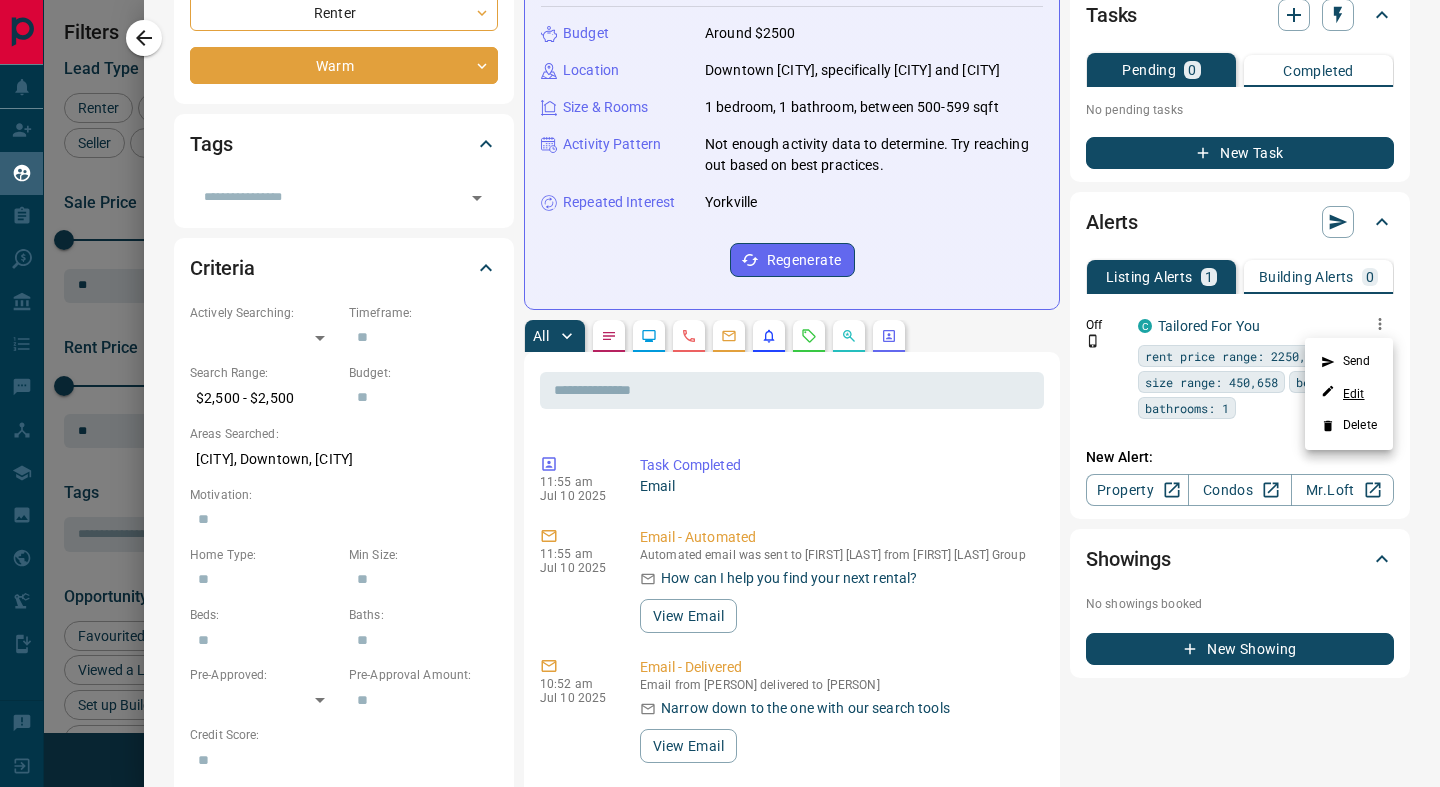 click on "Edit" at bounding box center [1343, 393] 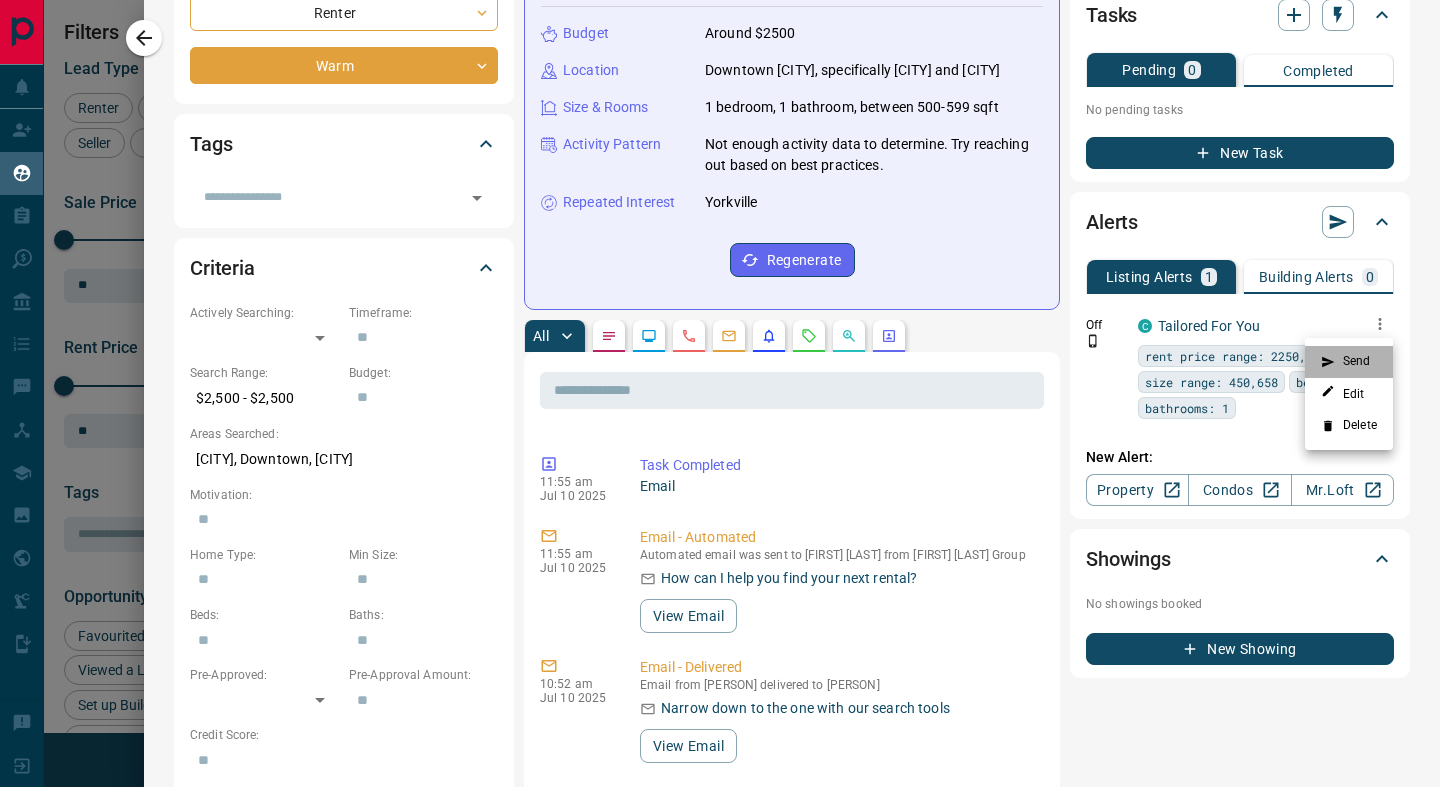 click on "Send" at bounding box center [1349, 362] 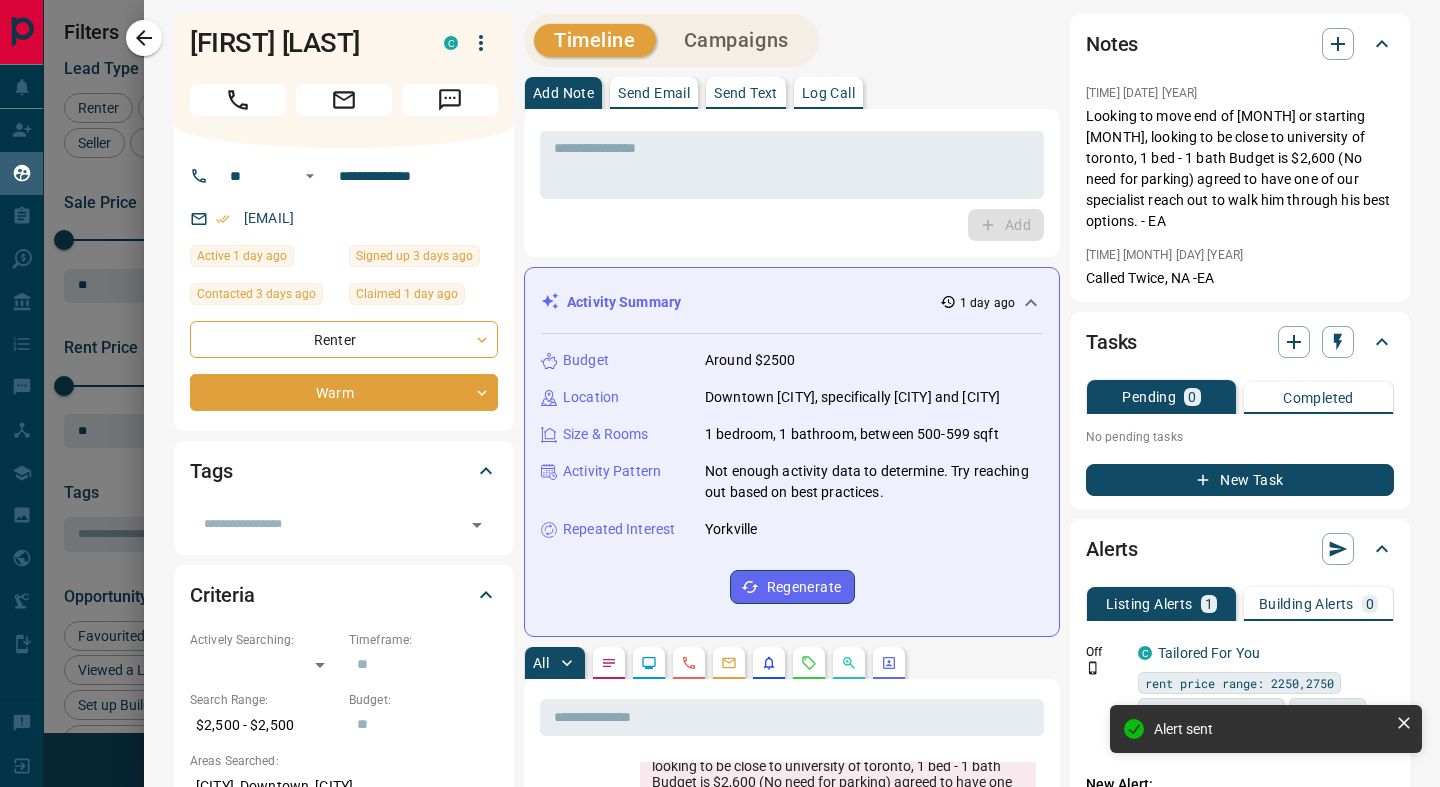 scroll, scrollTop: 0, scrollLeft: 0, axis: both 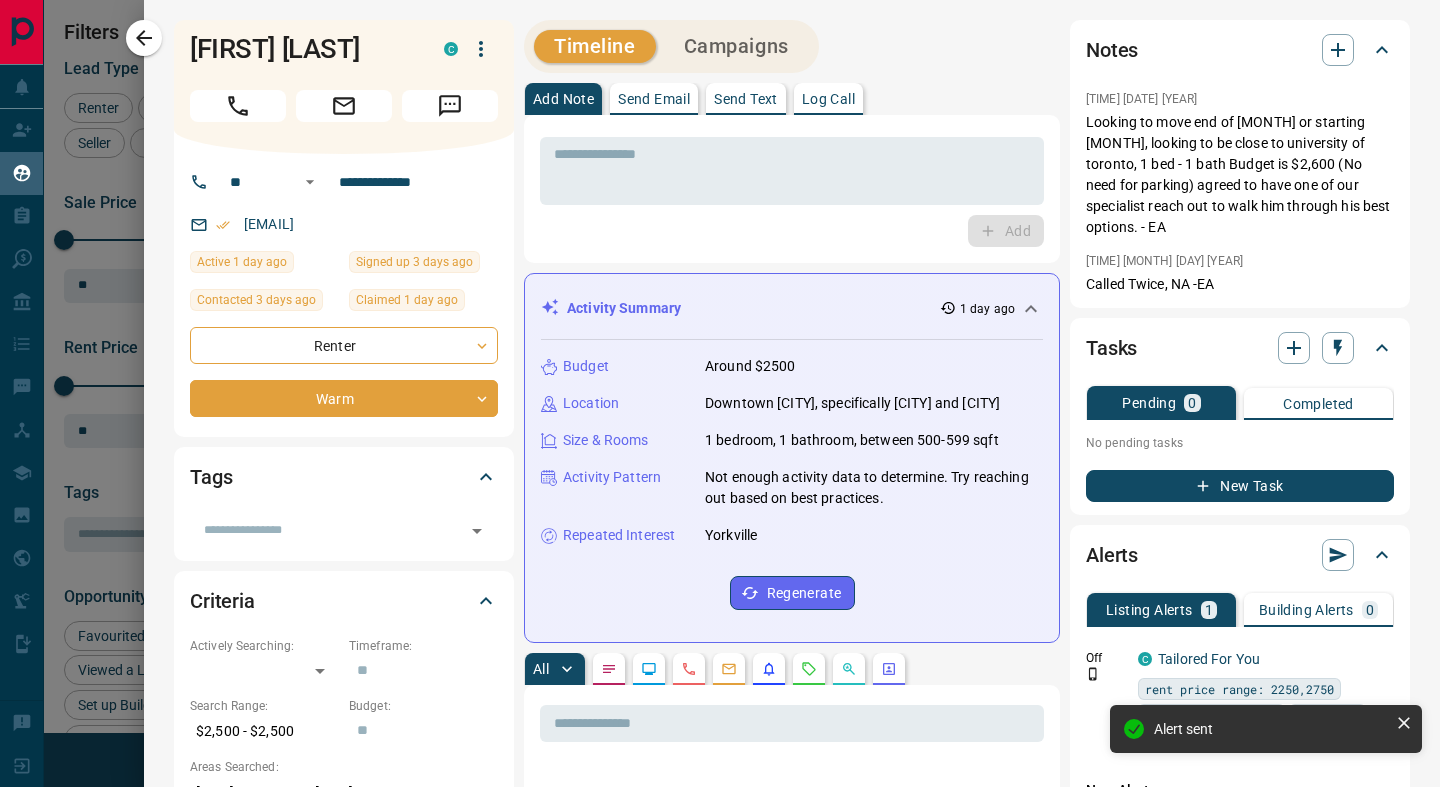 drag, startPoint x: 461, startPoint y: 222, endPoint x: 240, endPoint y: 221, distance: 221.00226 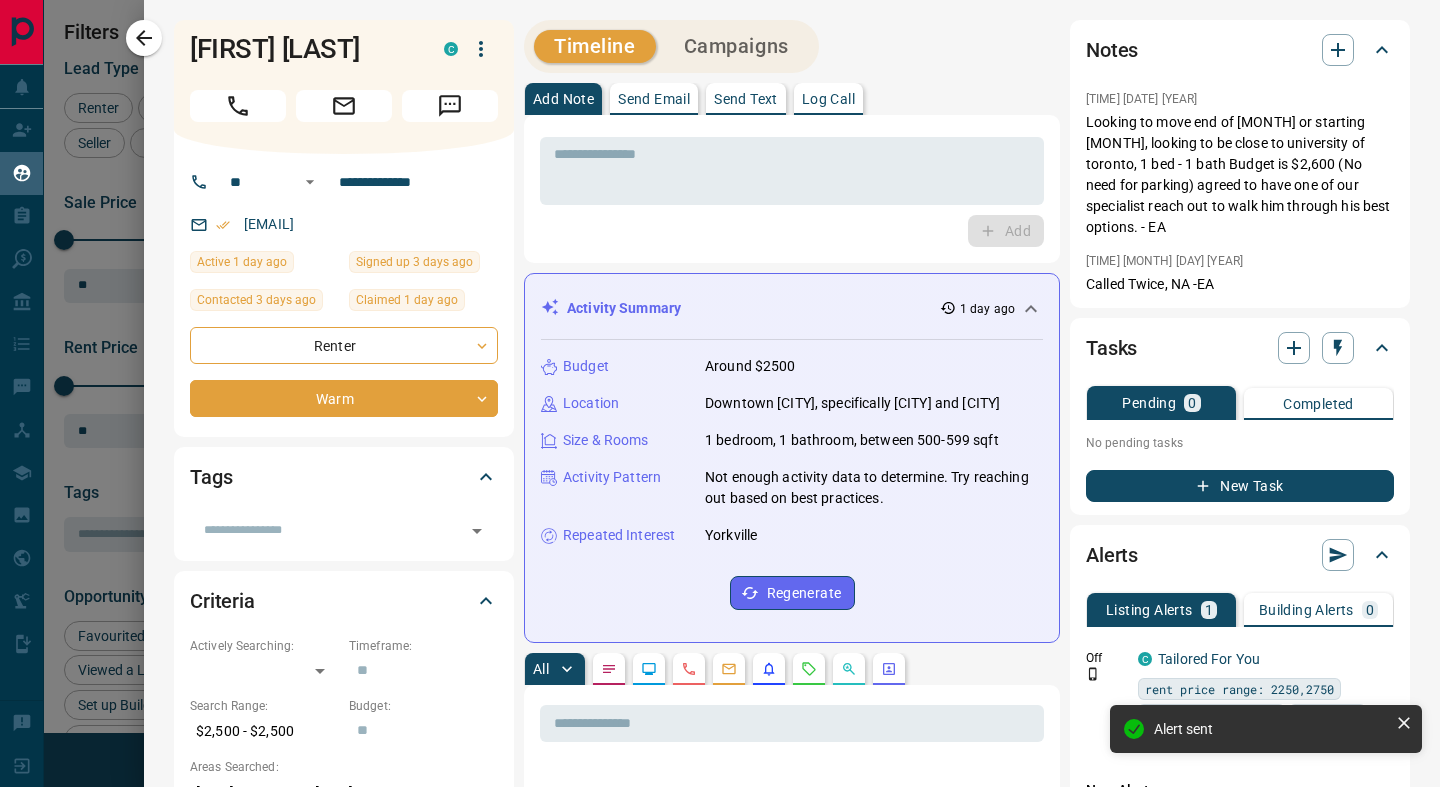 click on "[EMAIL]" at bounding box center [344, 224] 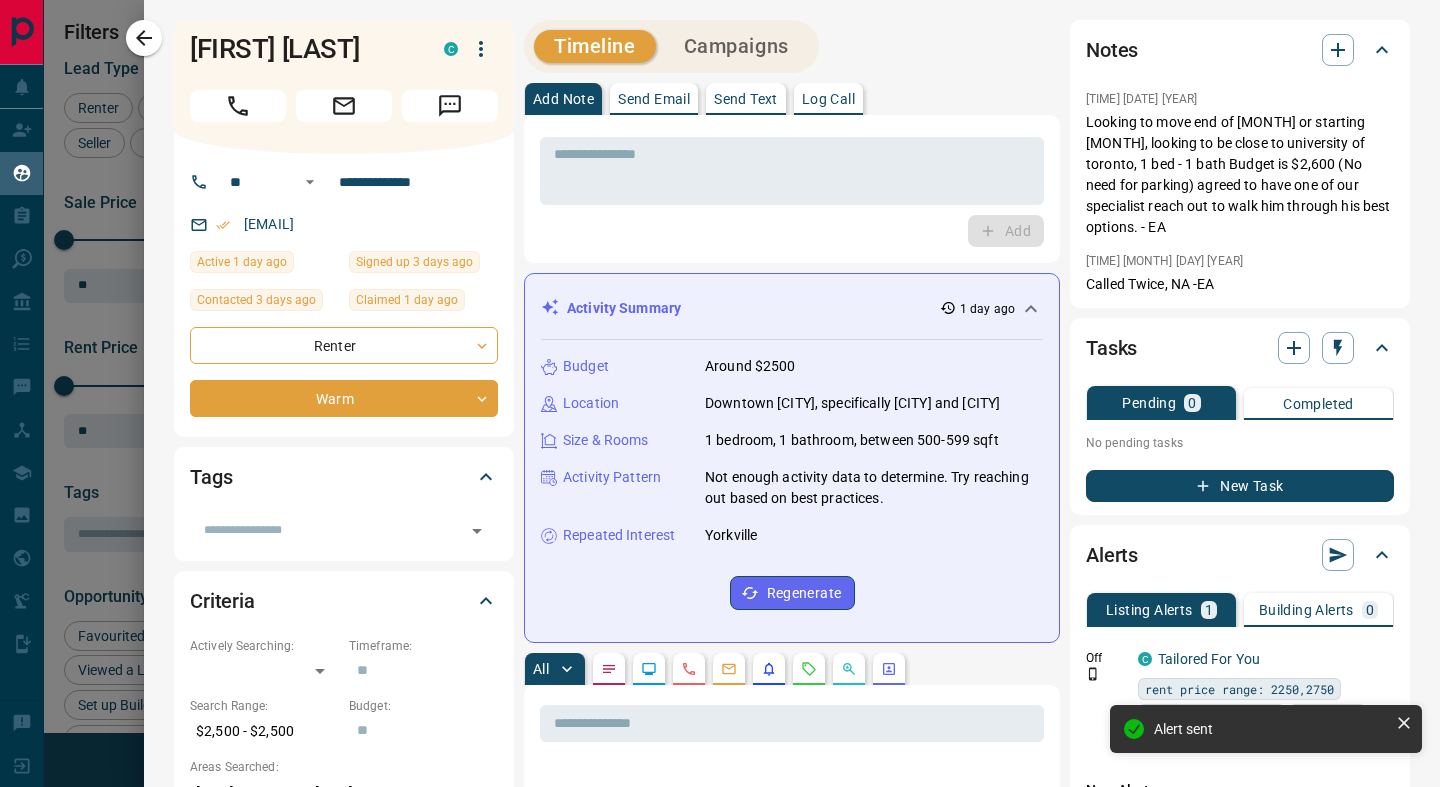 copy on "[EMAIL]" 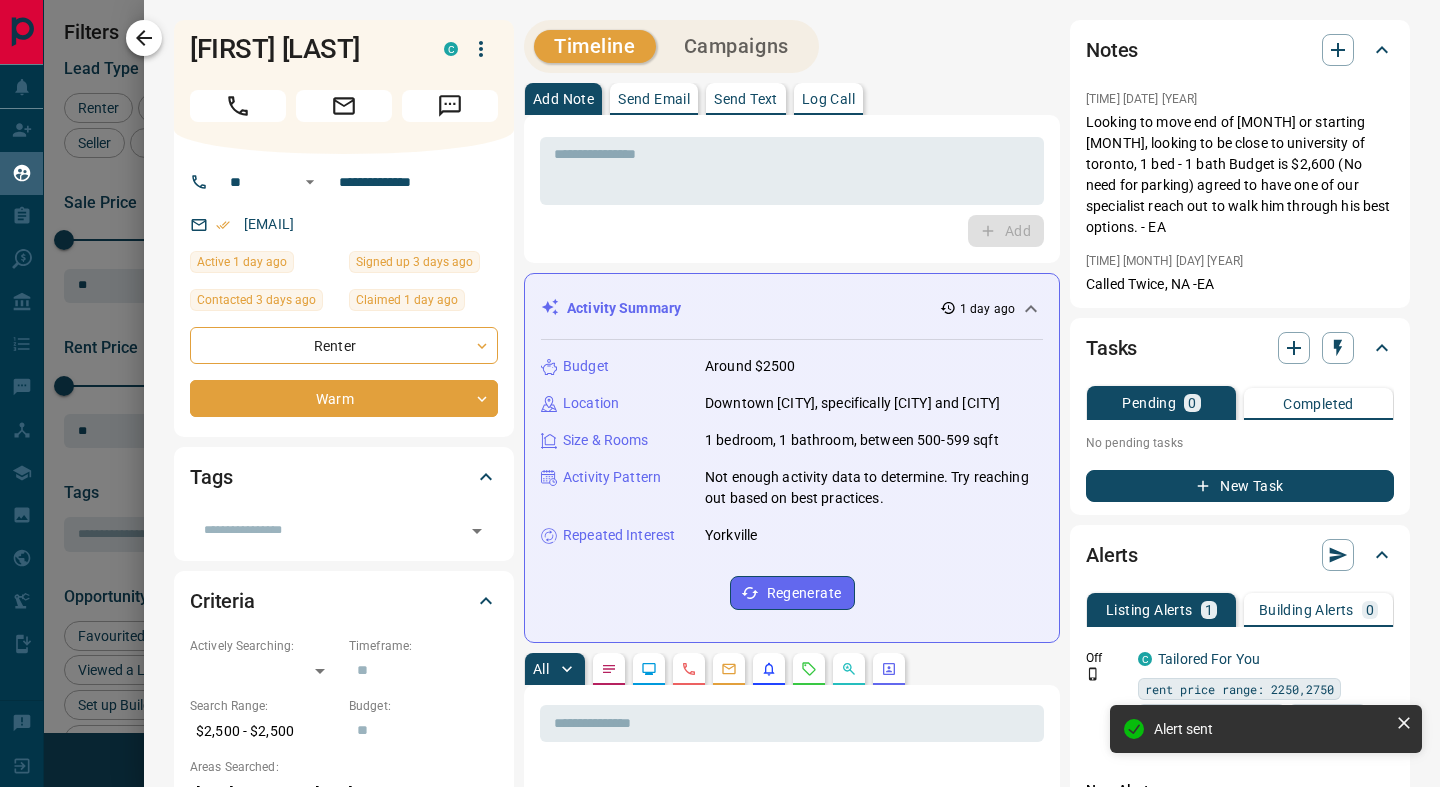 click 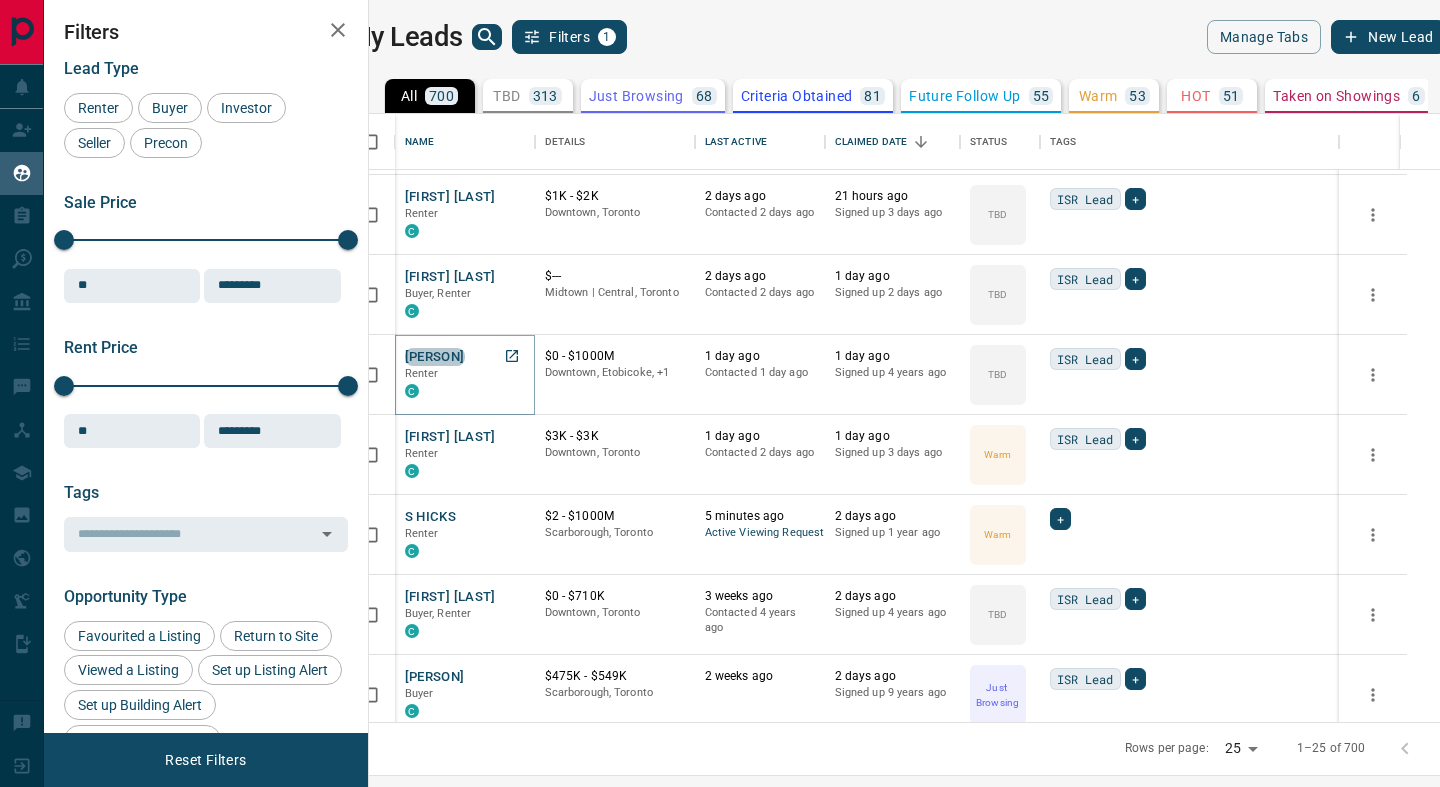click on "[PERSON]" at bounding box center (435, 357) 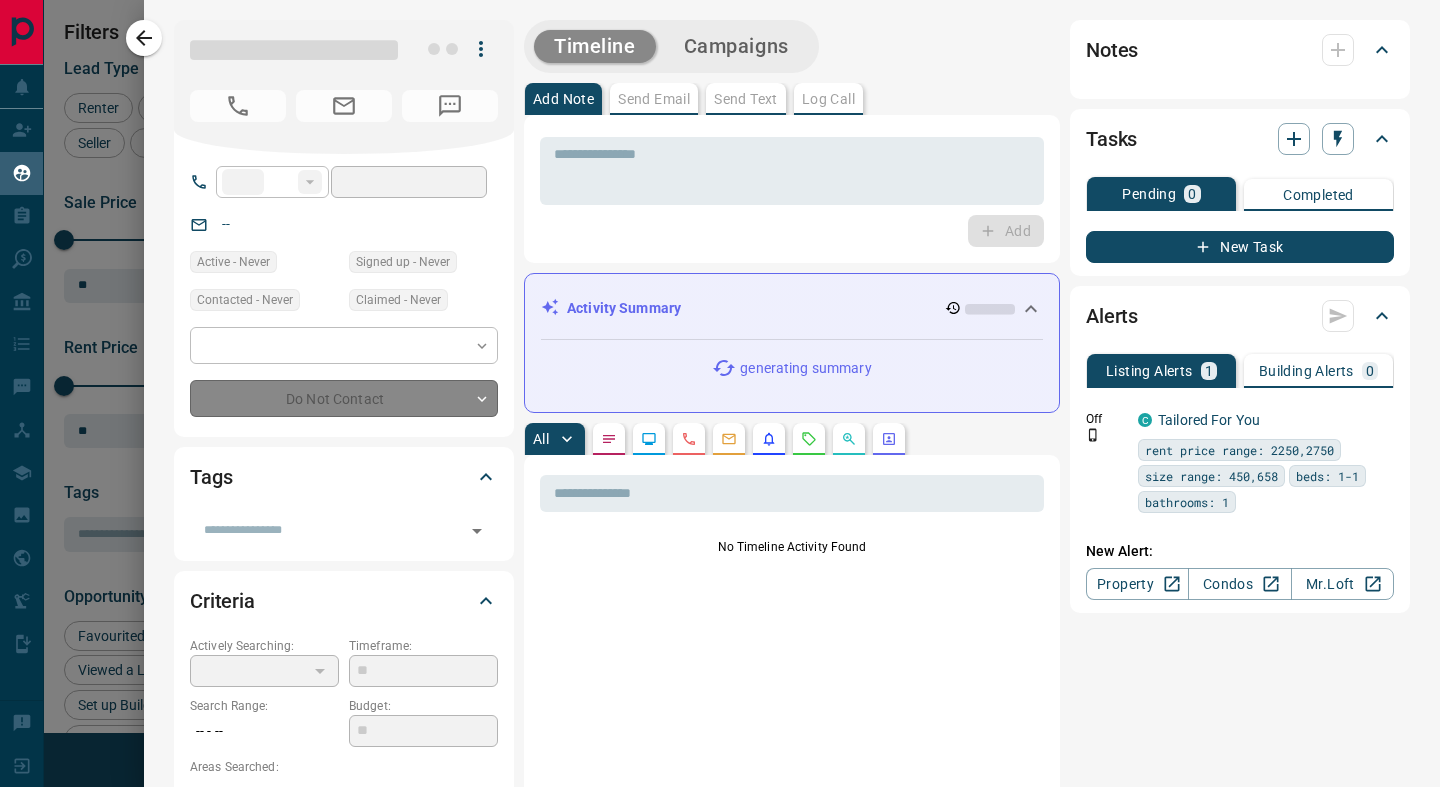 type on "**" 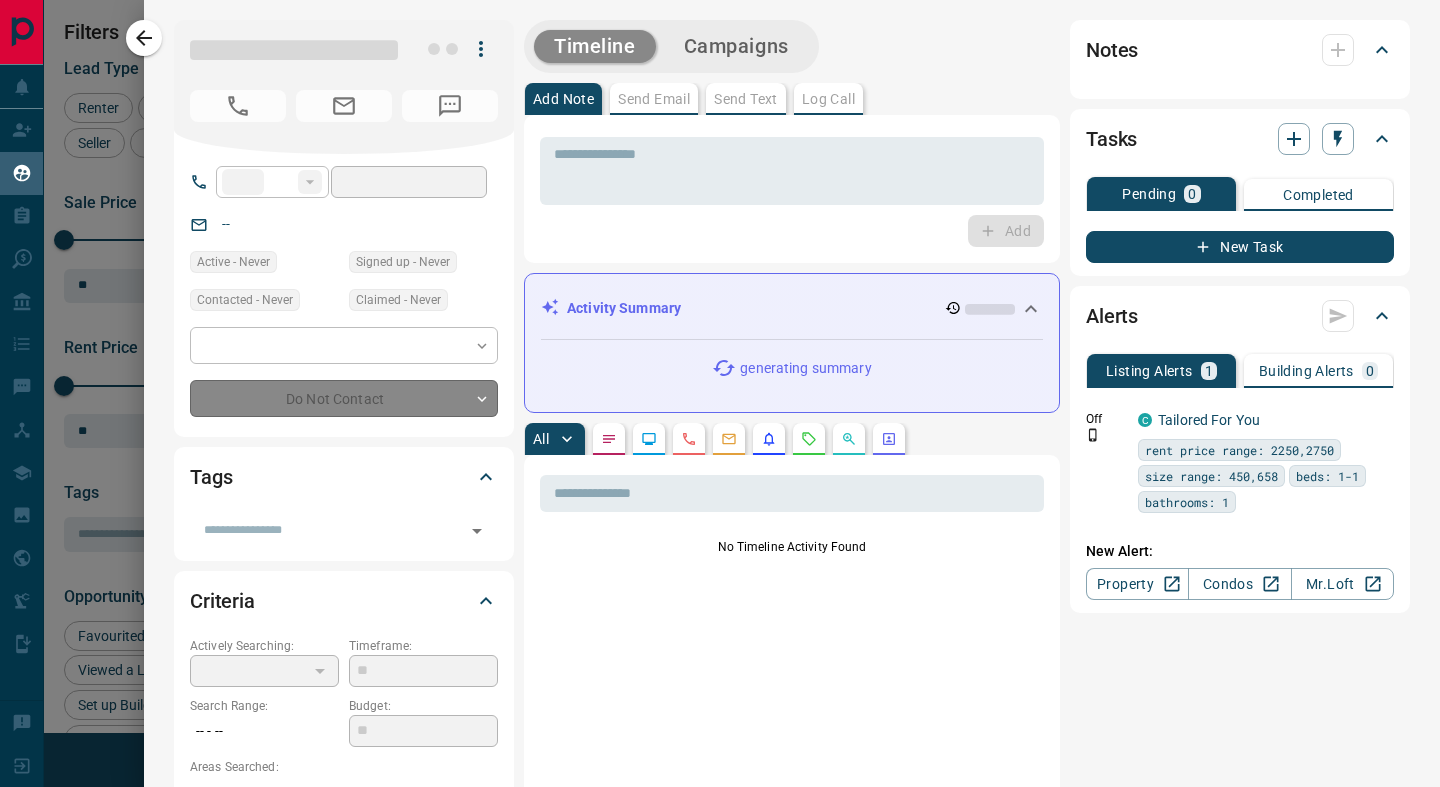 type on "**********" 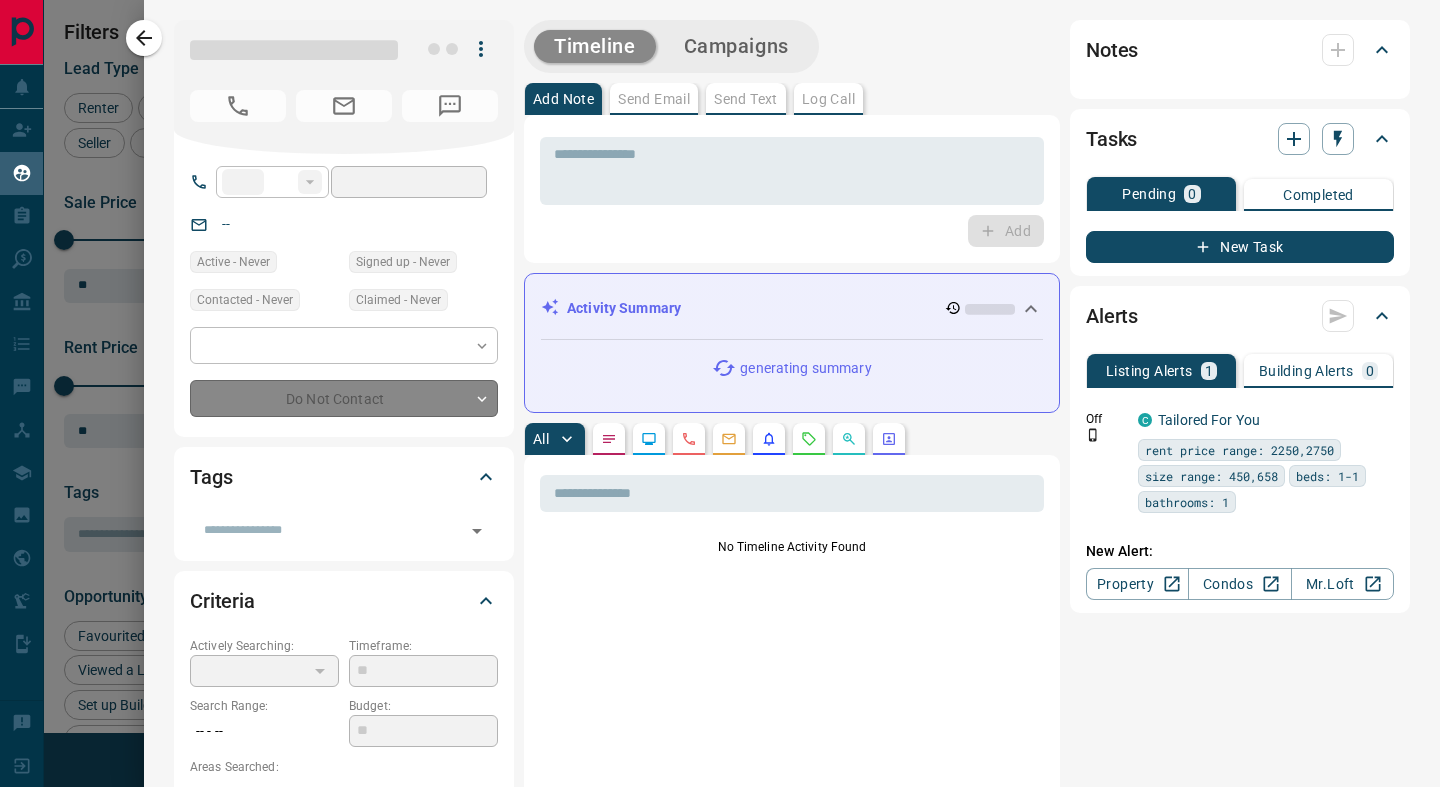 type on "**********" 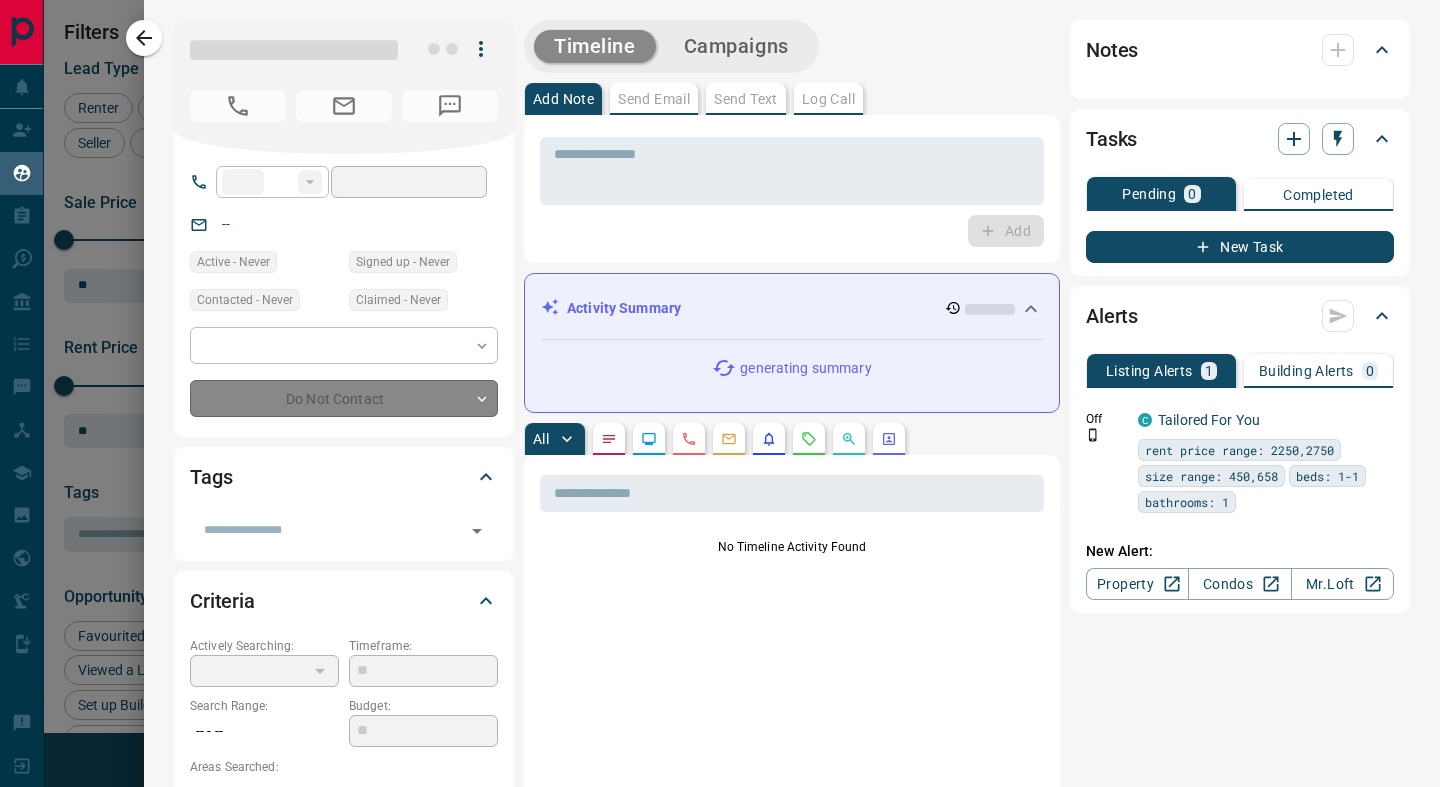 type on "**" 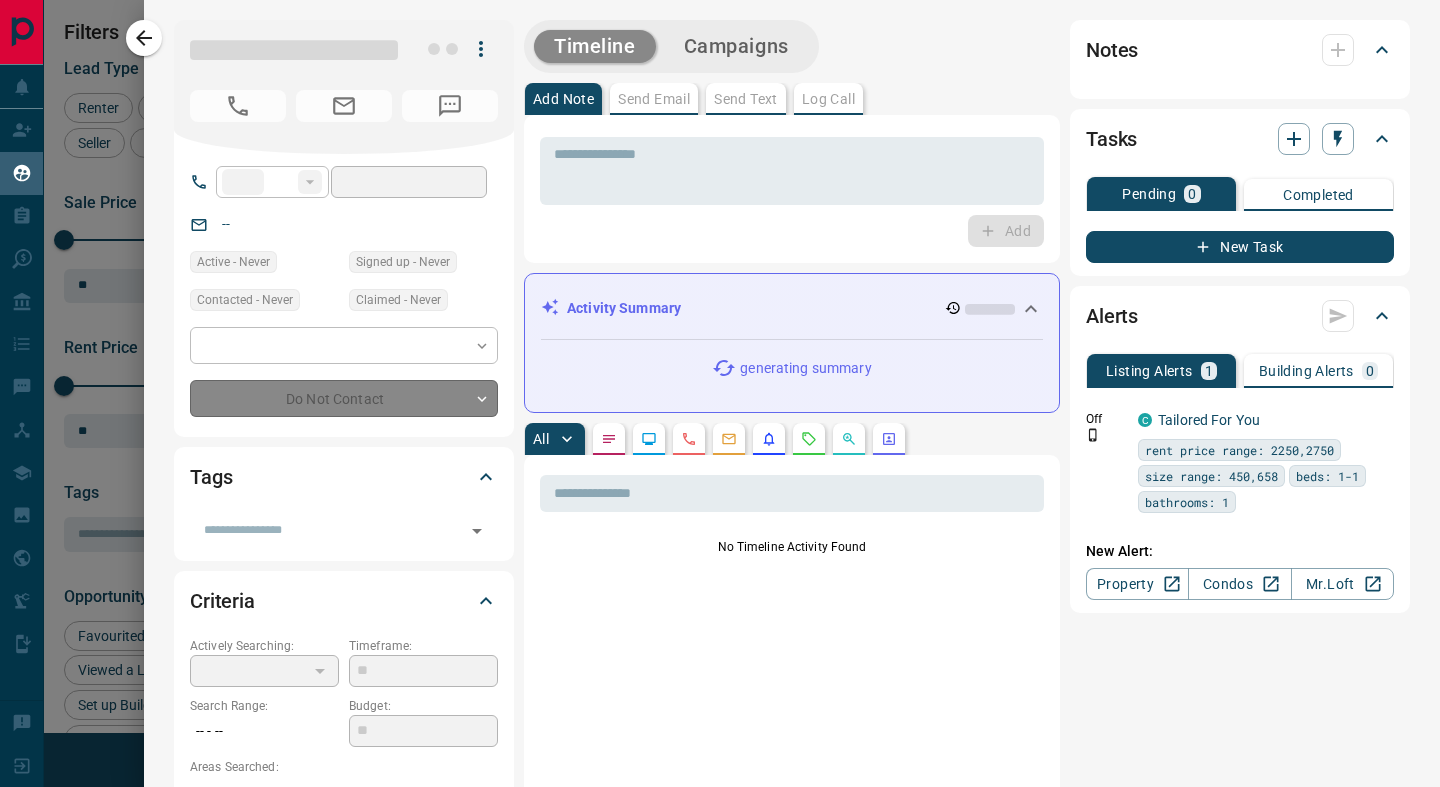 type on "*" 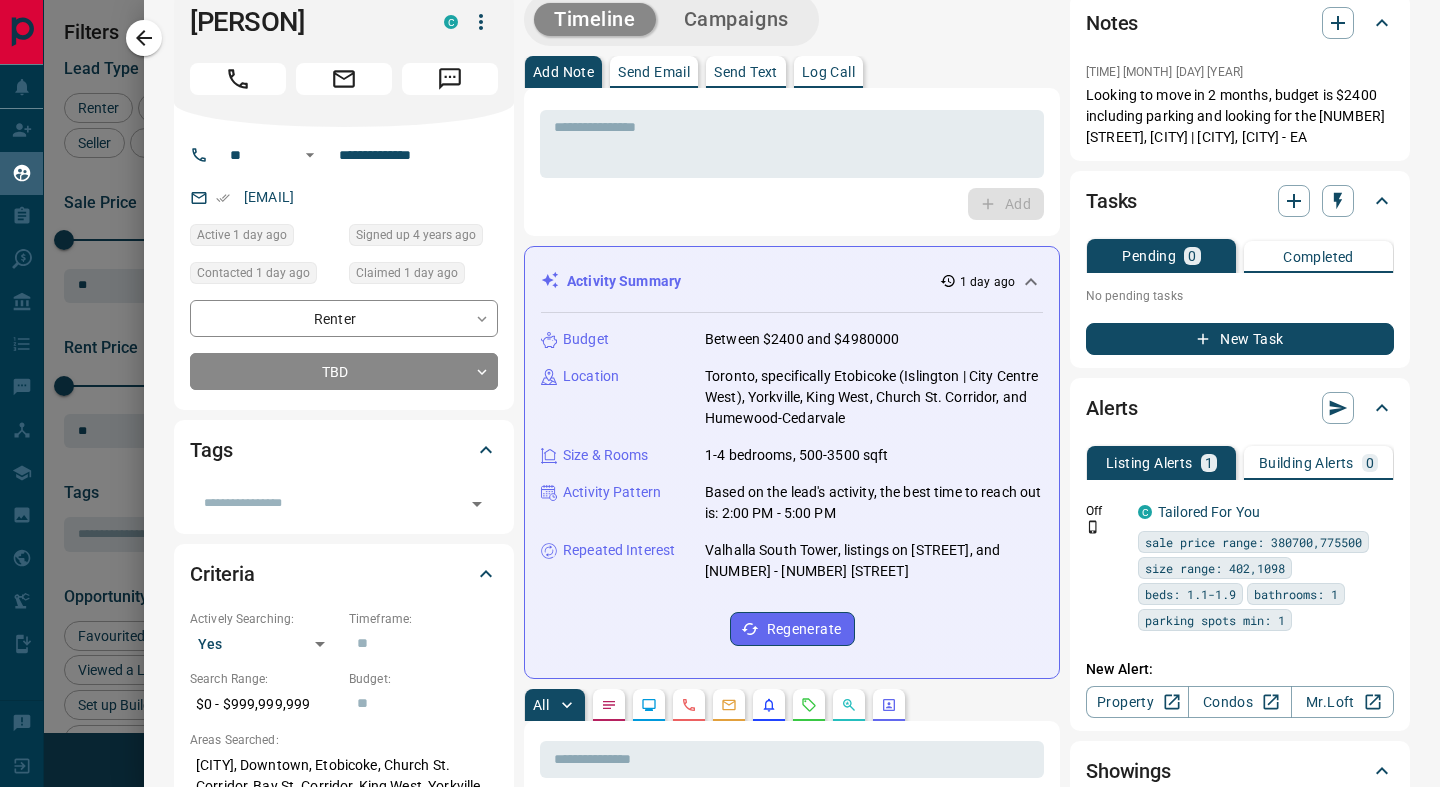 scroll, scrollTop: 0, scrollLeft: 0, axis: both 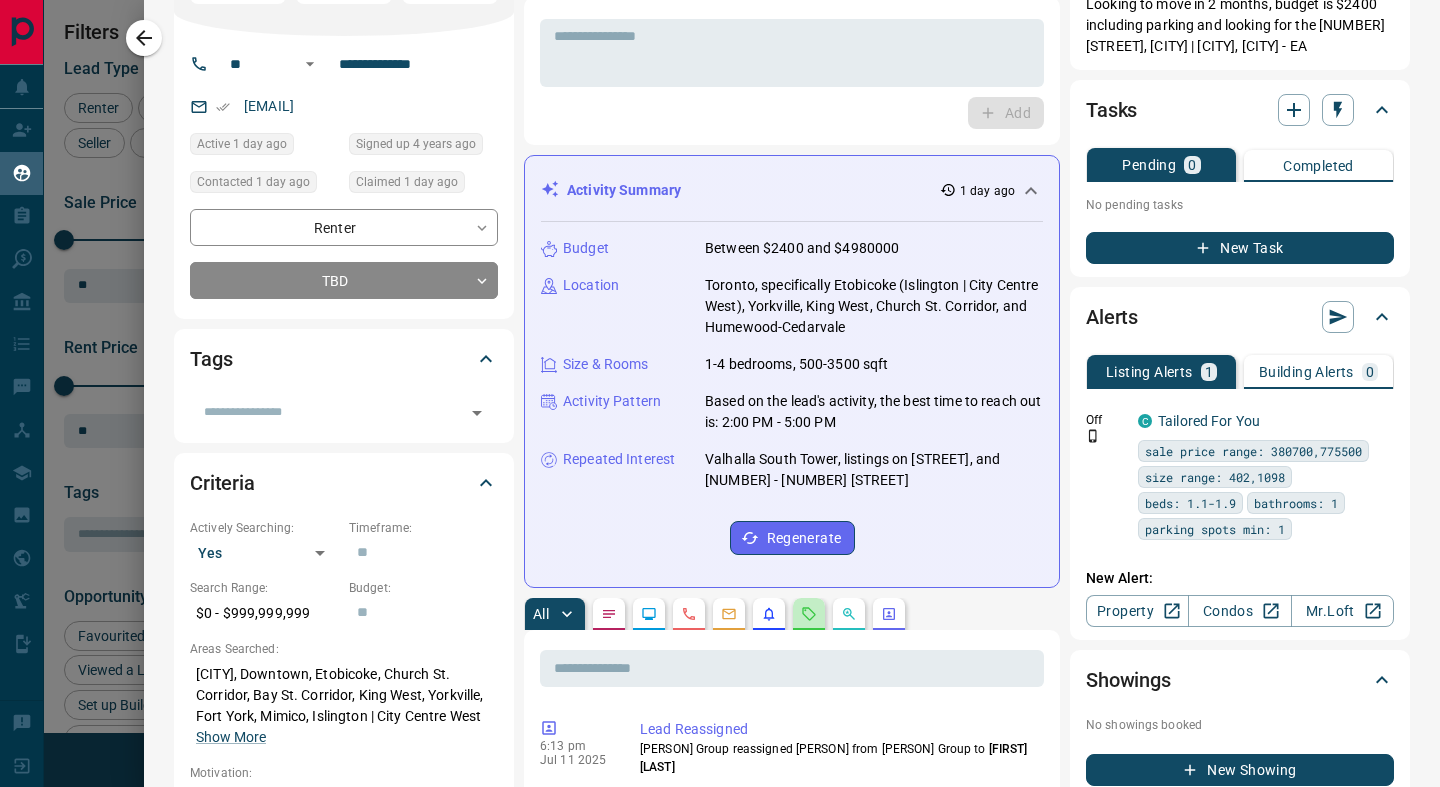 click at bounding box center [809, 614] 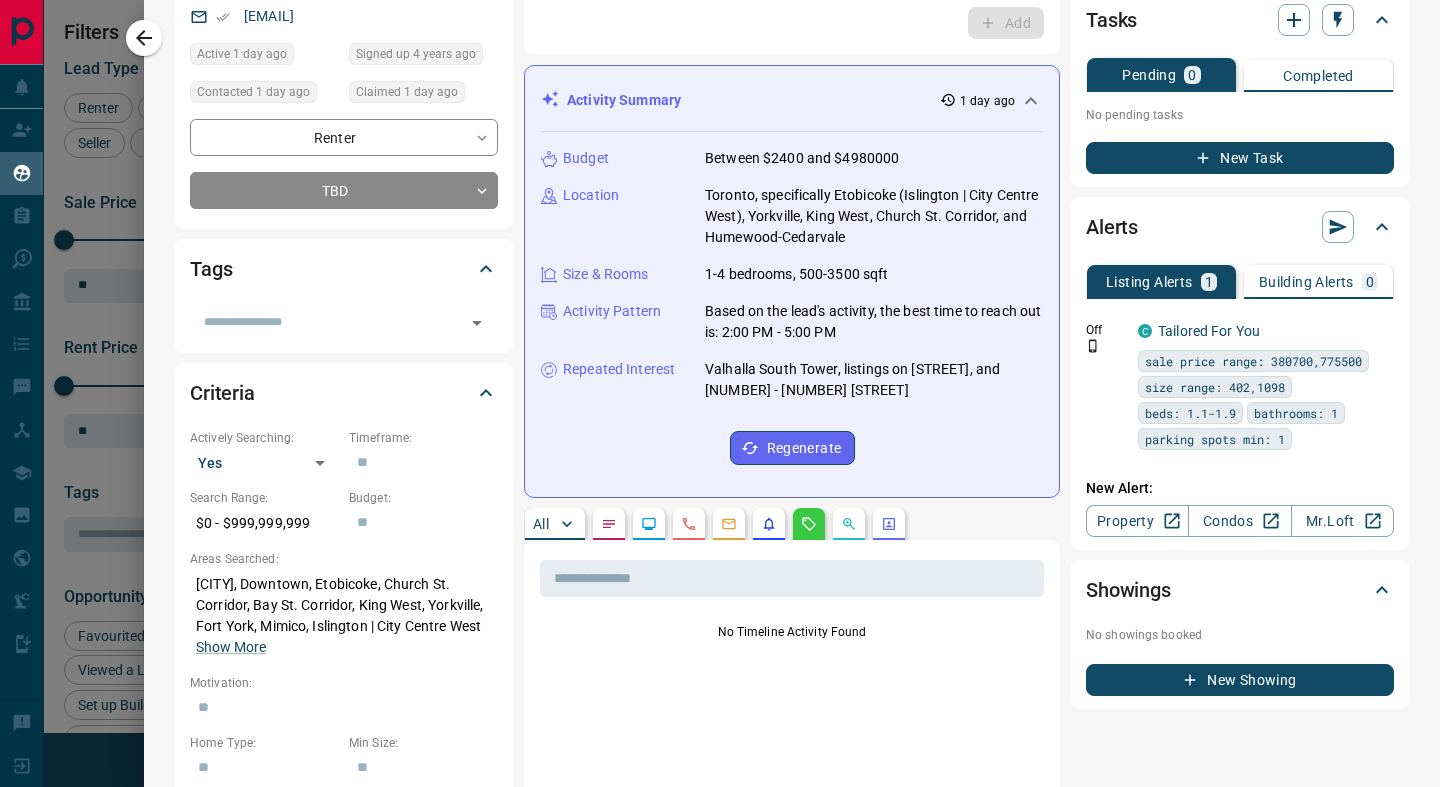 scroll, scrollTop: 210, scrollLeft: 0, axis: vertical 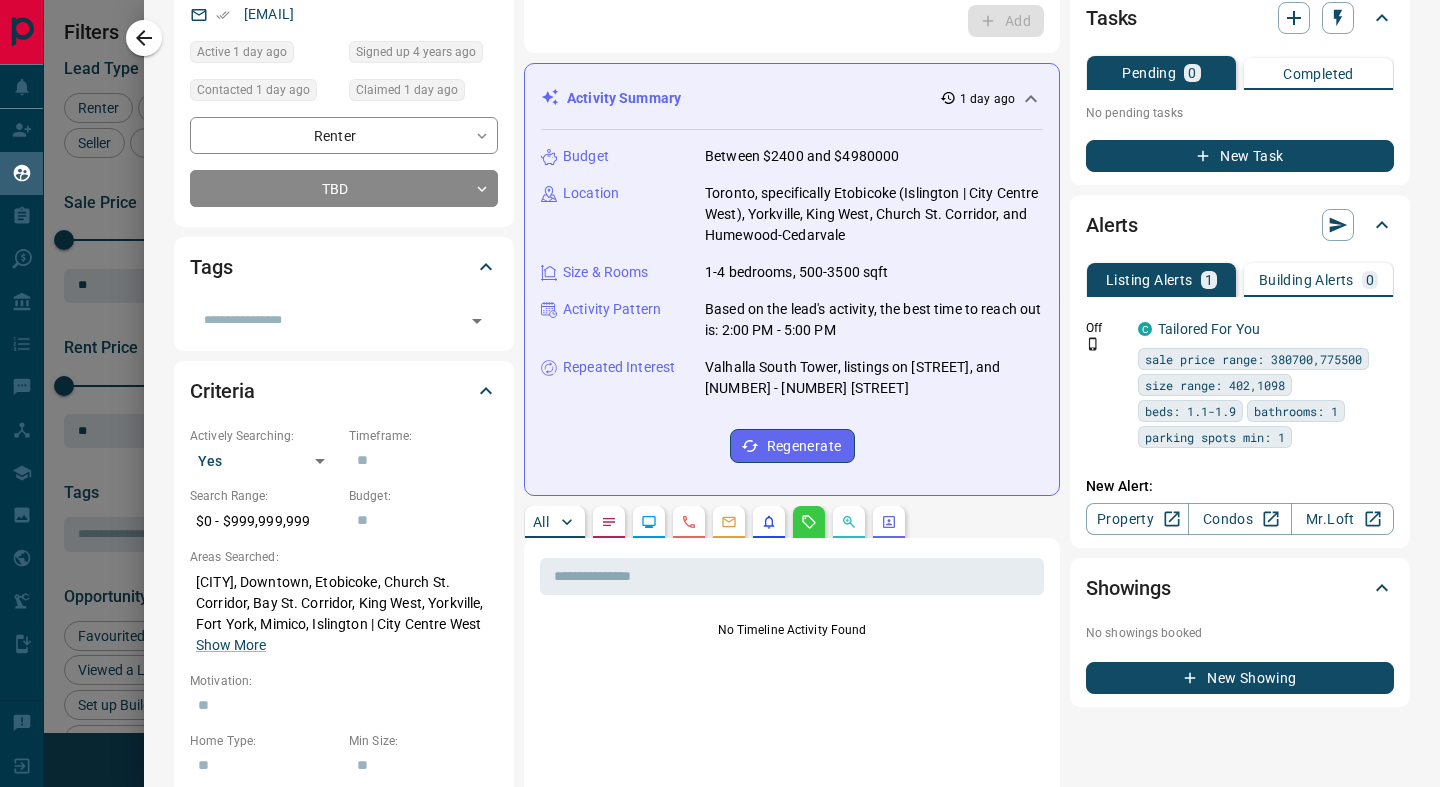 click on "All" at bounding box center (541, 522) 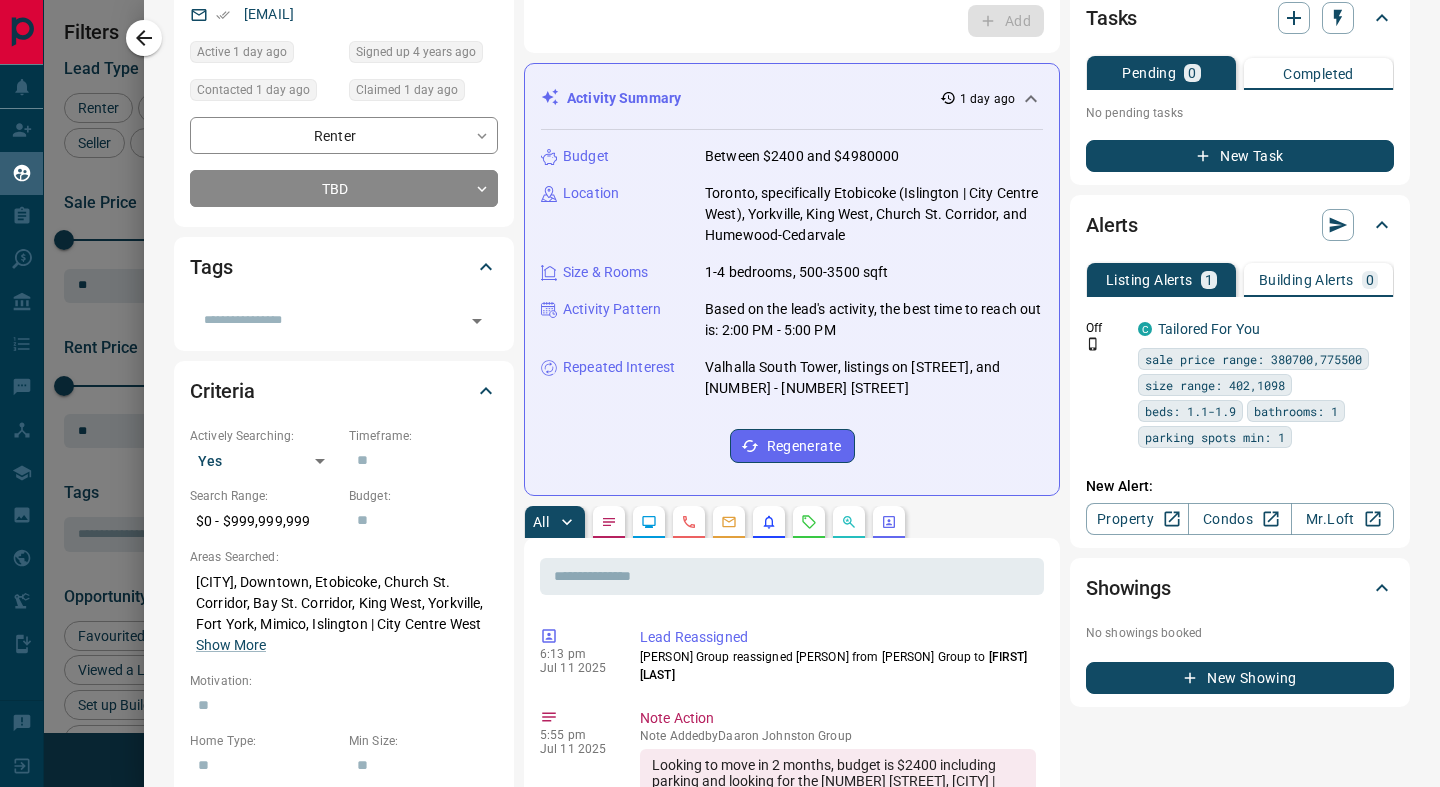 scroll, scrollTop: 0, scrollLeft: 0, axis: both 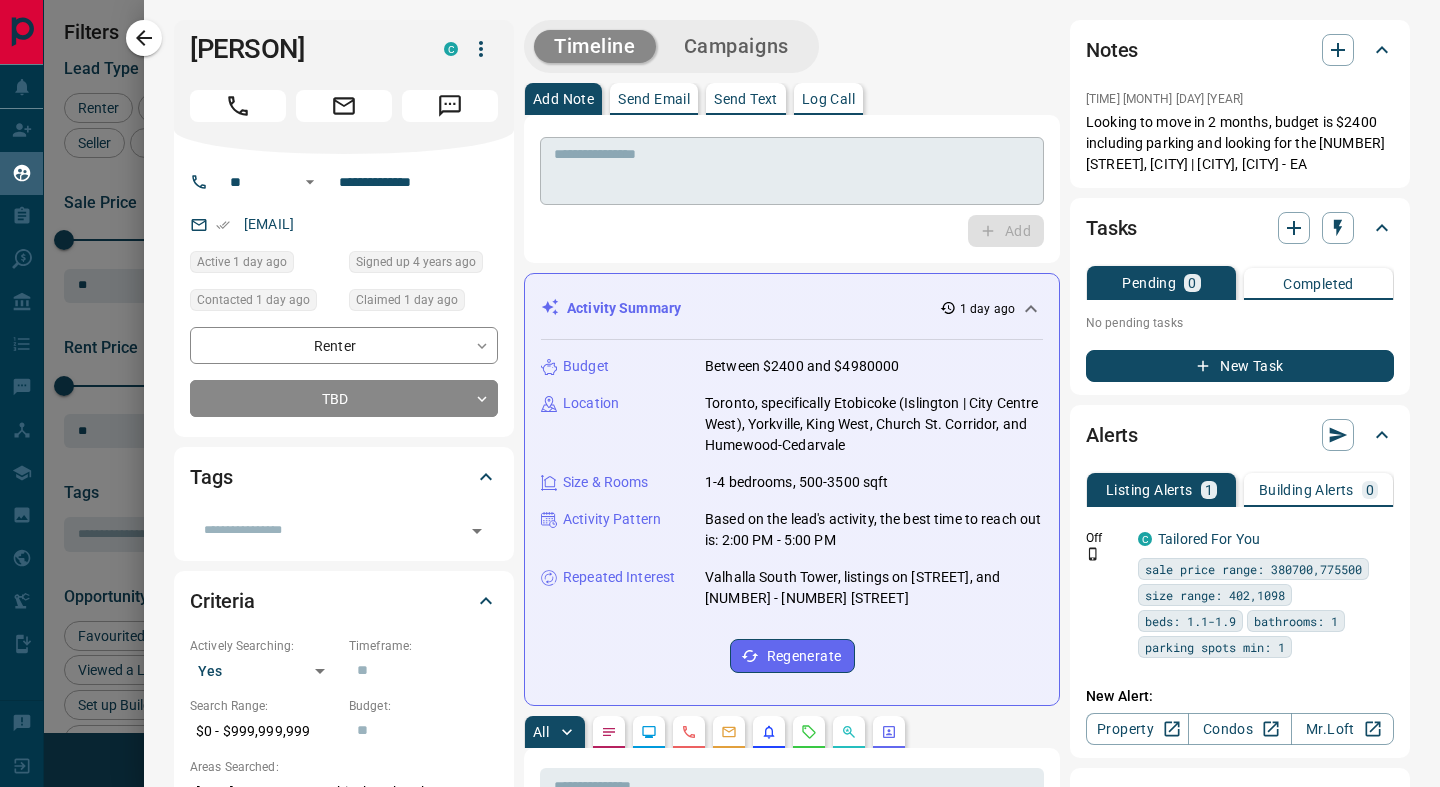 click at bounding box center [792, 171] 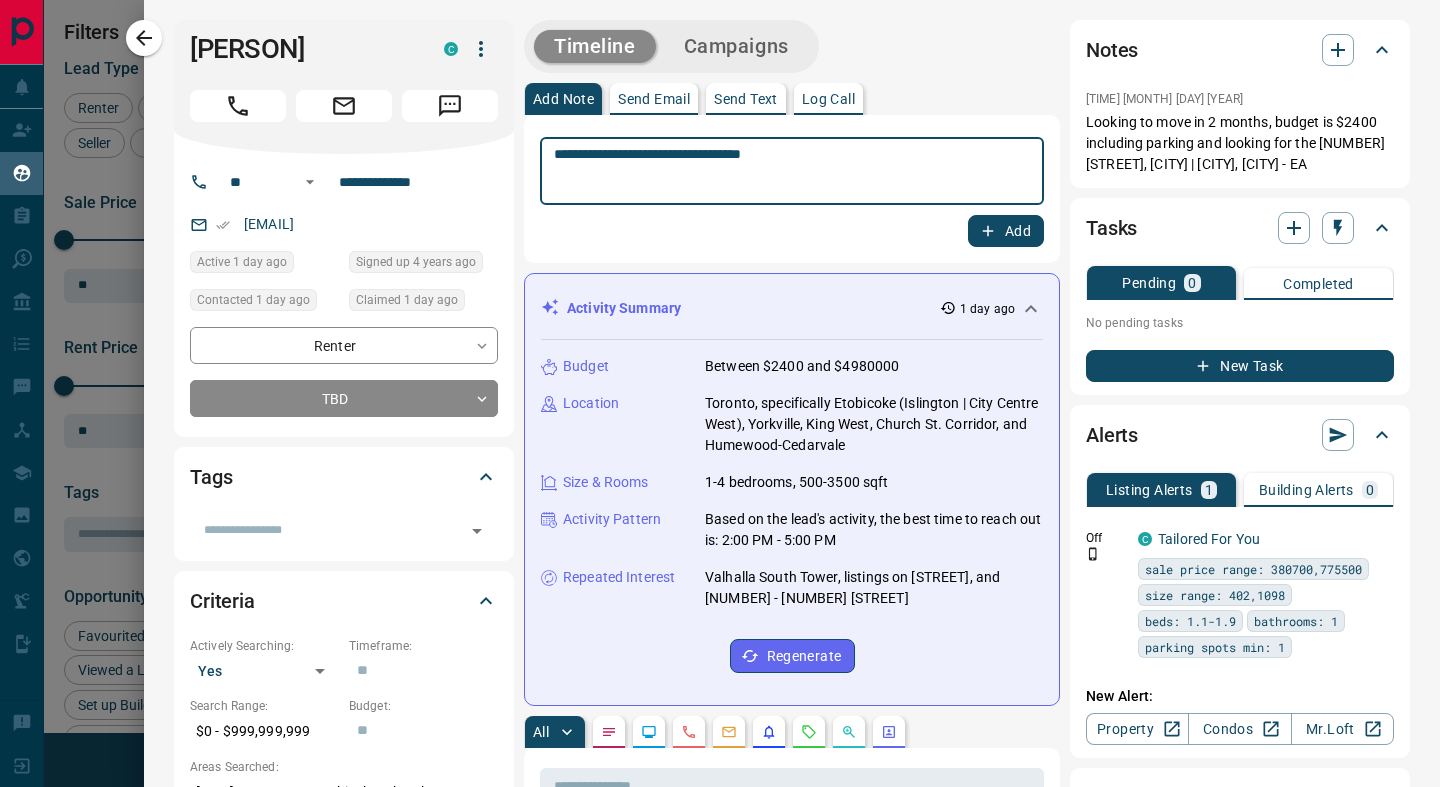 click on "**********" at bounding box center (792, 171) 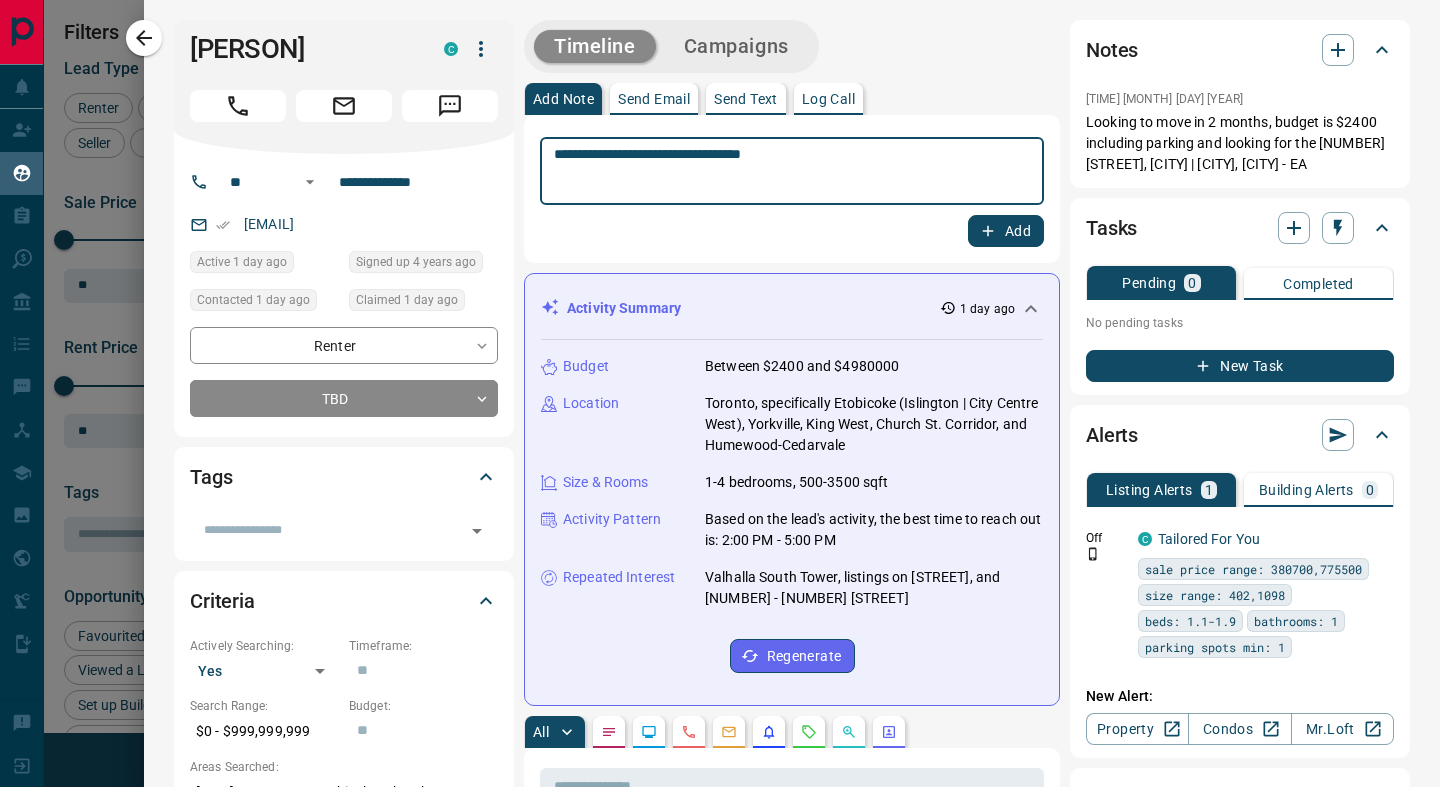 click on "Add" at bounding box center (1006, 231) 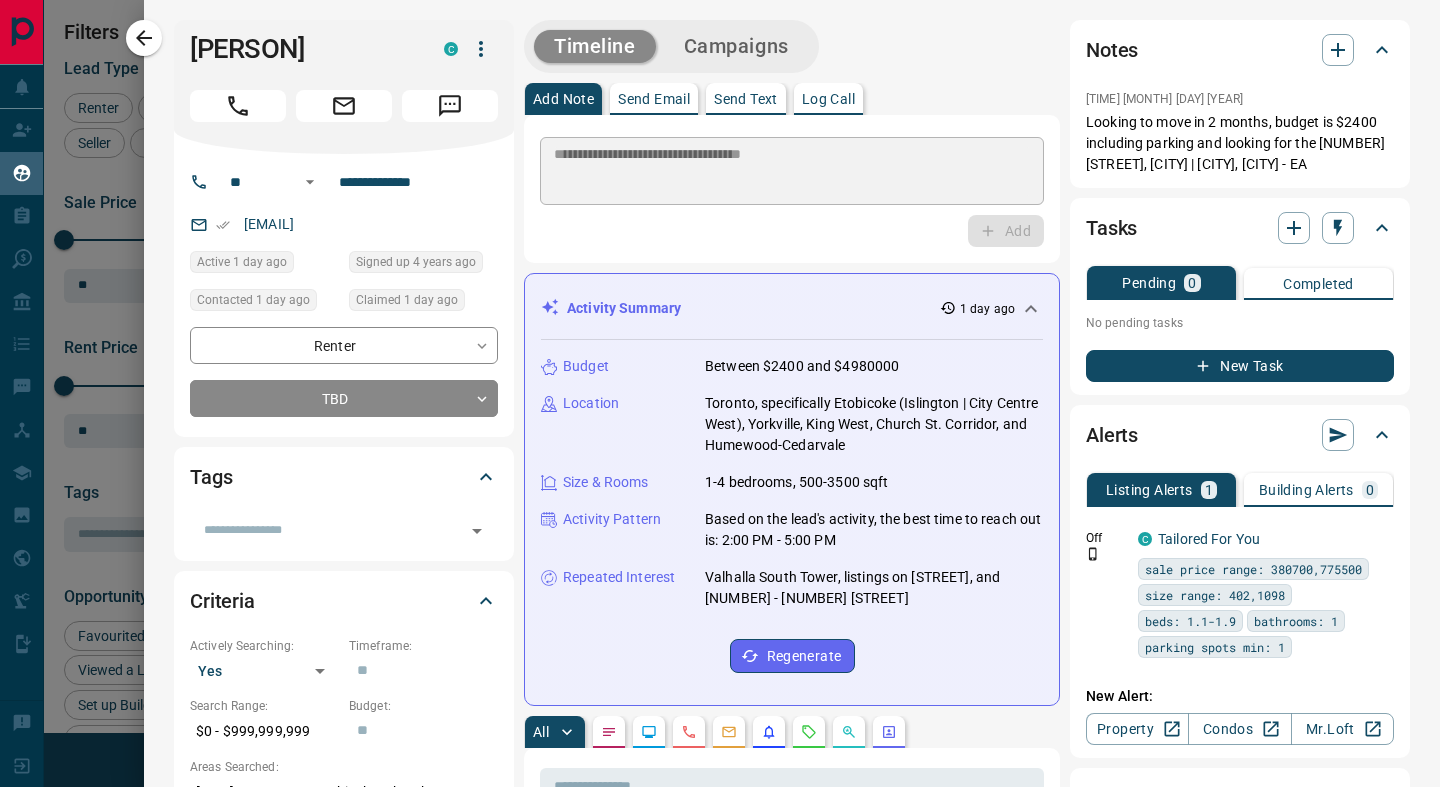 type 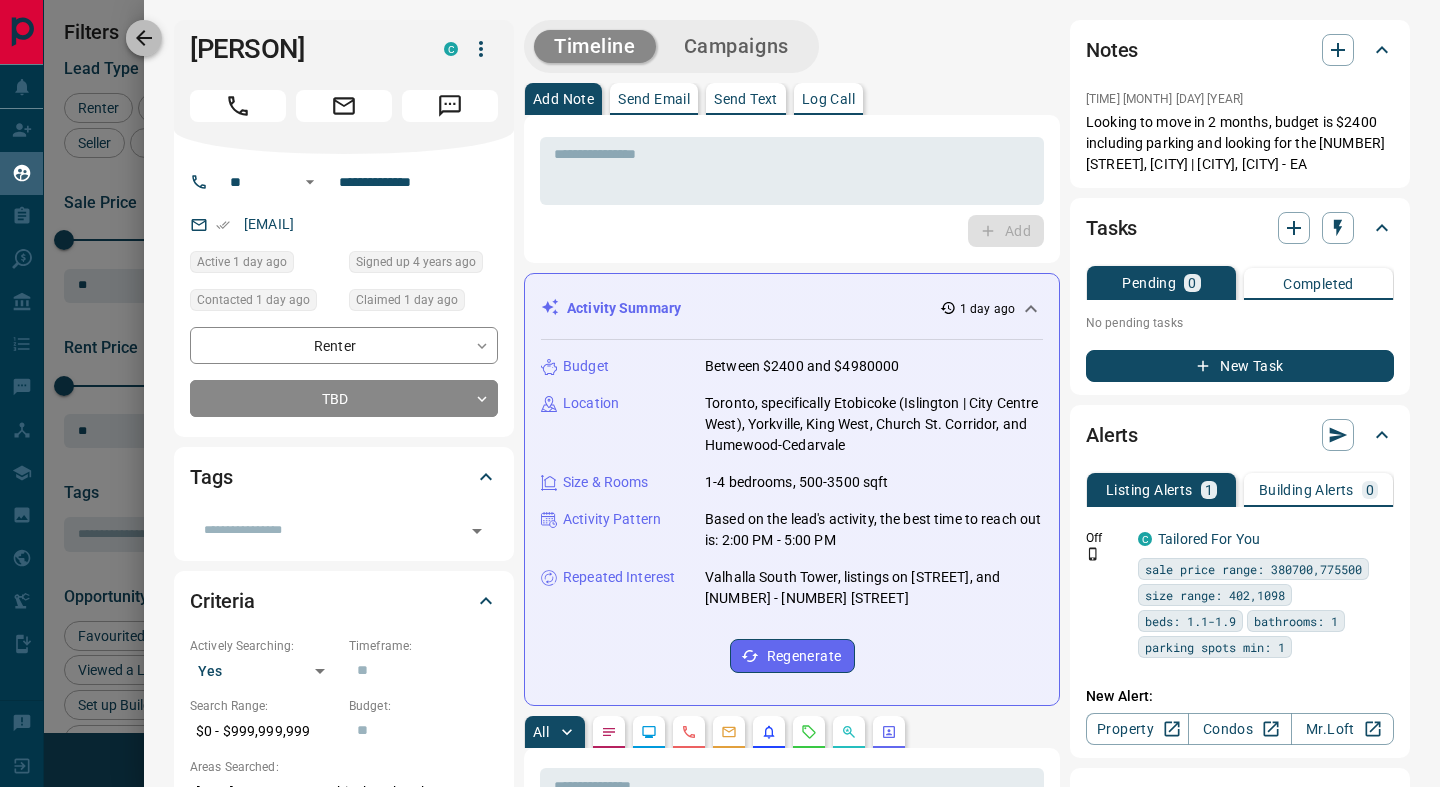 click 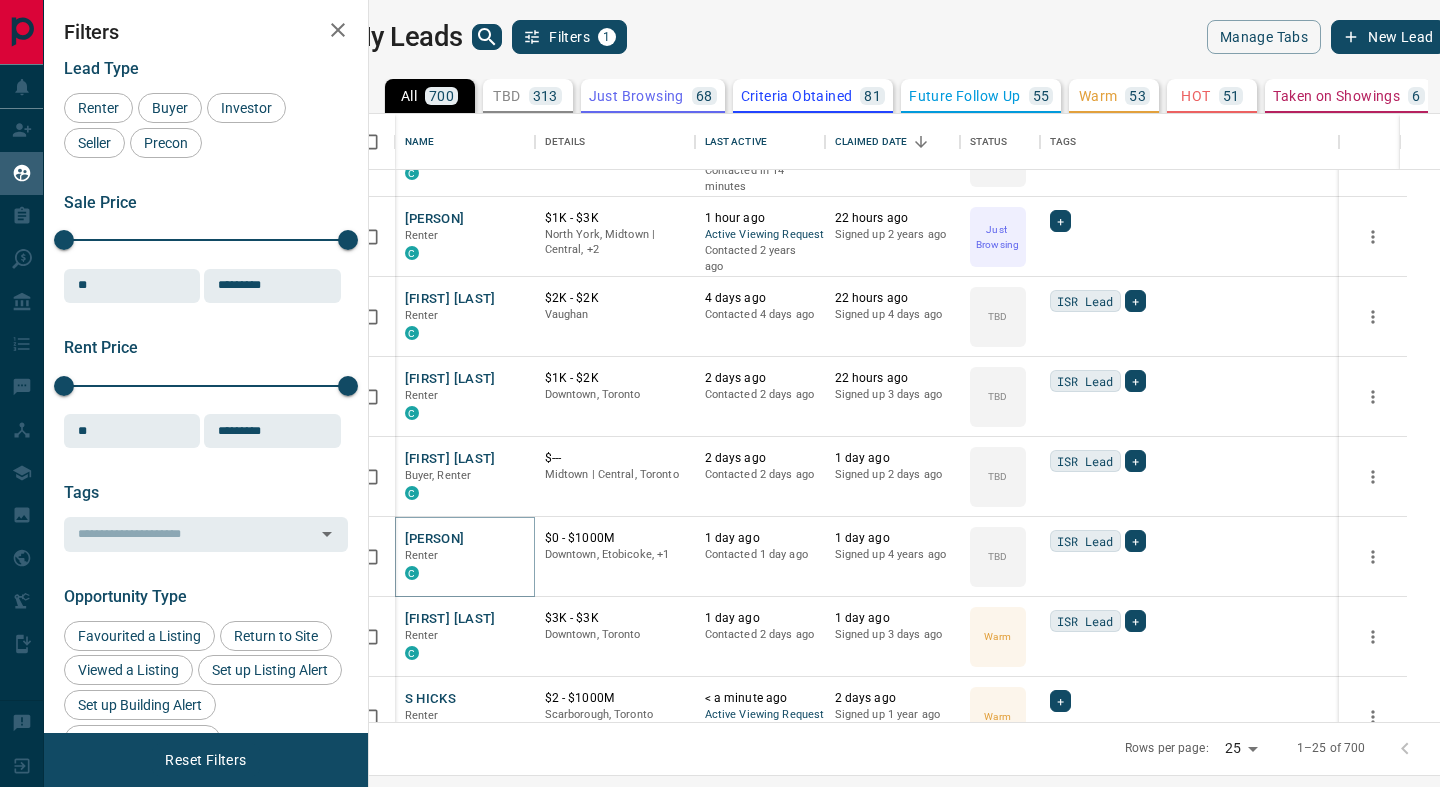 scroll, scrollTop: 0, scrollLeft: 0, axis: both 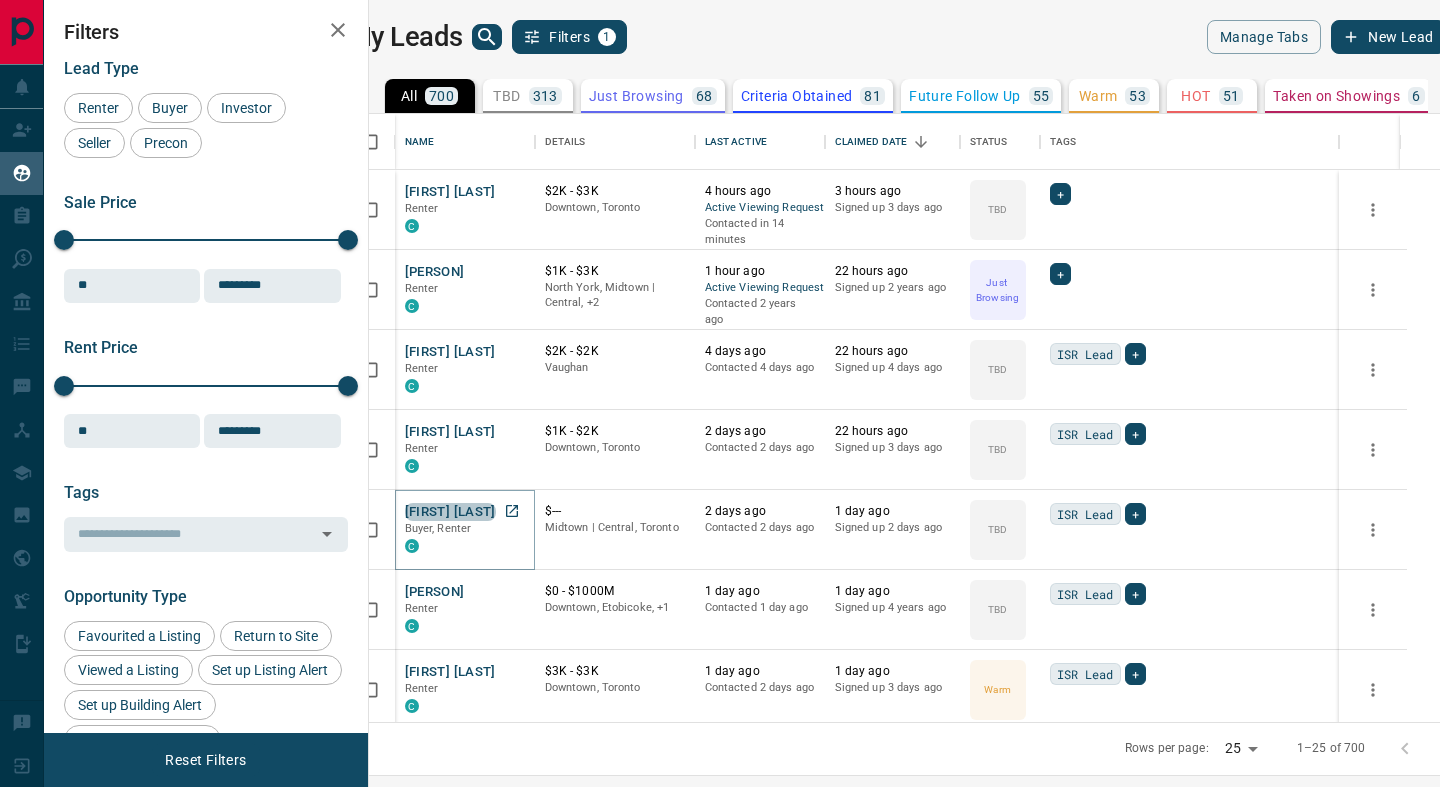 click on "[FIRST] [LAST]" at bounding box center [450, 512] 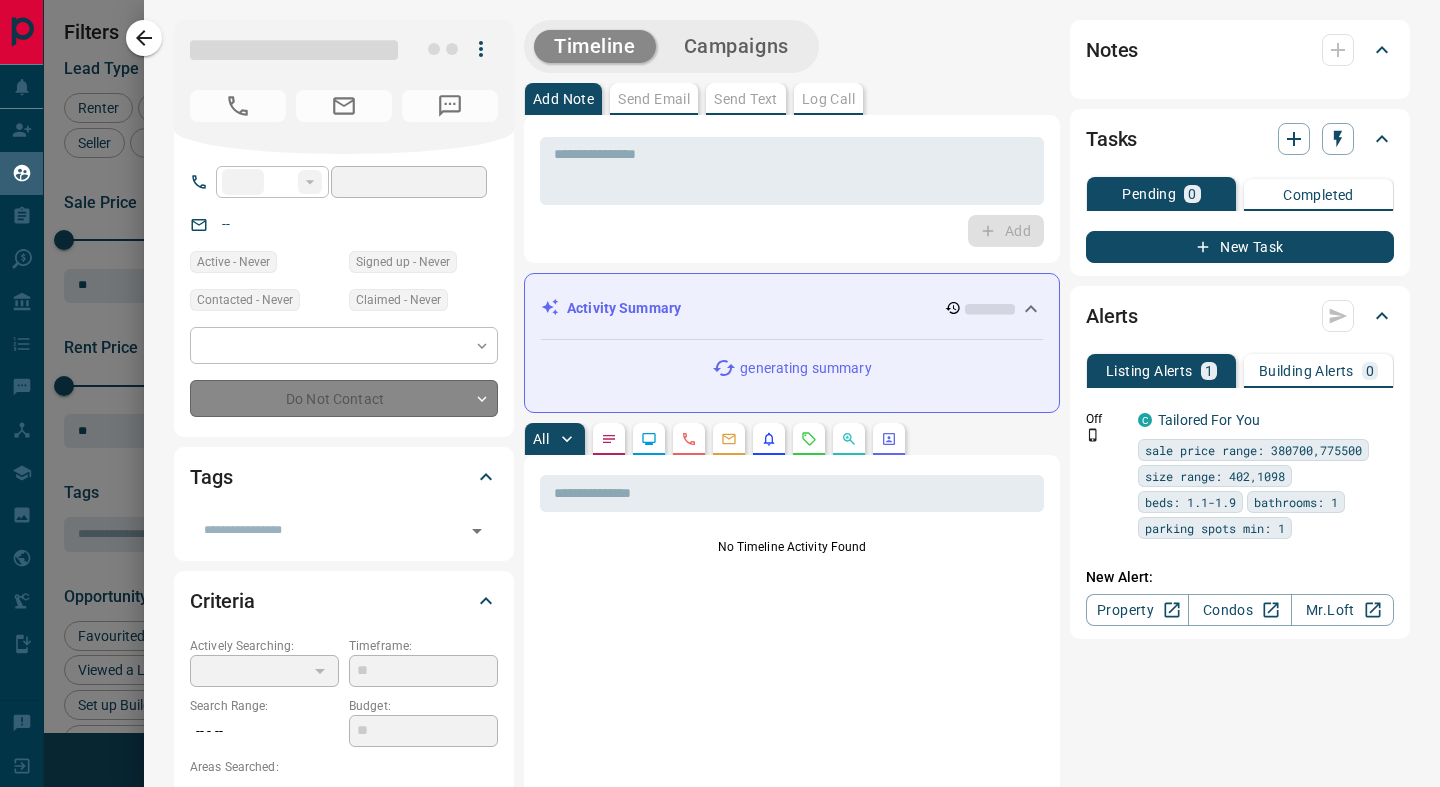 type on "**" 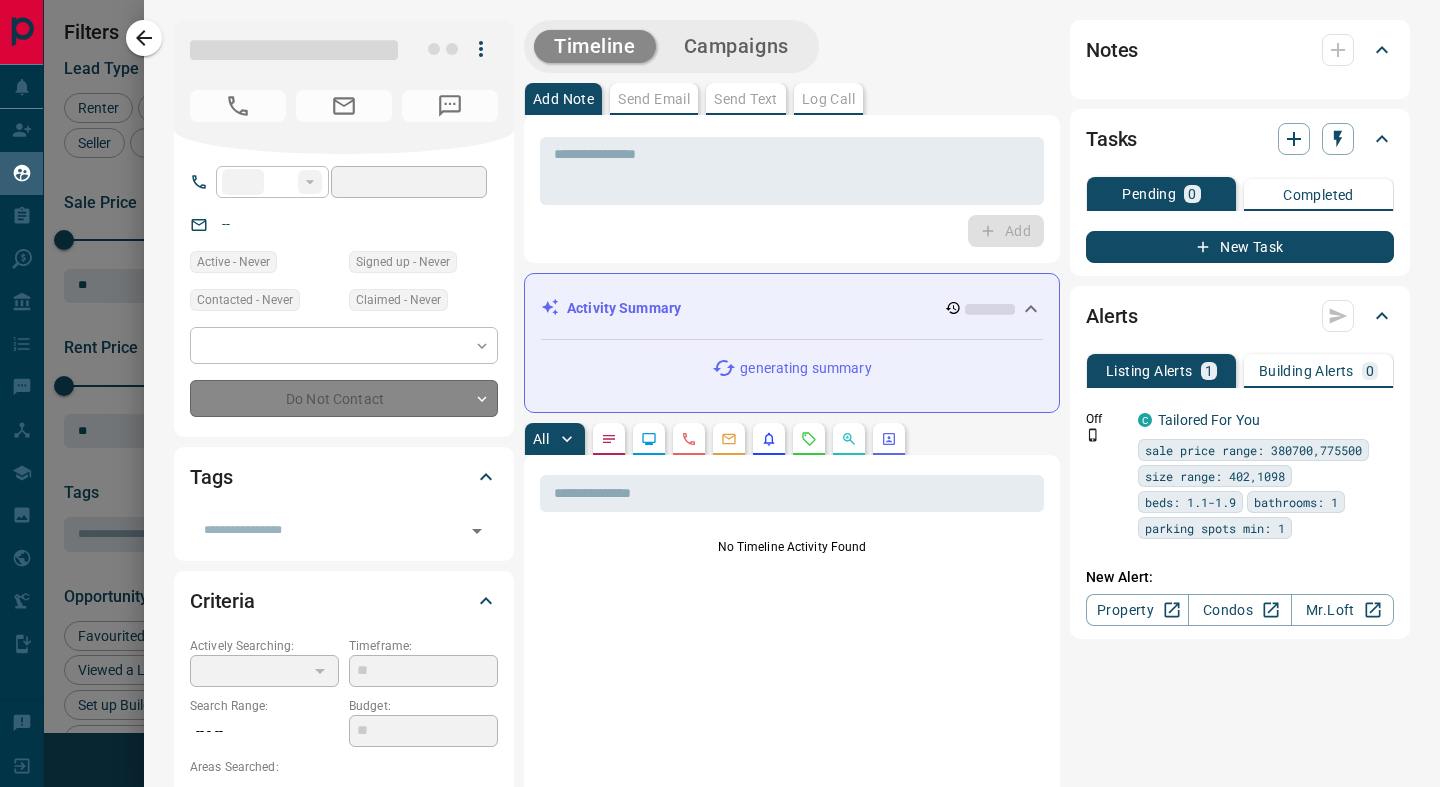 type on "**********" 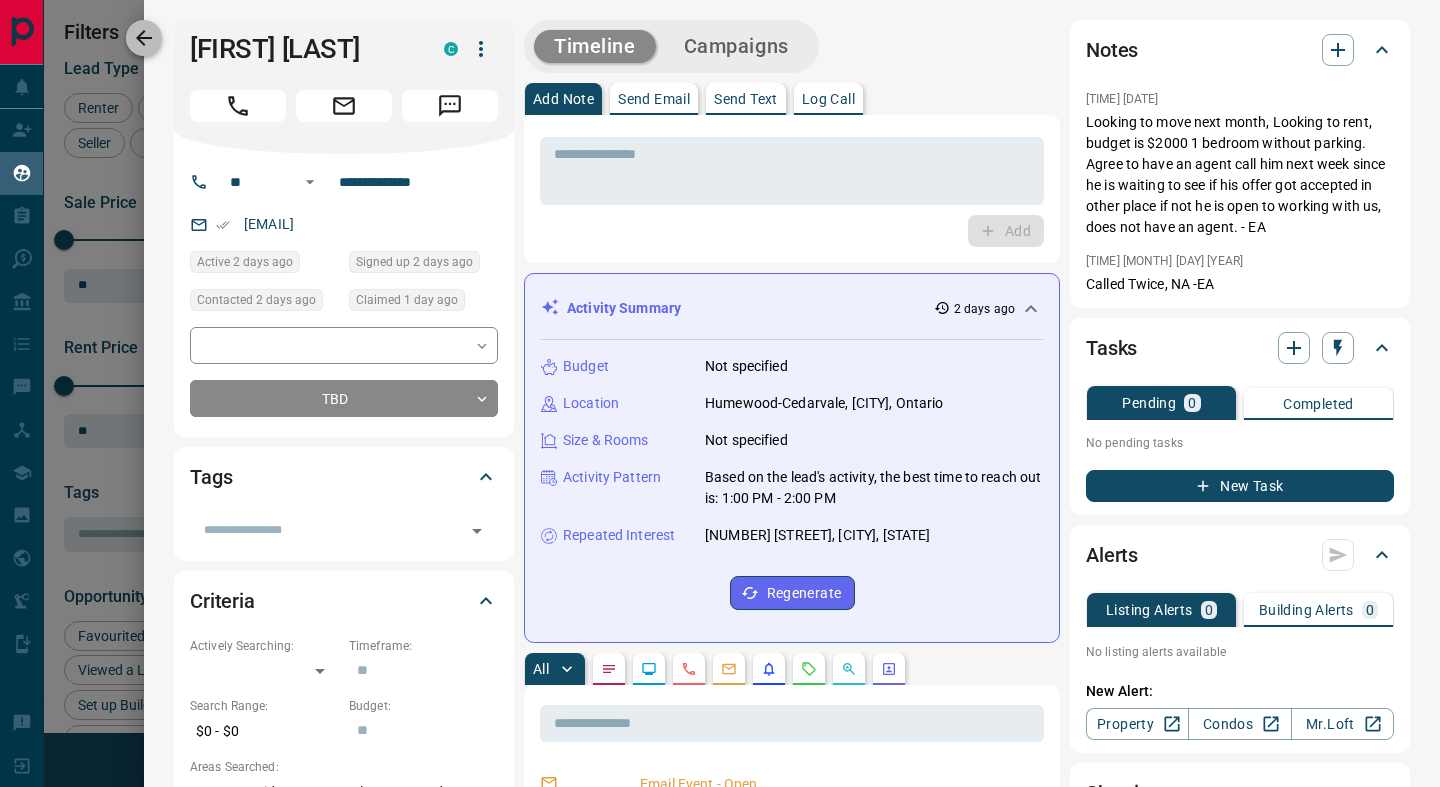 click 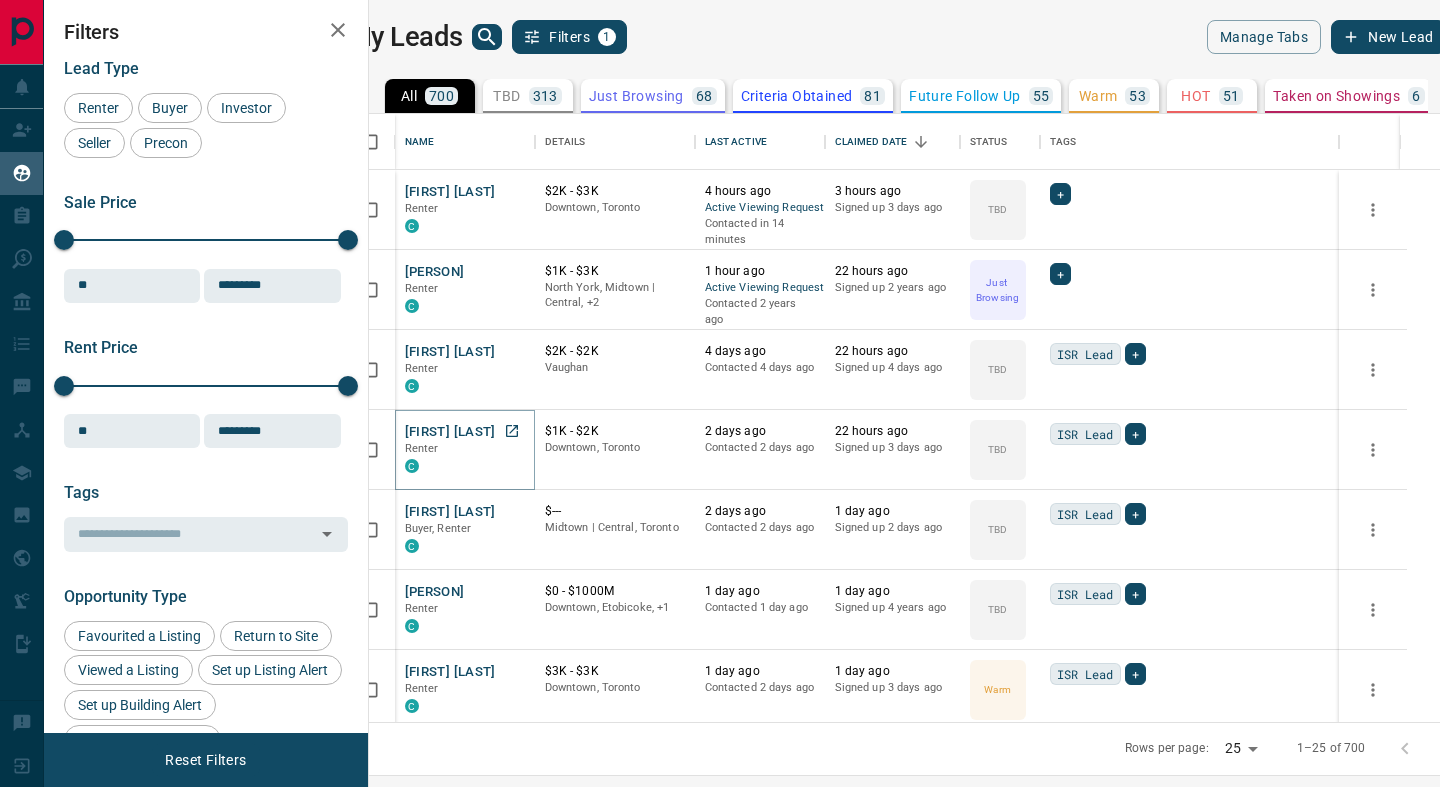 click on "[FIRST] [LAST]" at bounding box center (450, 432) 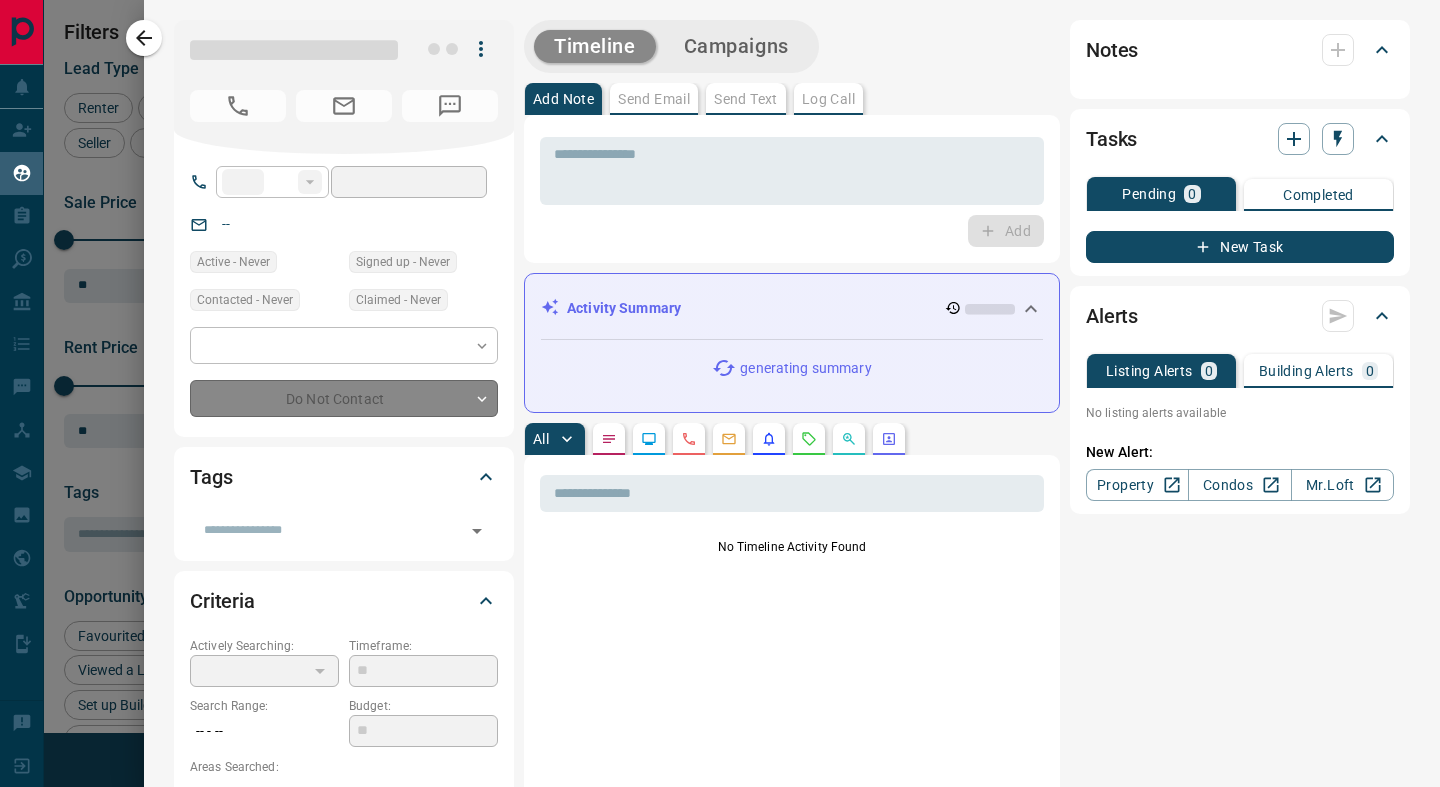 type on "**" 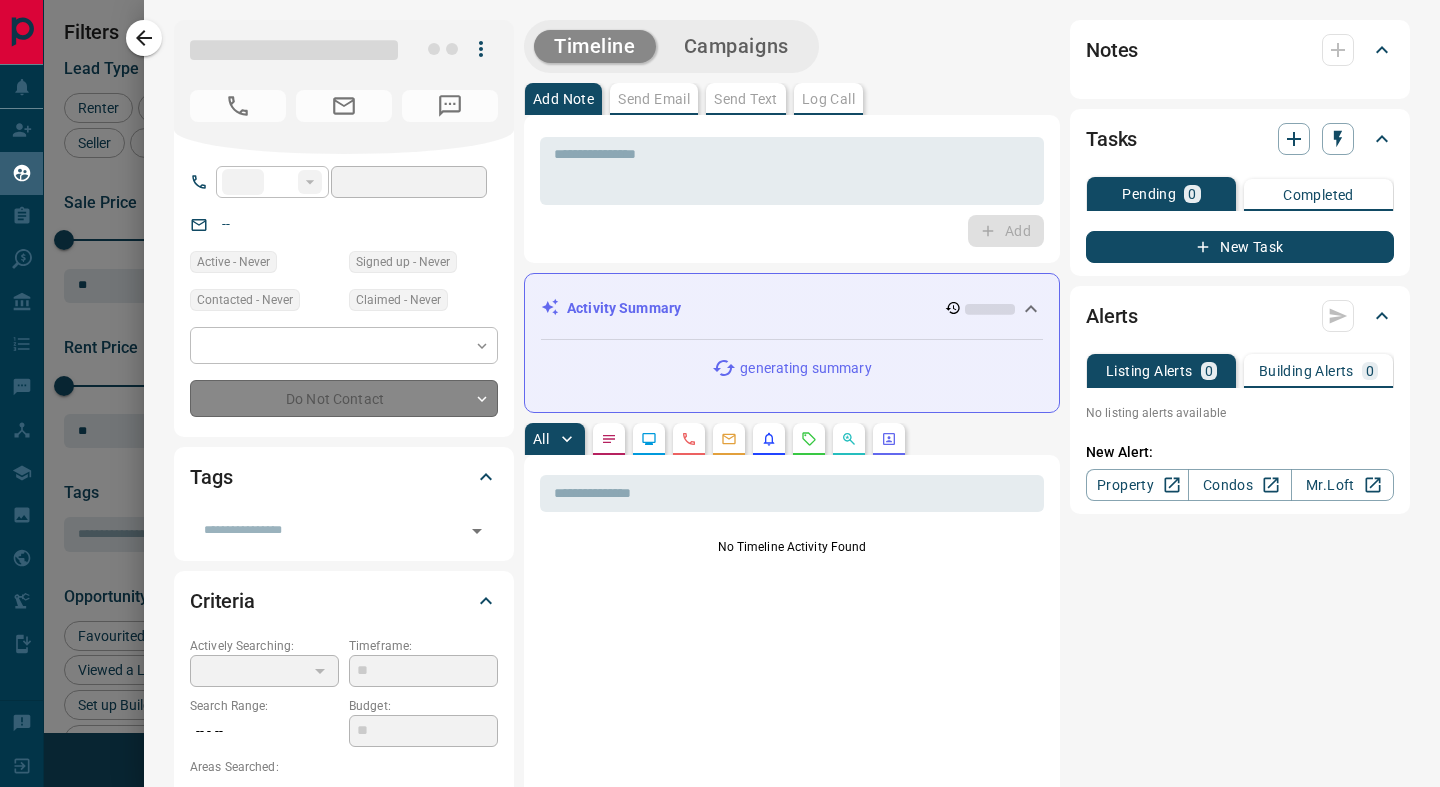 type on "**********" 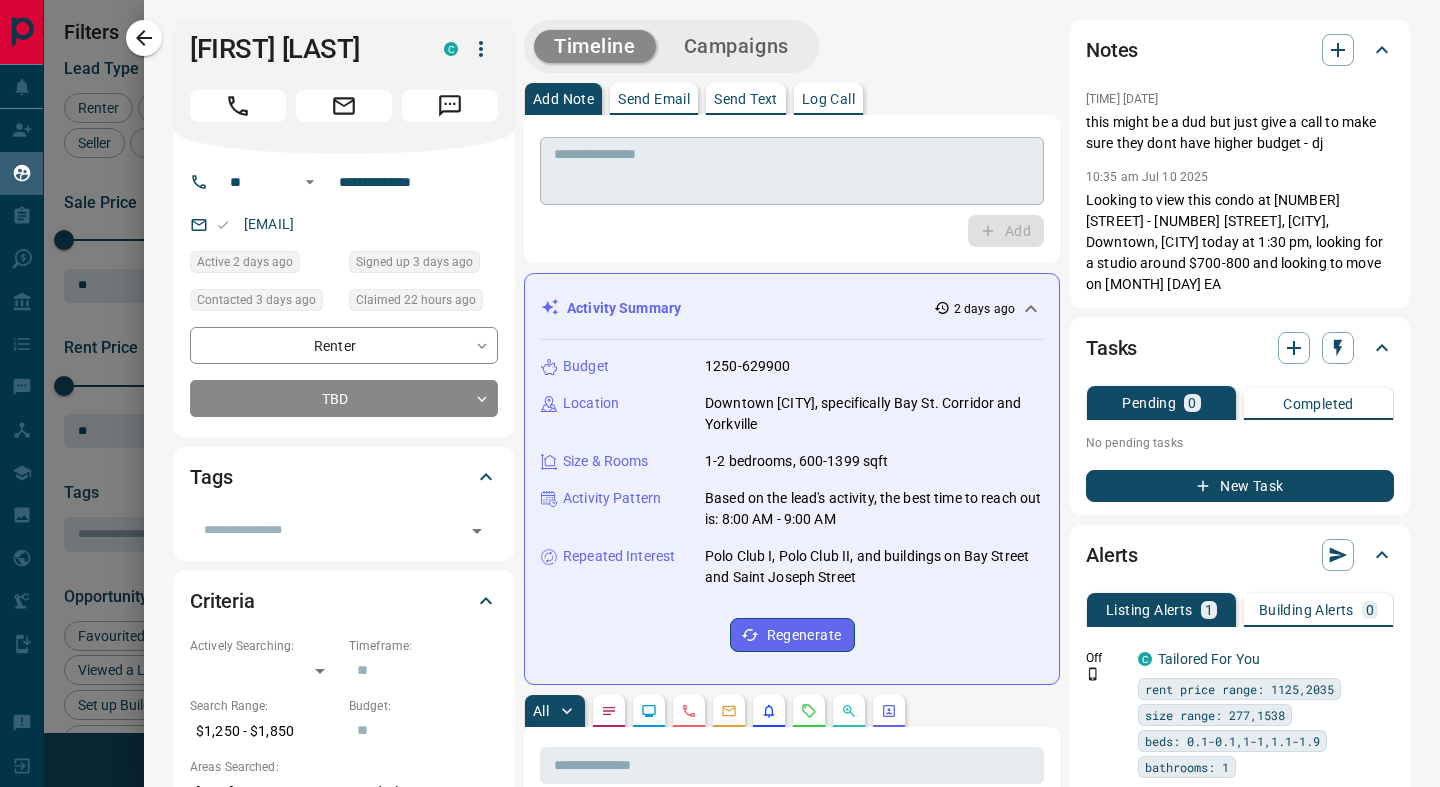 click at bounding box center (792, 171) 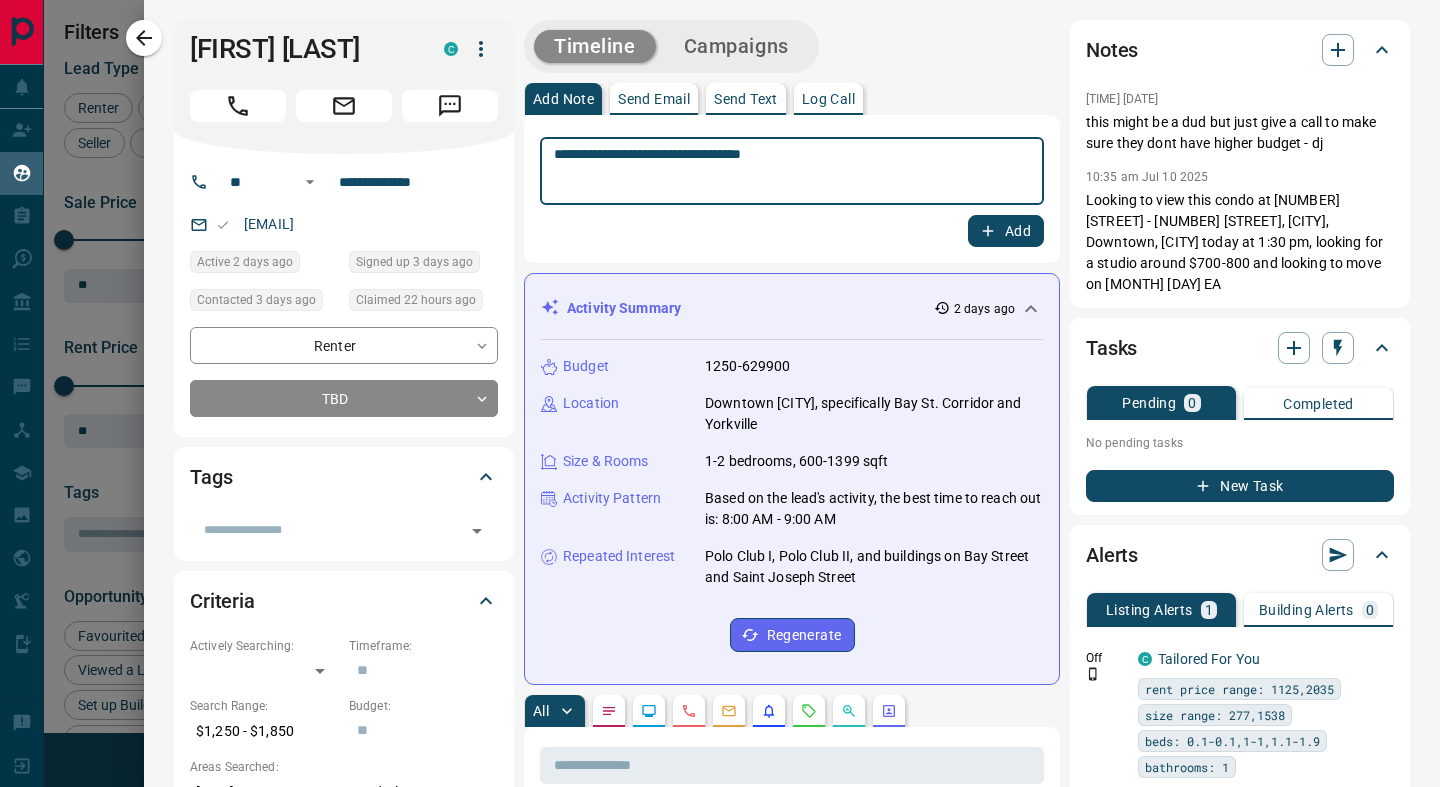 click on "**********" at bounding box center (792, 171) 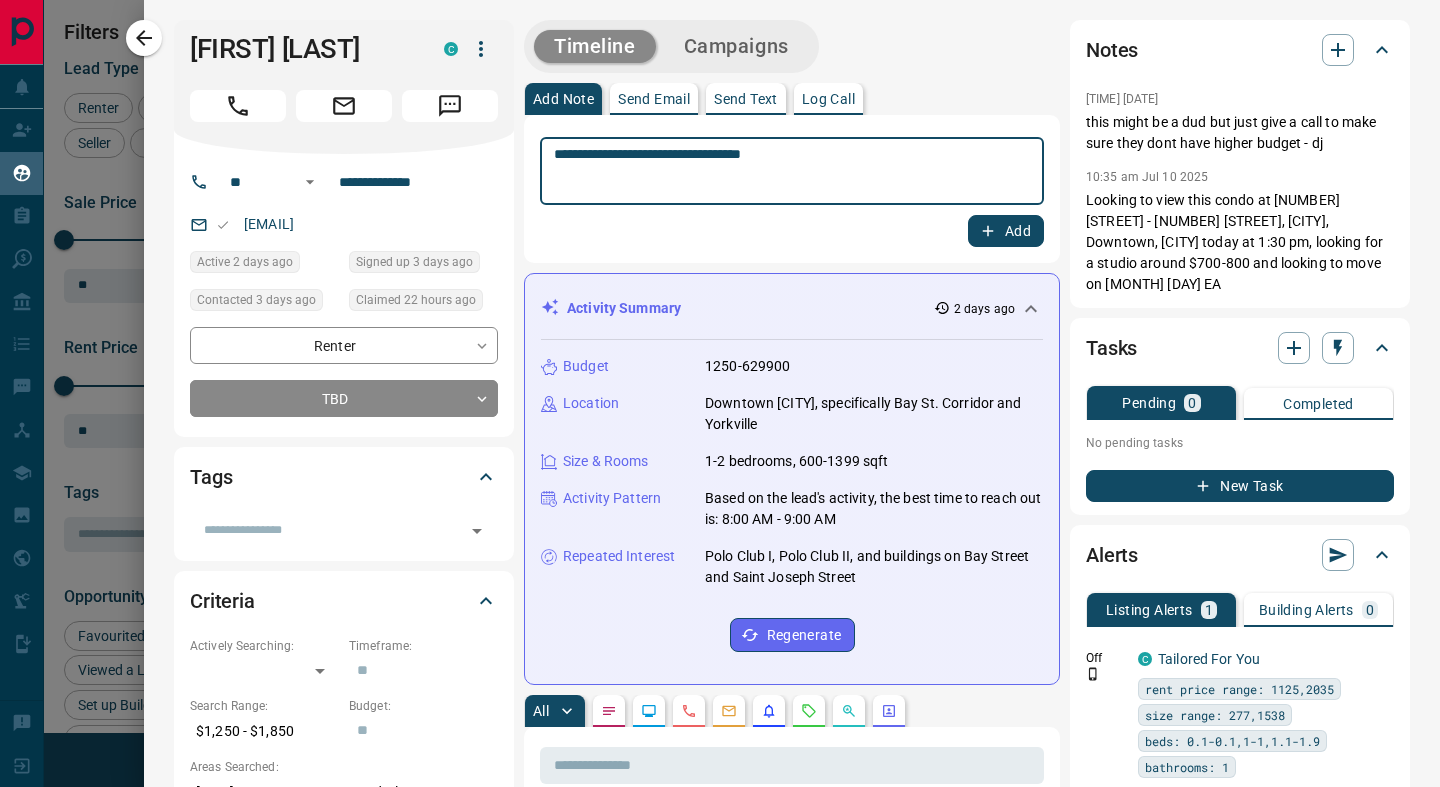 type on "**********" 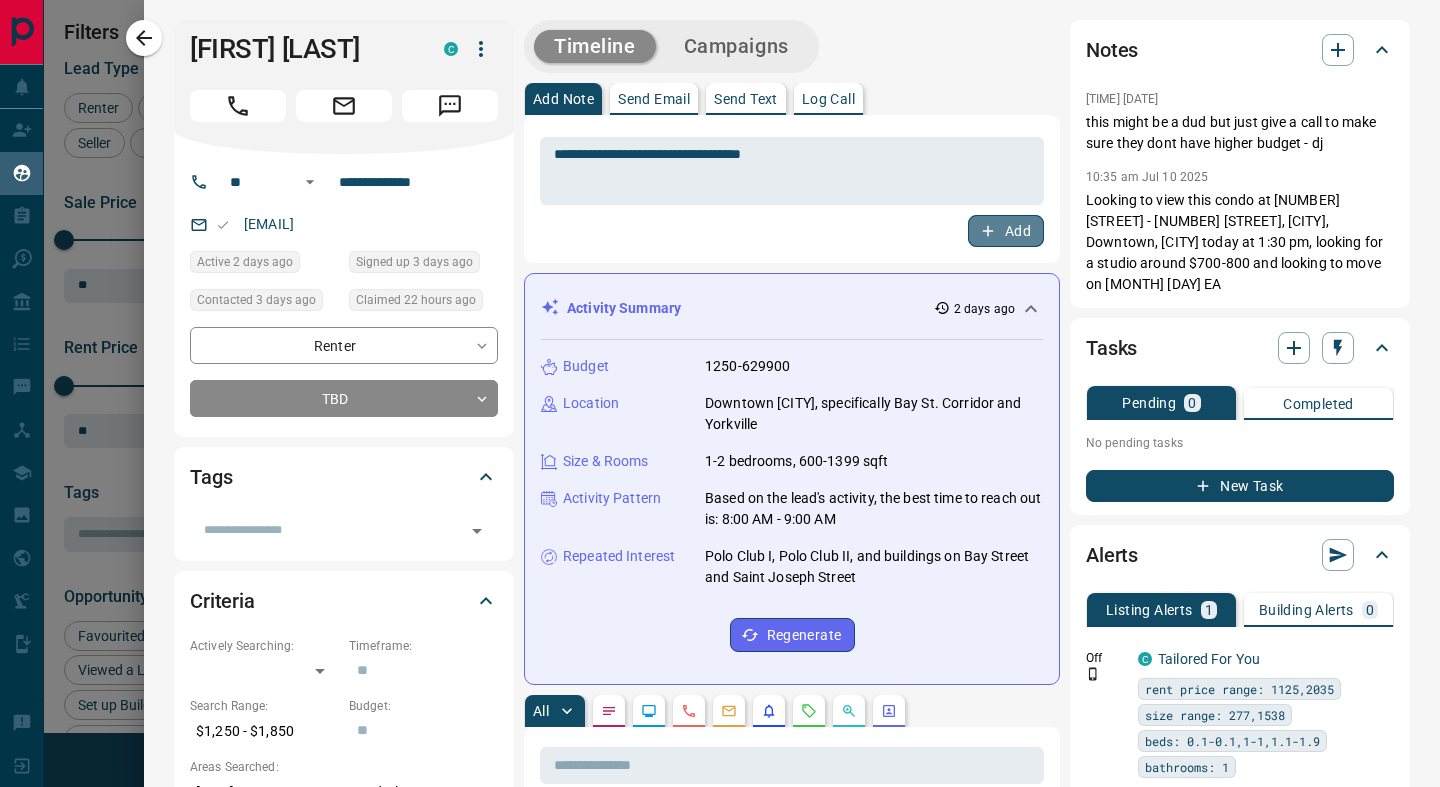 click on "Add" at bounding box center (1006, 231) 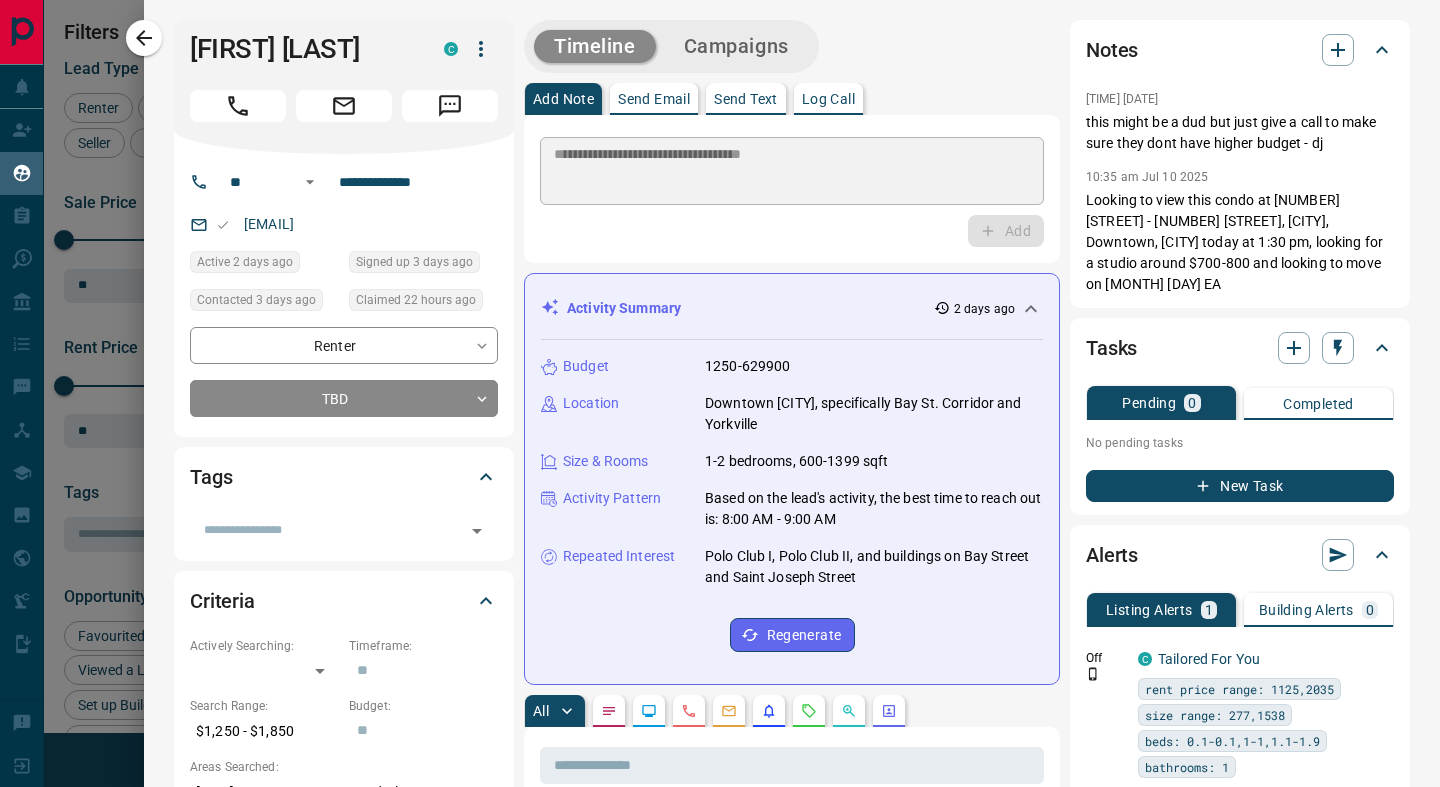 type 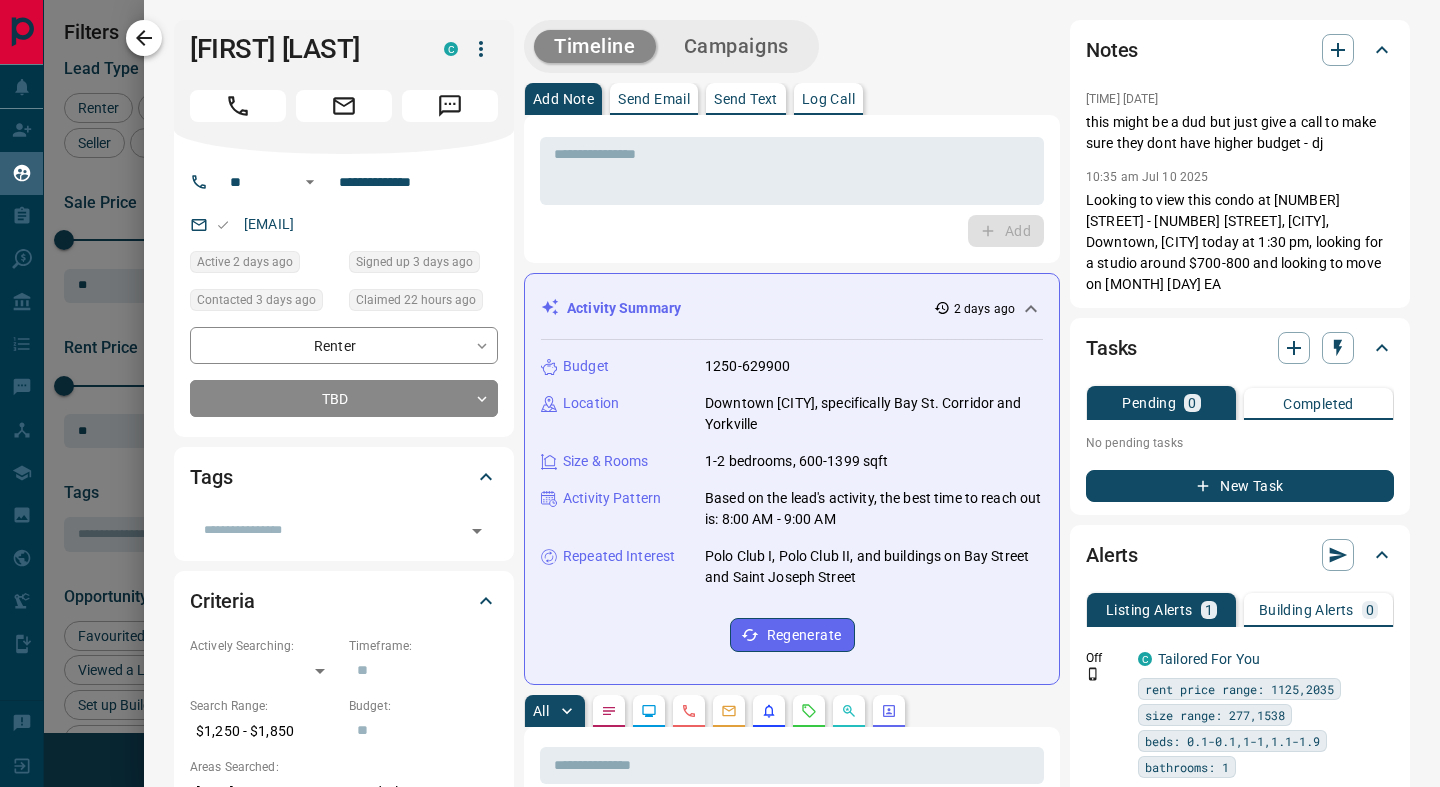 click 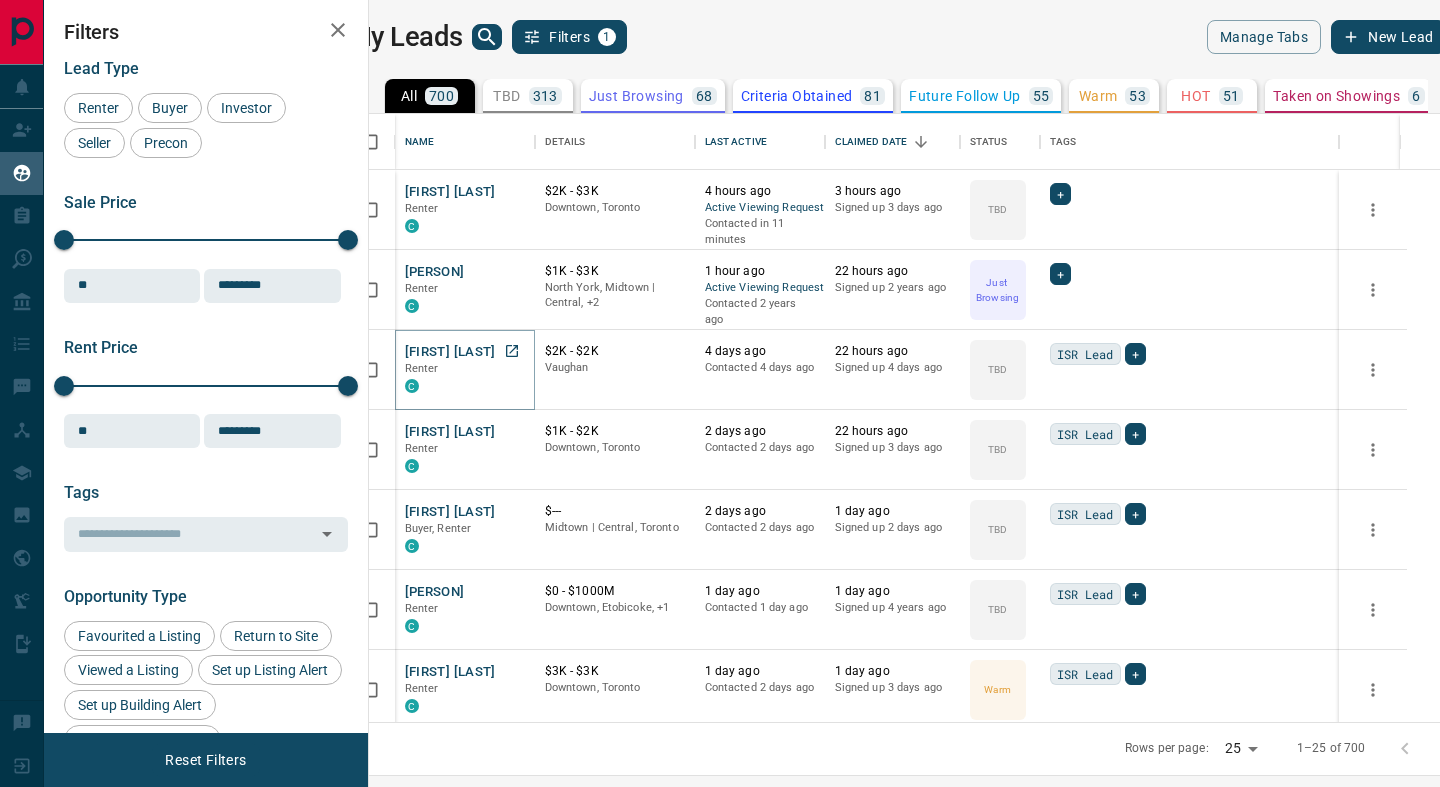 click on "[FIRST] [LAST]" at bounding box center (450, 352) 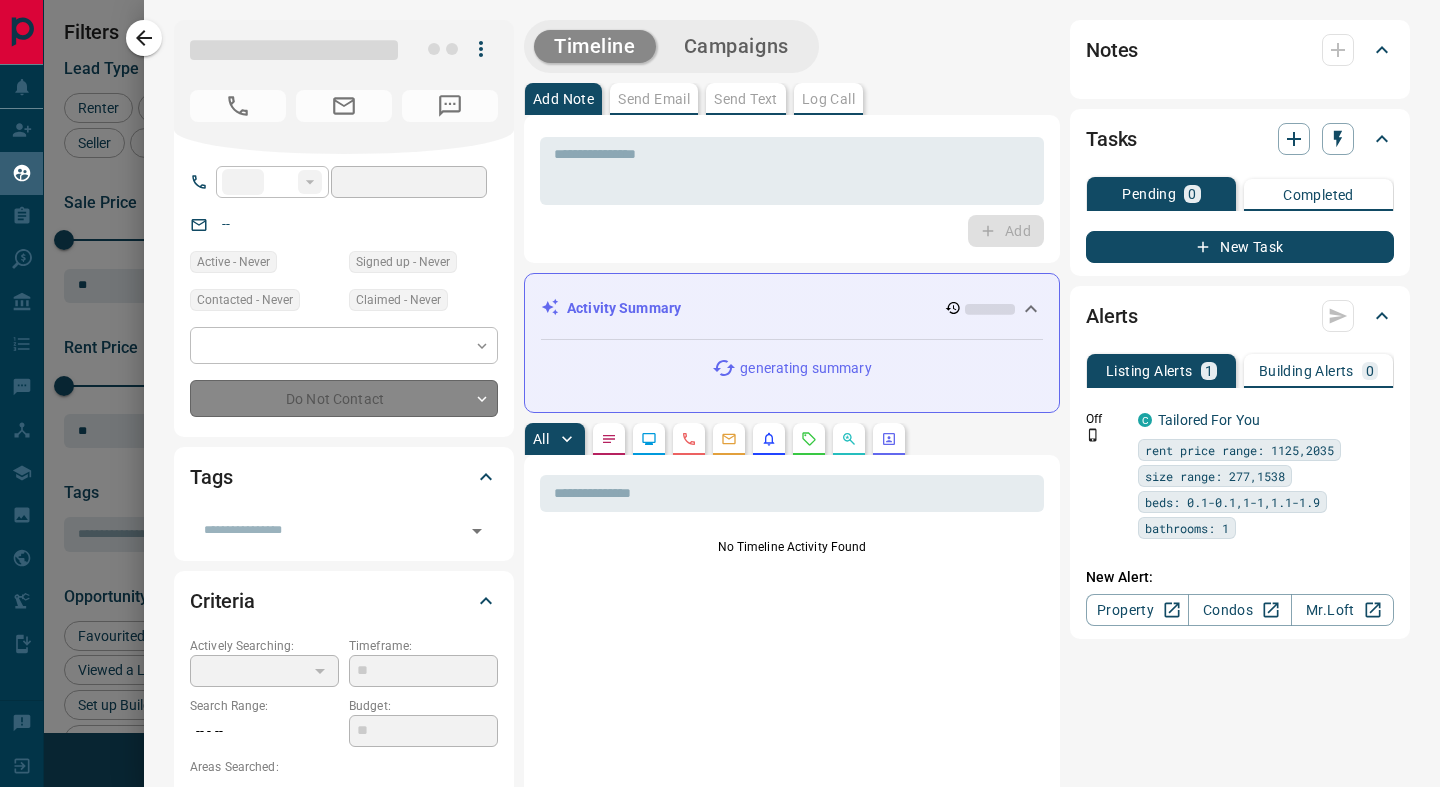 type on "**" 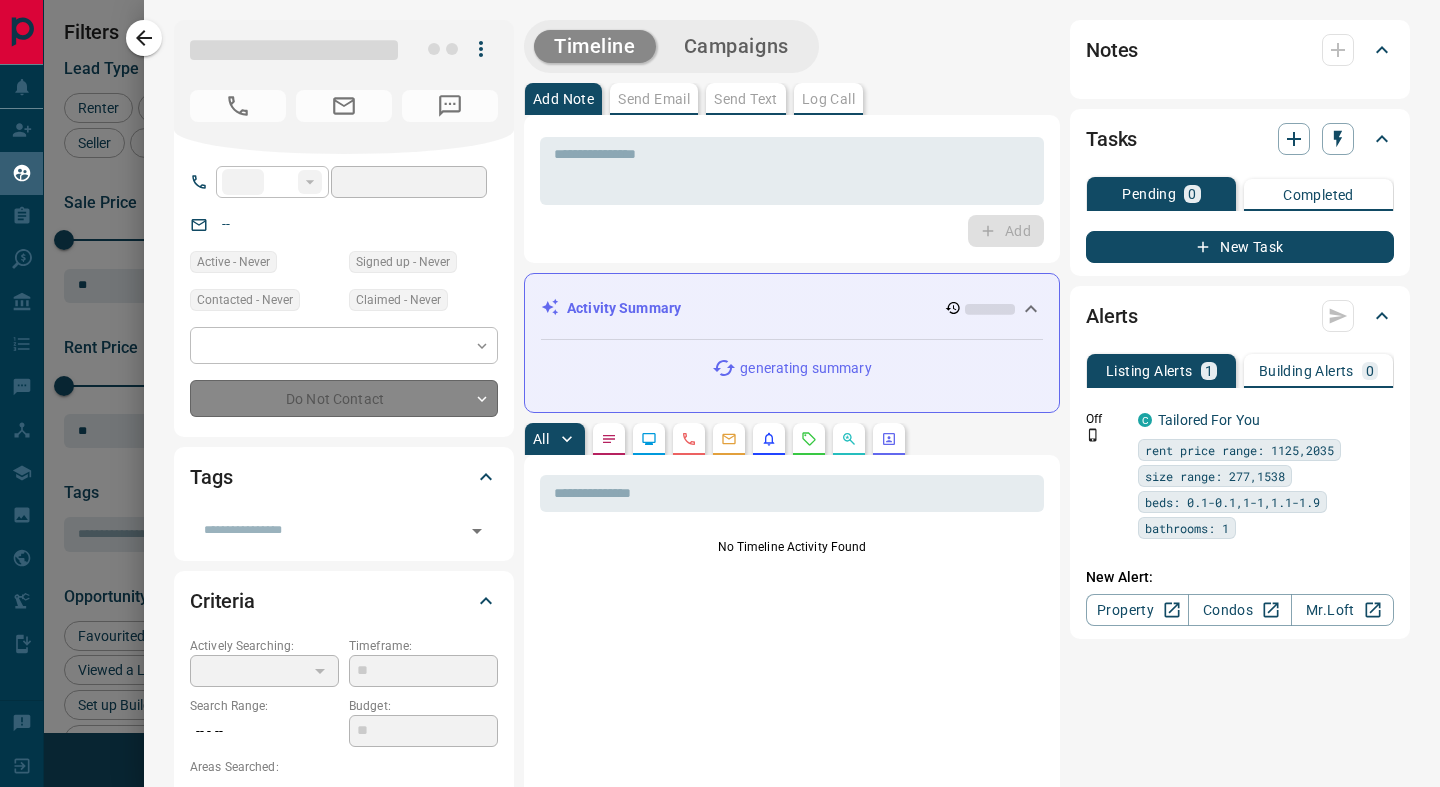 type on "**********" 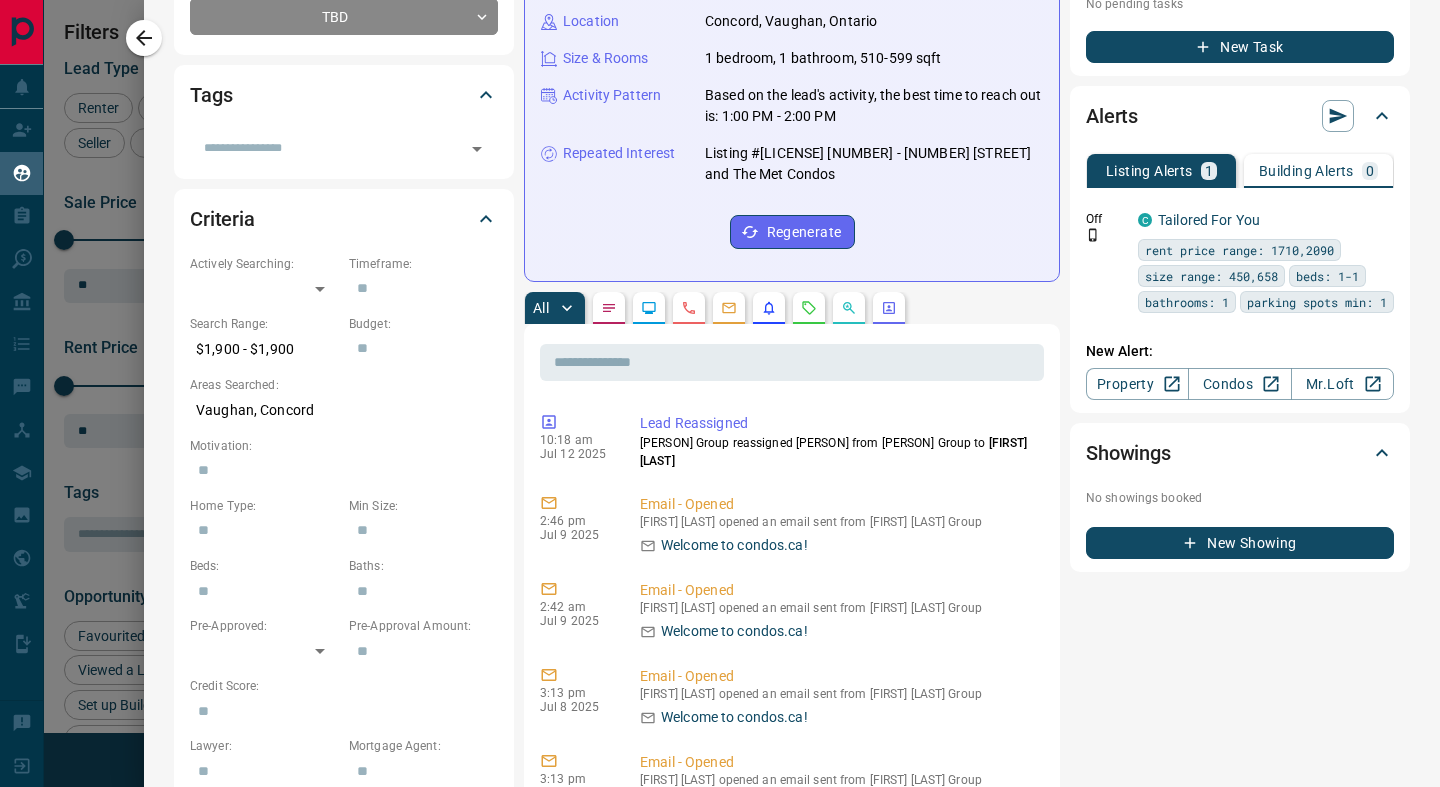 scroll, scrollTop: 458, scrollLeft: 0, axis: vertical 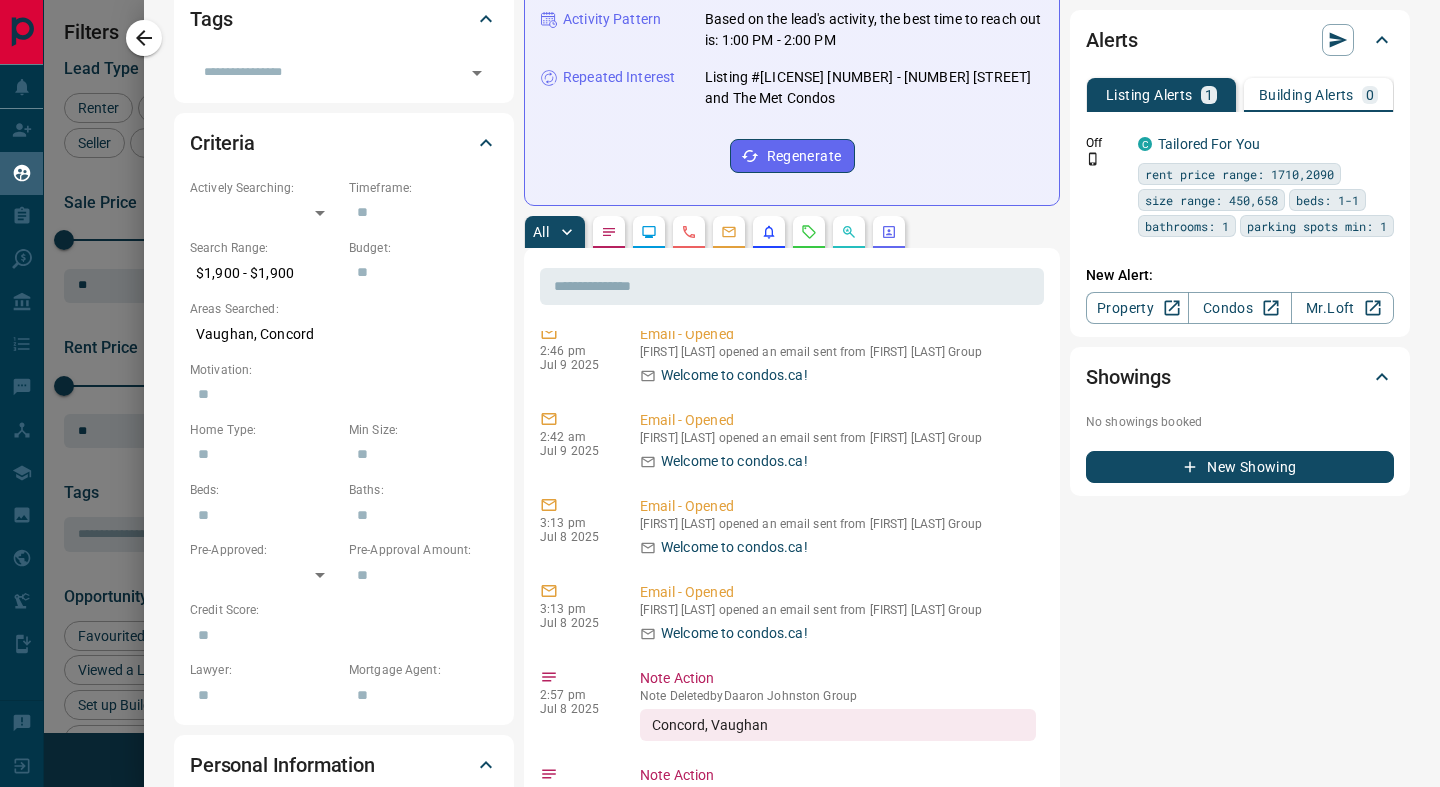 click at bounding box center (809, 232) 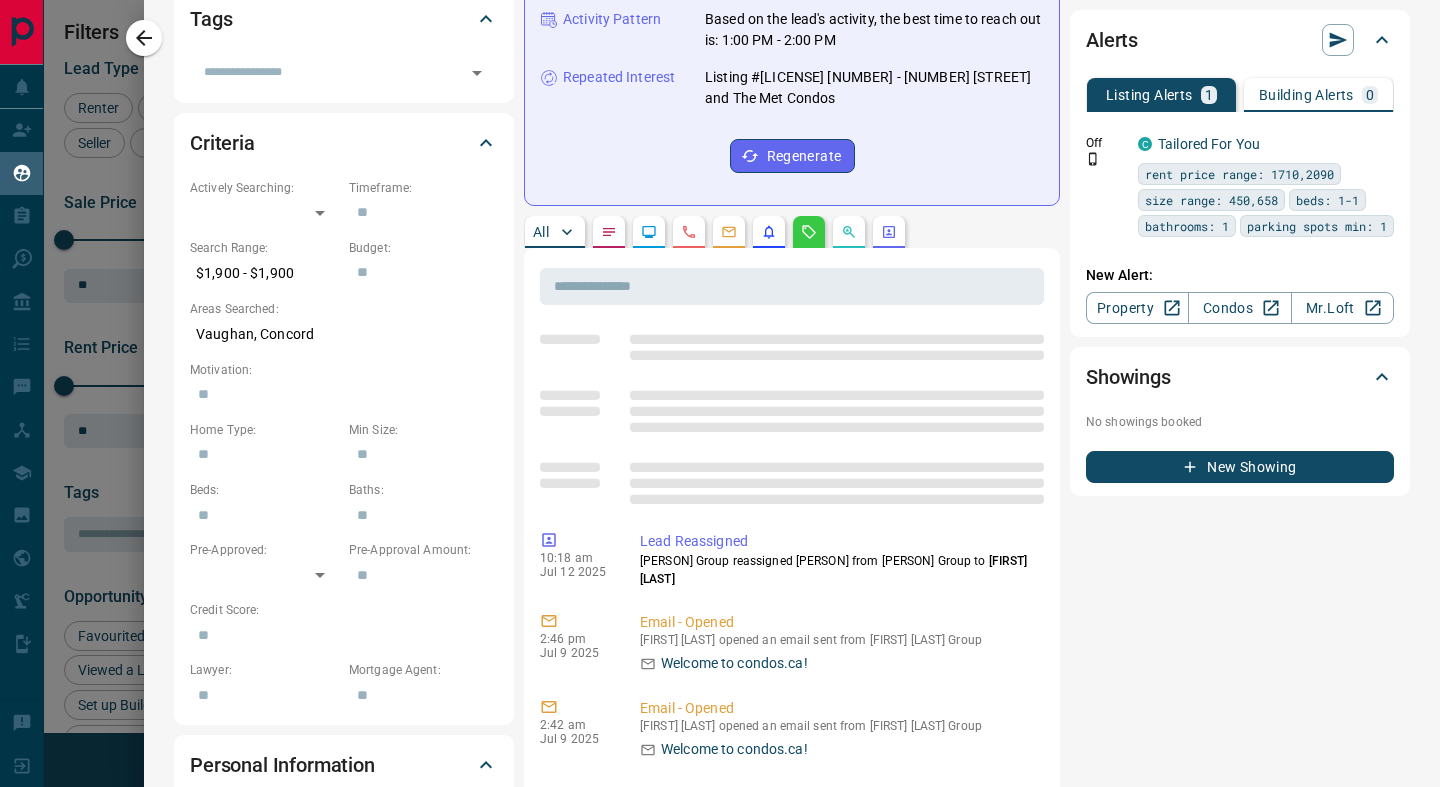 scroll, scrollTop: 0, scrollLeft: 0, axis: both 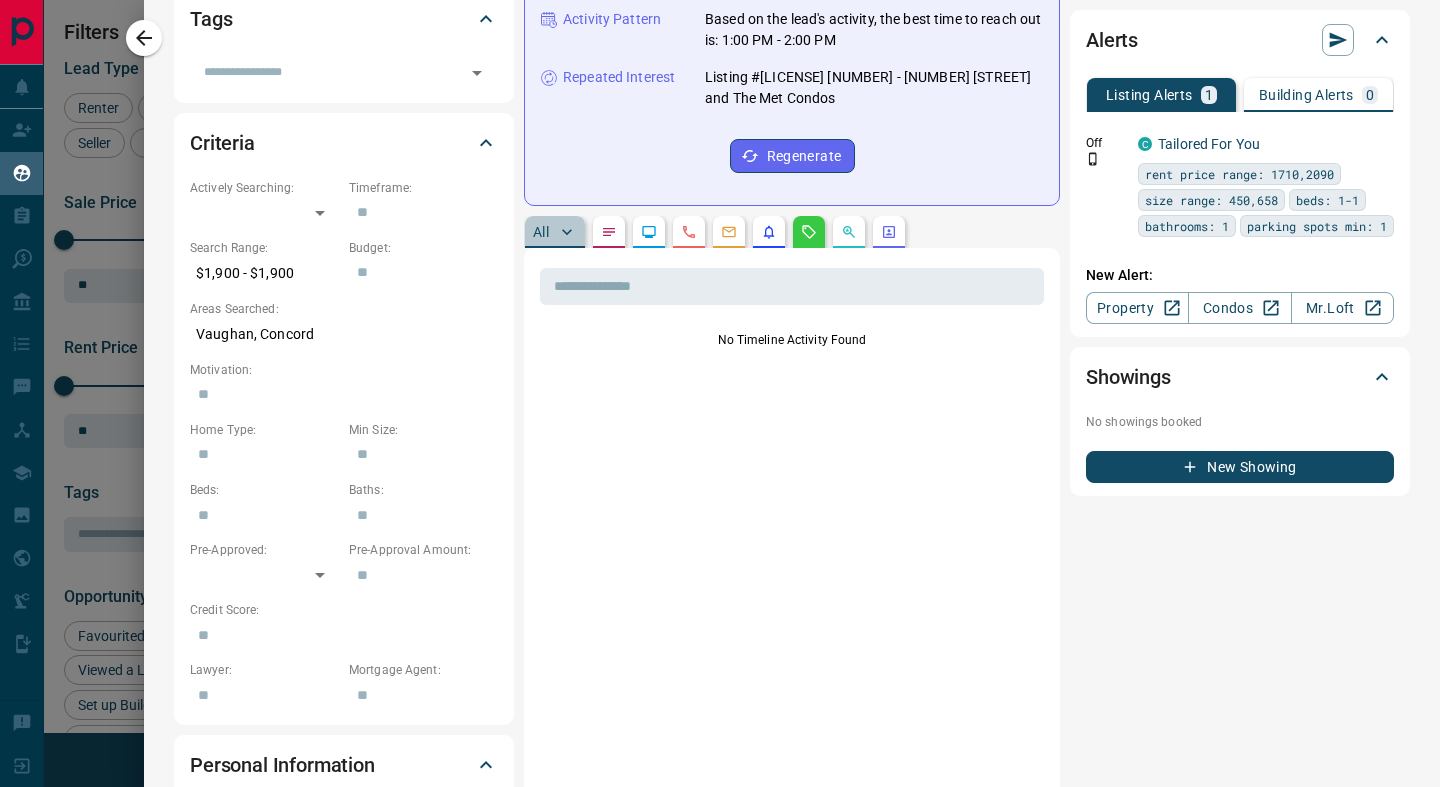 click on "All" at bounding box center [541, 232] 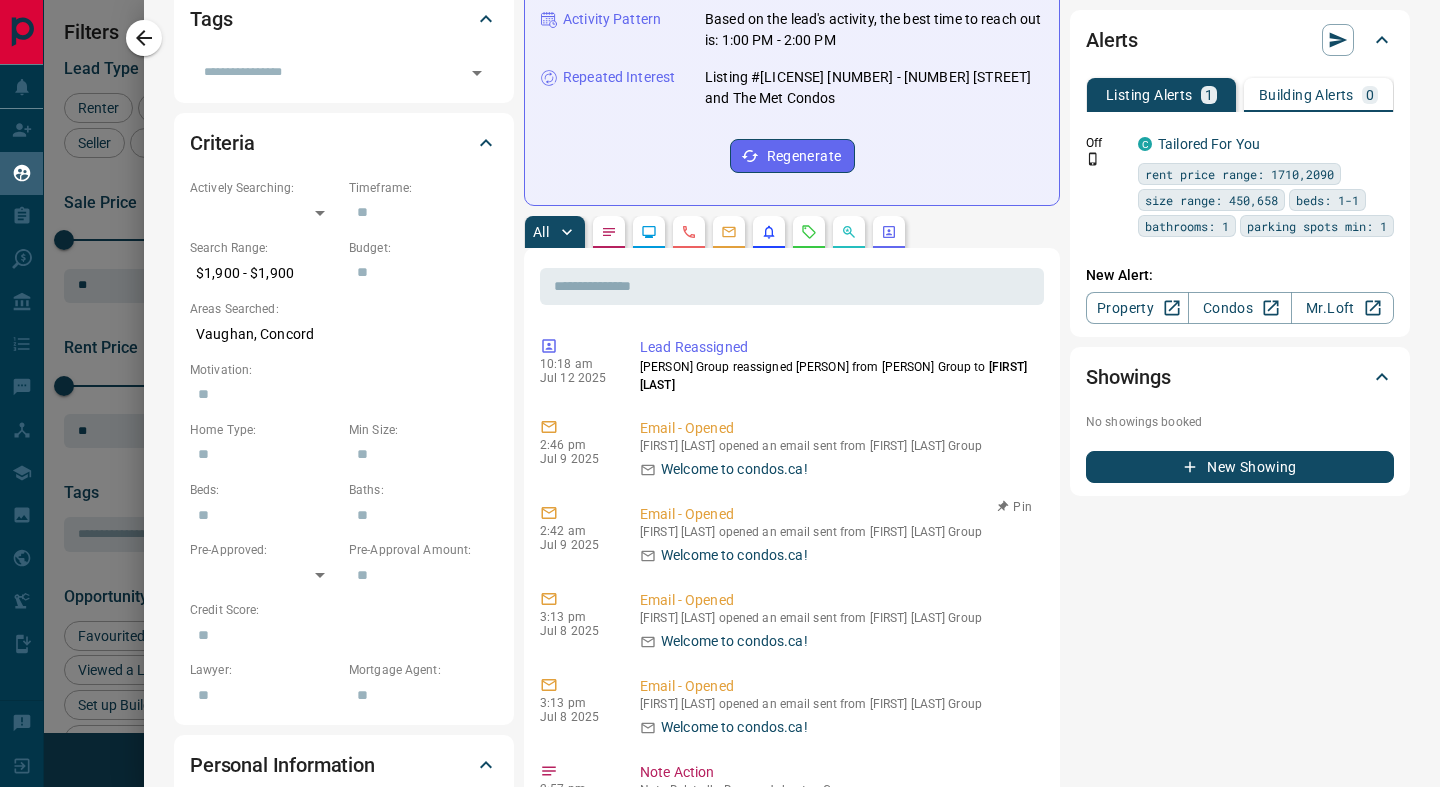 scroll, scrollTop: 0, scrollLeft: 0, axis: both 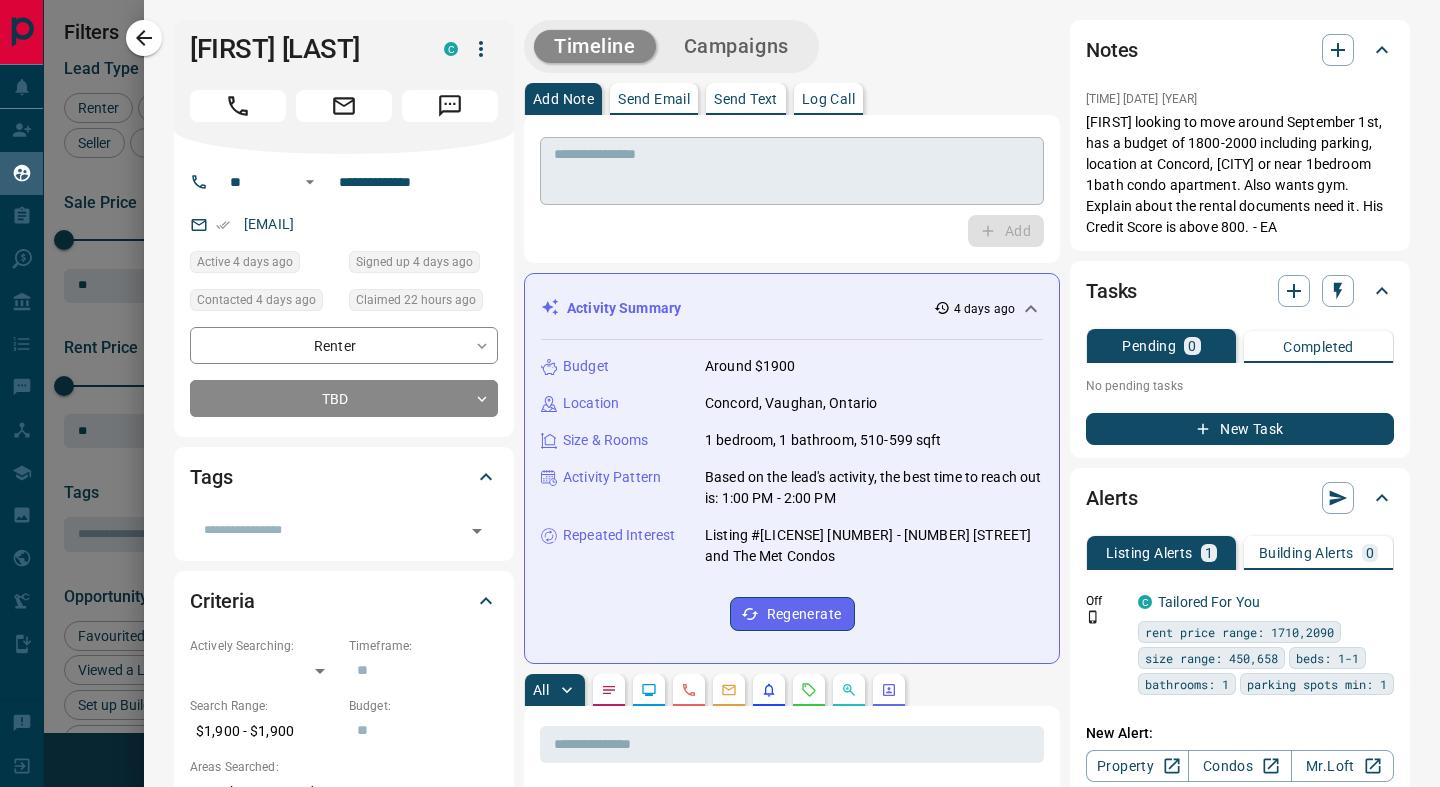 click at bounding box center (792, 171) 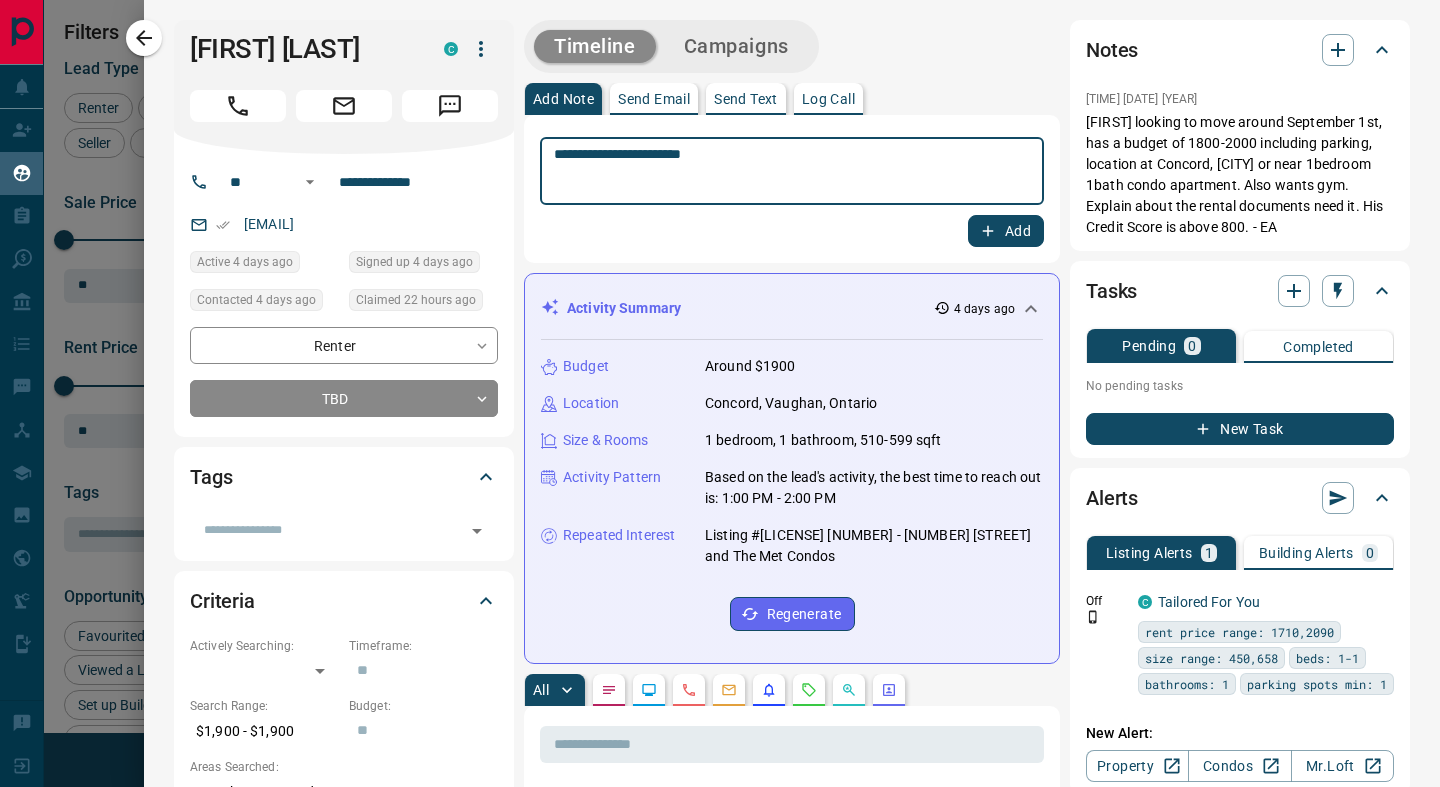 type on "**********" 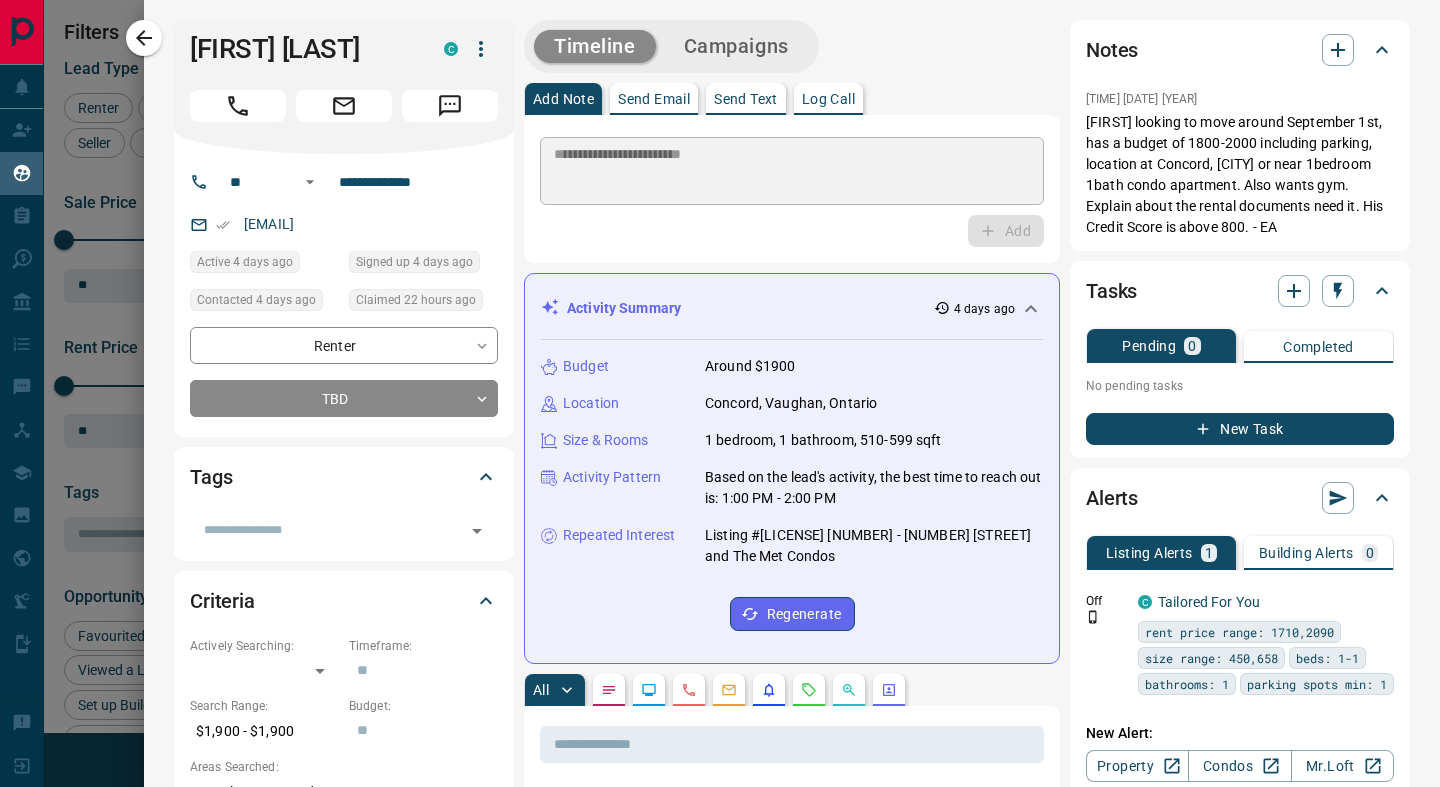 type 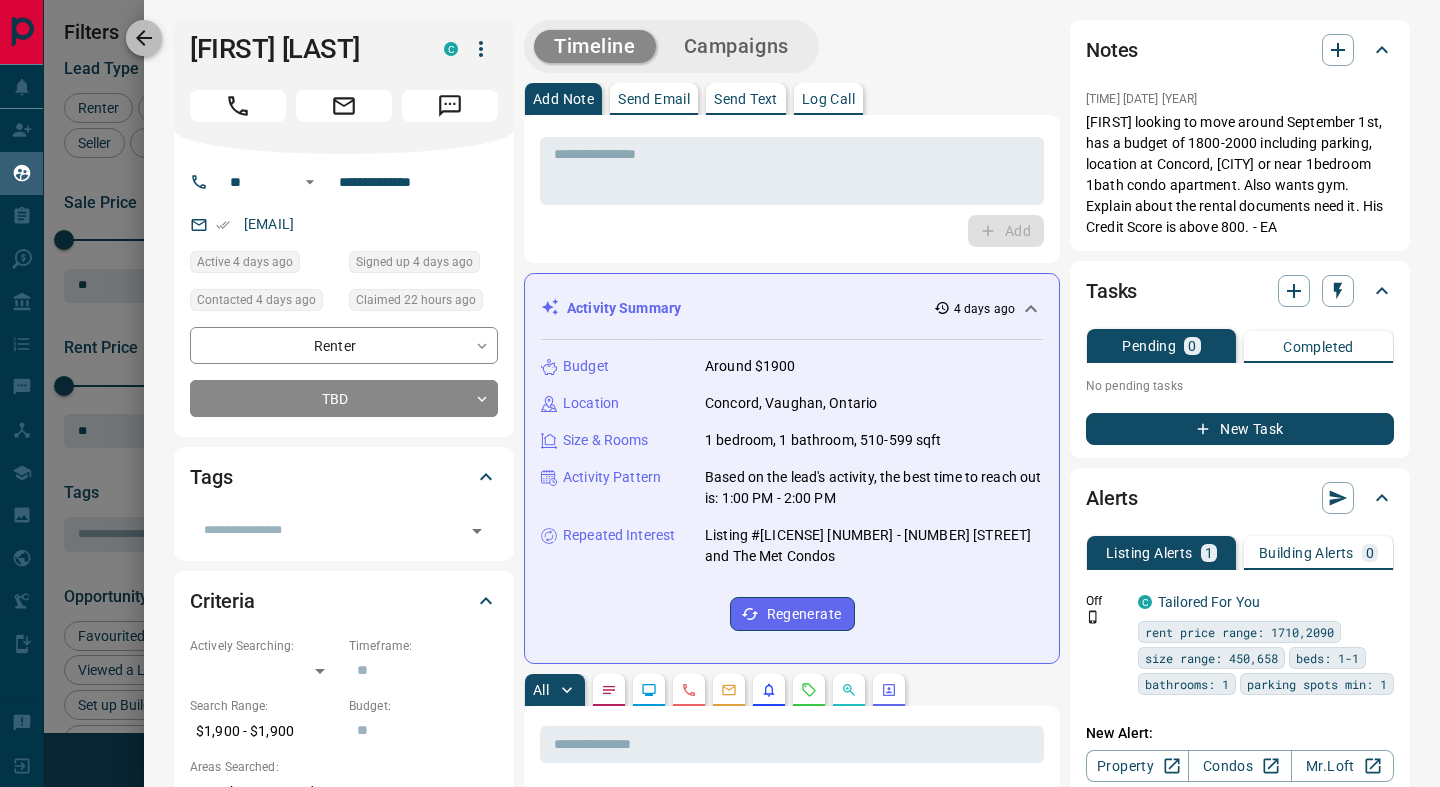 click 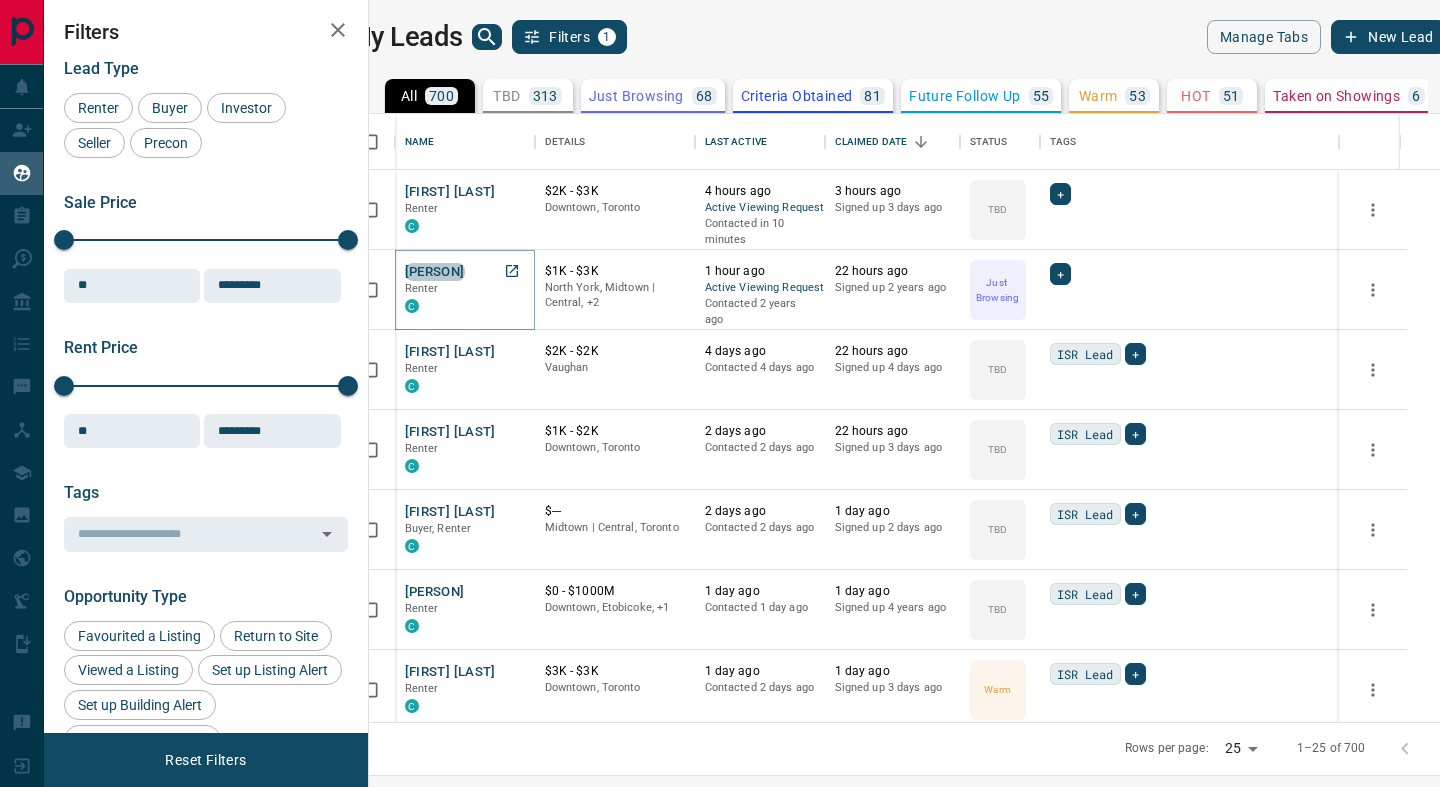 click on "[PERSON]" at bounding box center (435, 272) 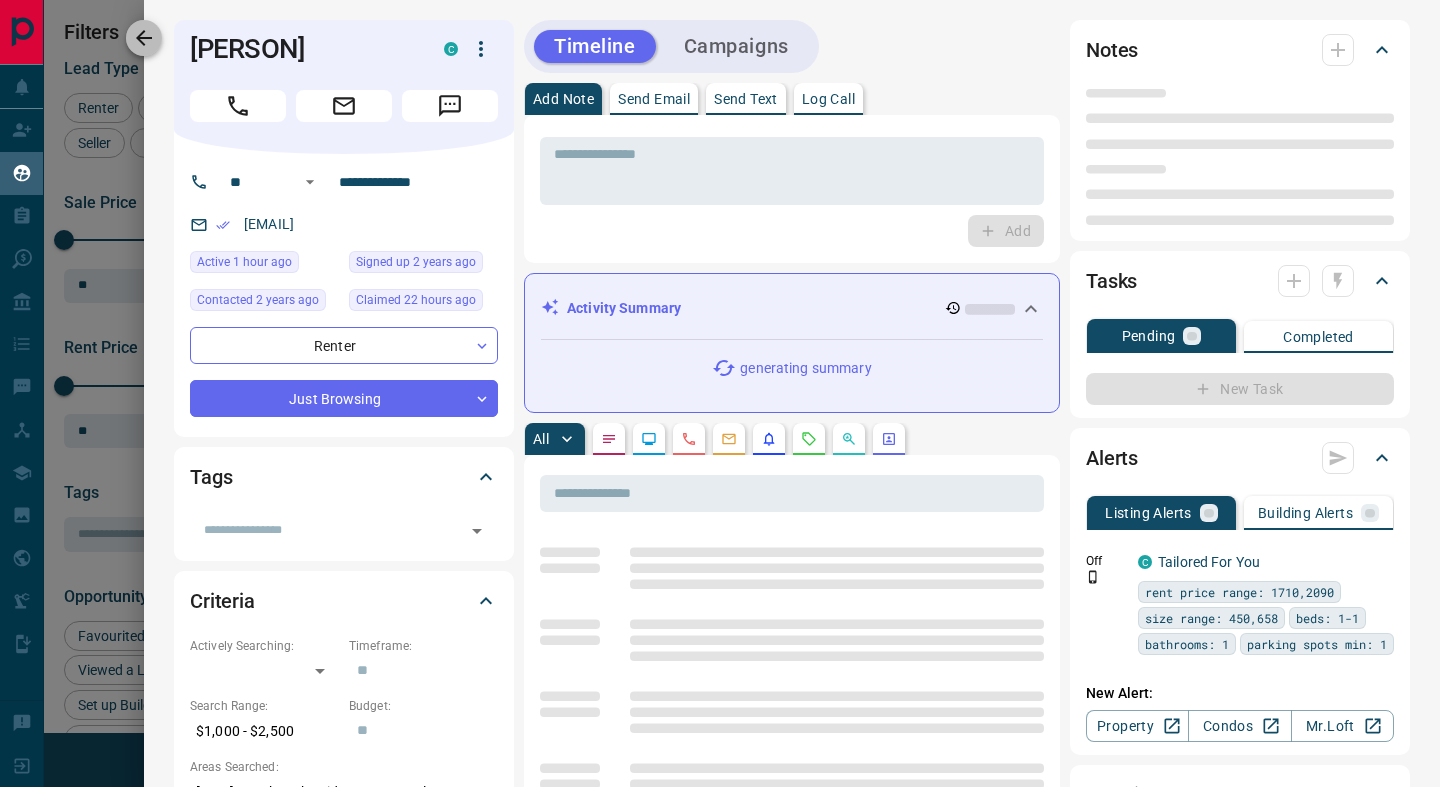 click 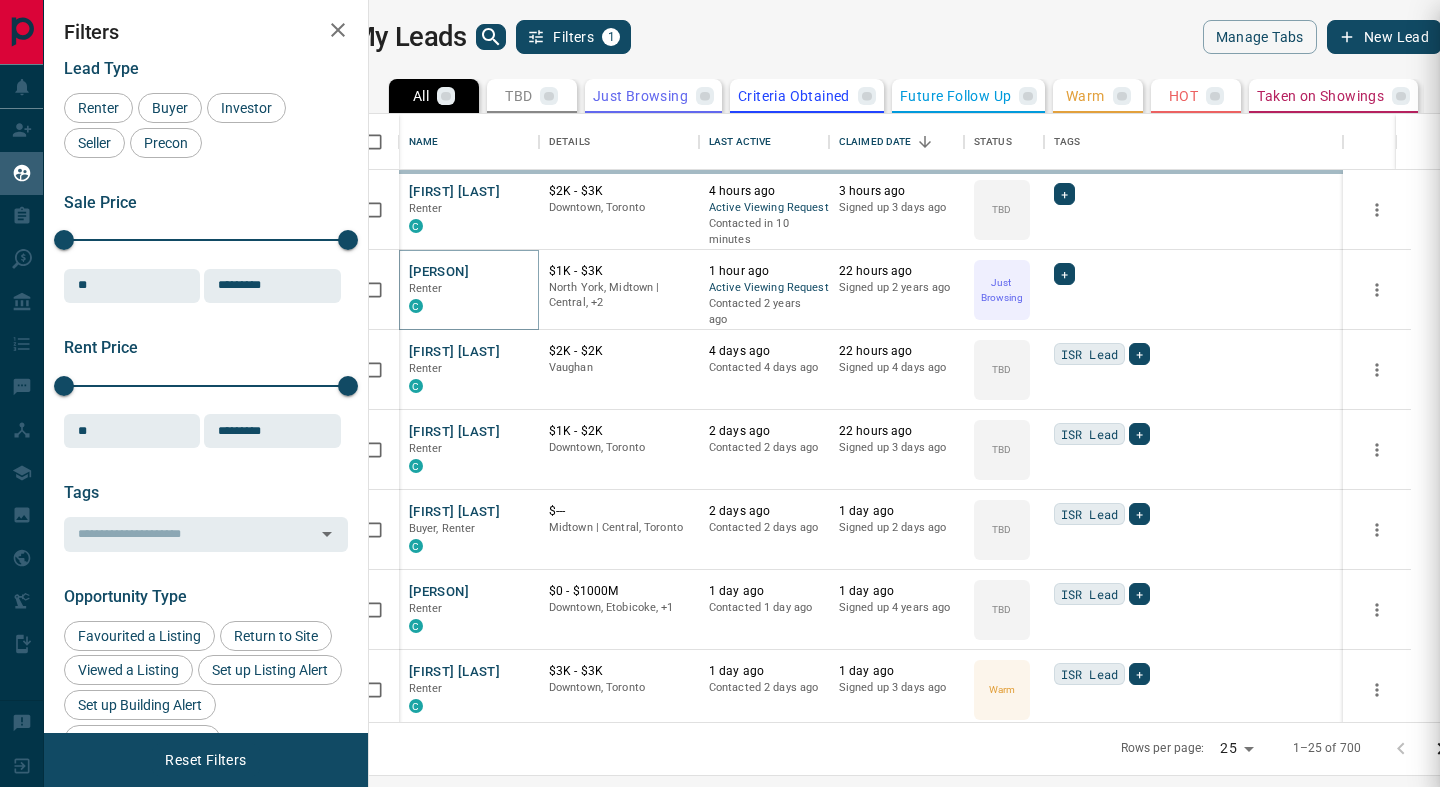 type on "**" 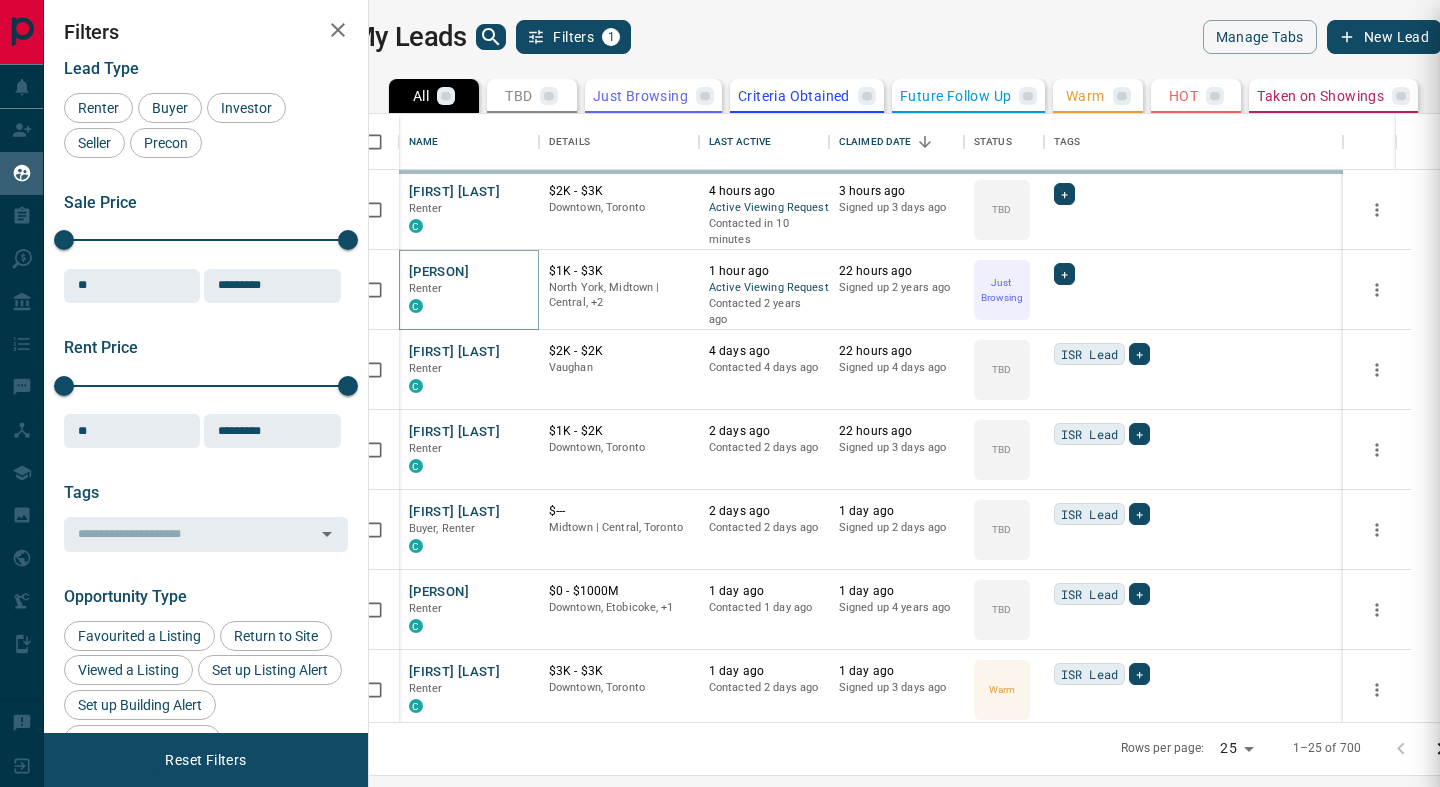 type on "**********" 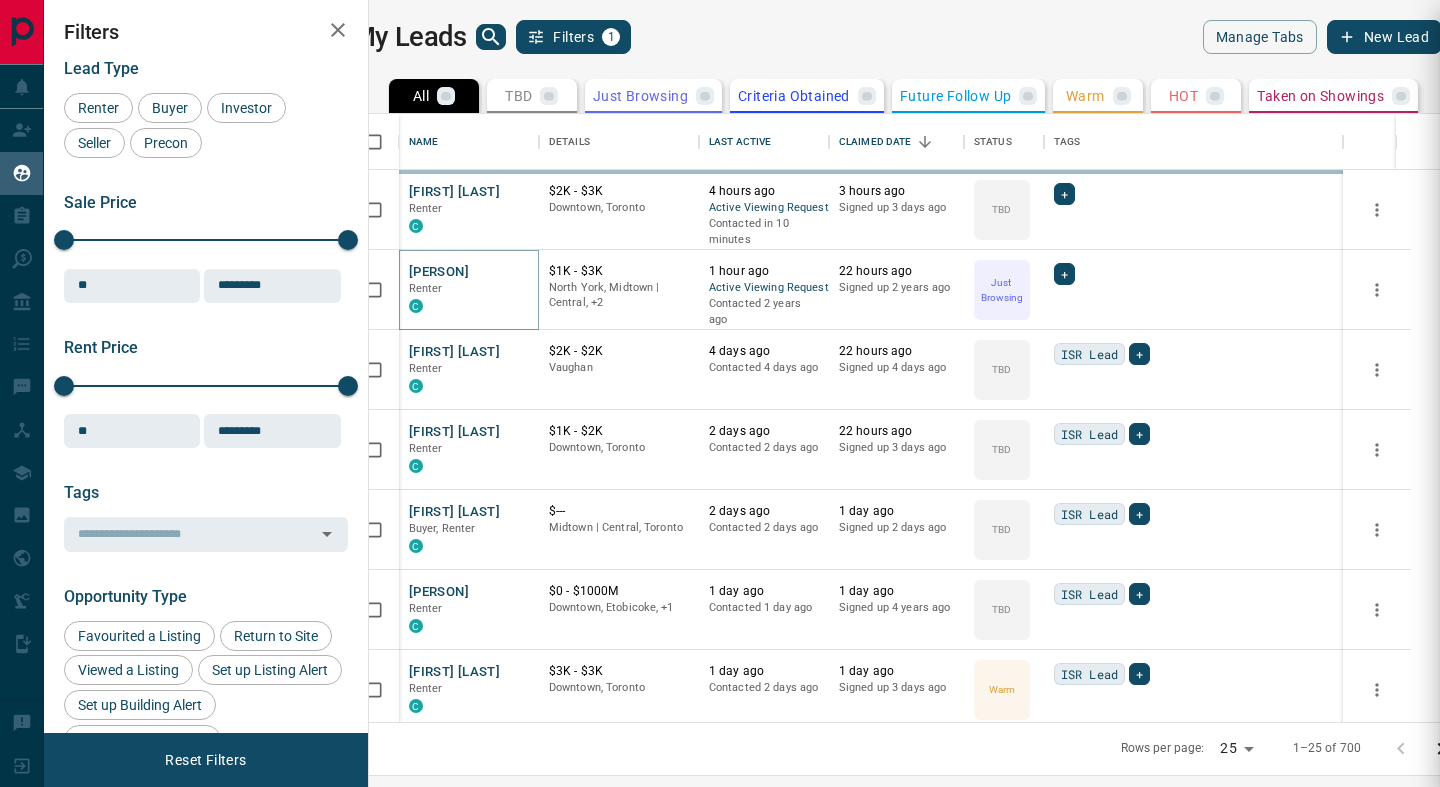 type on "**********" 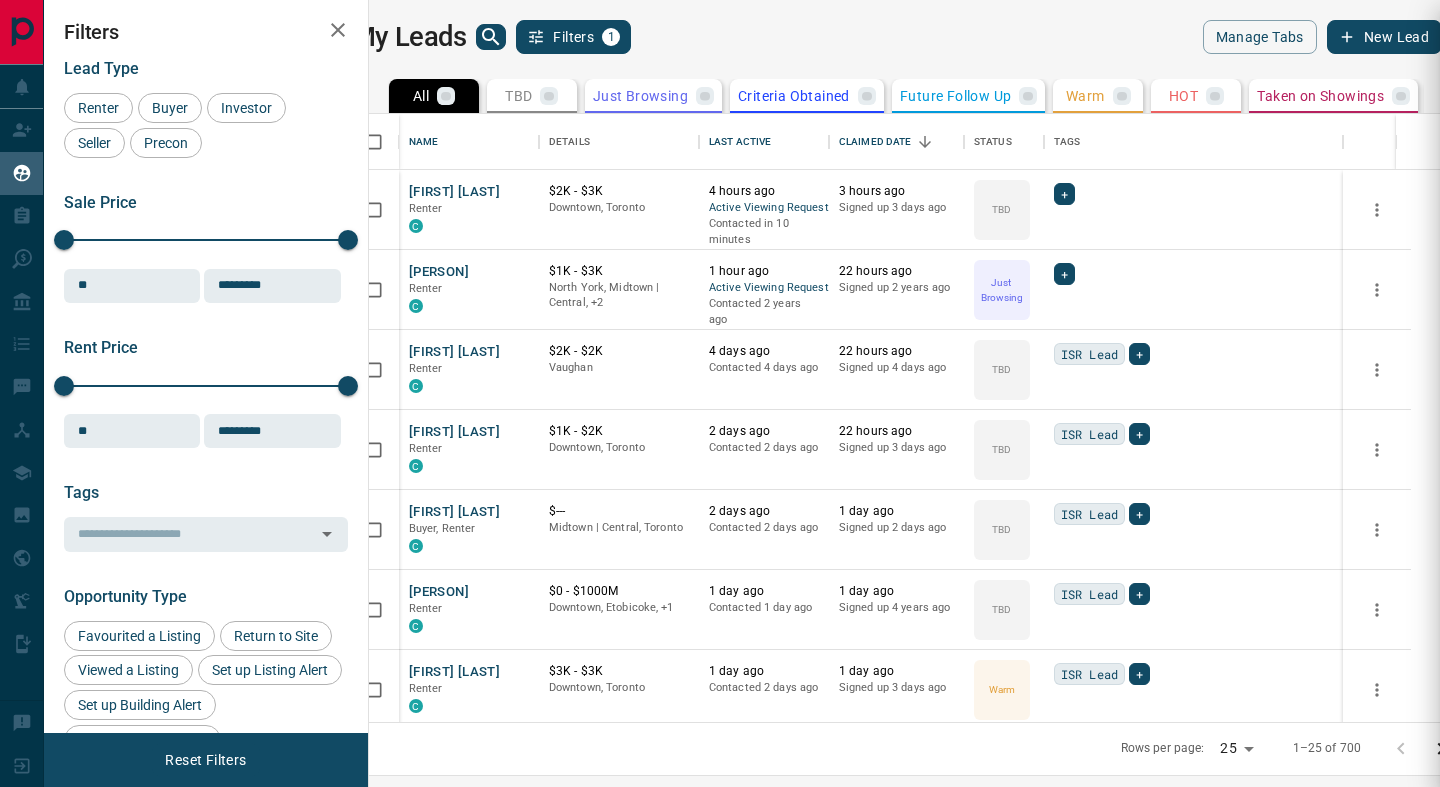 click at bounding box center (720, 393) 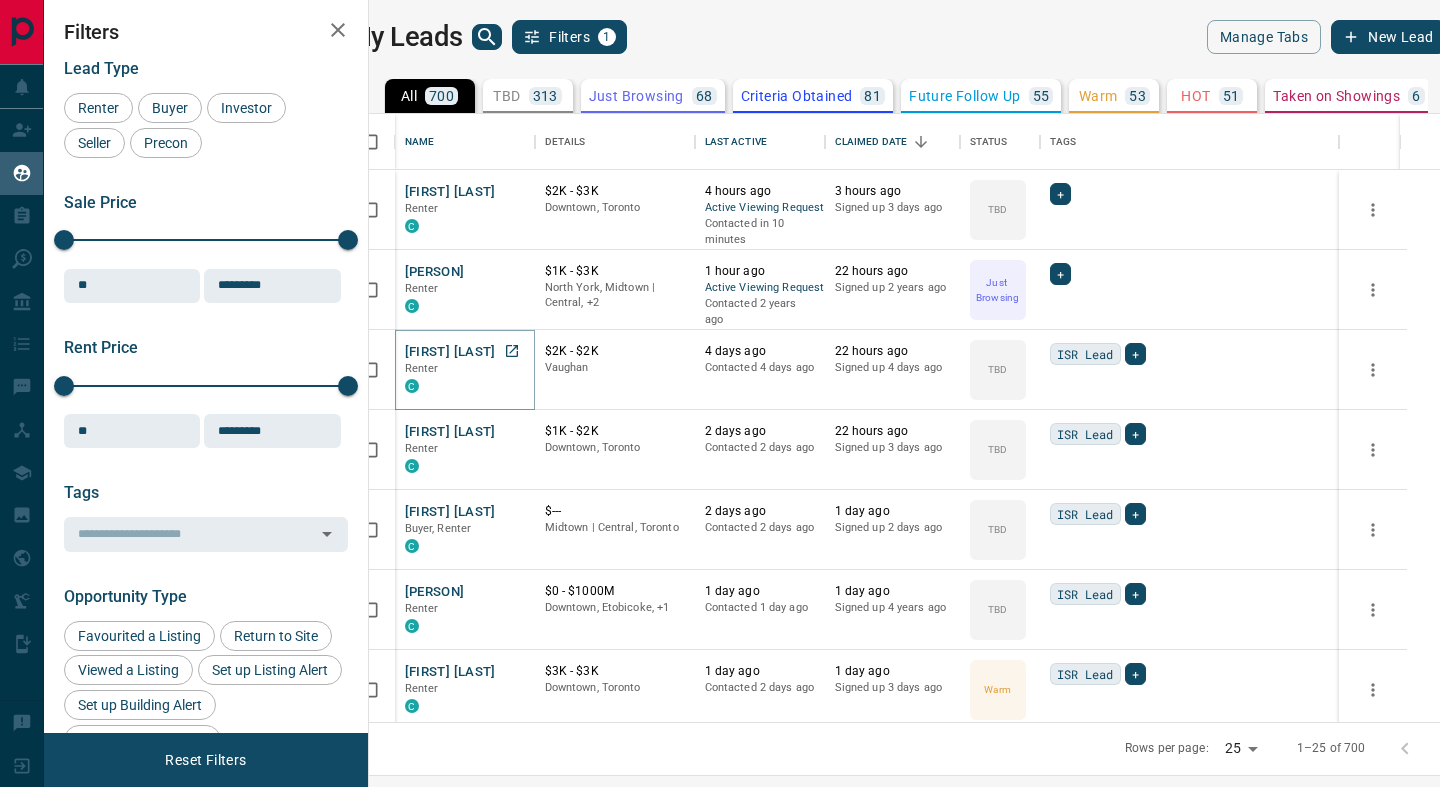 click on "[FIRST] [LAST]" at bounding box center (450, 352) 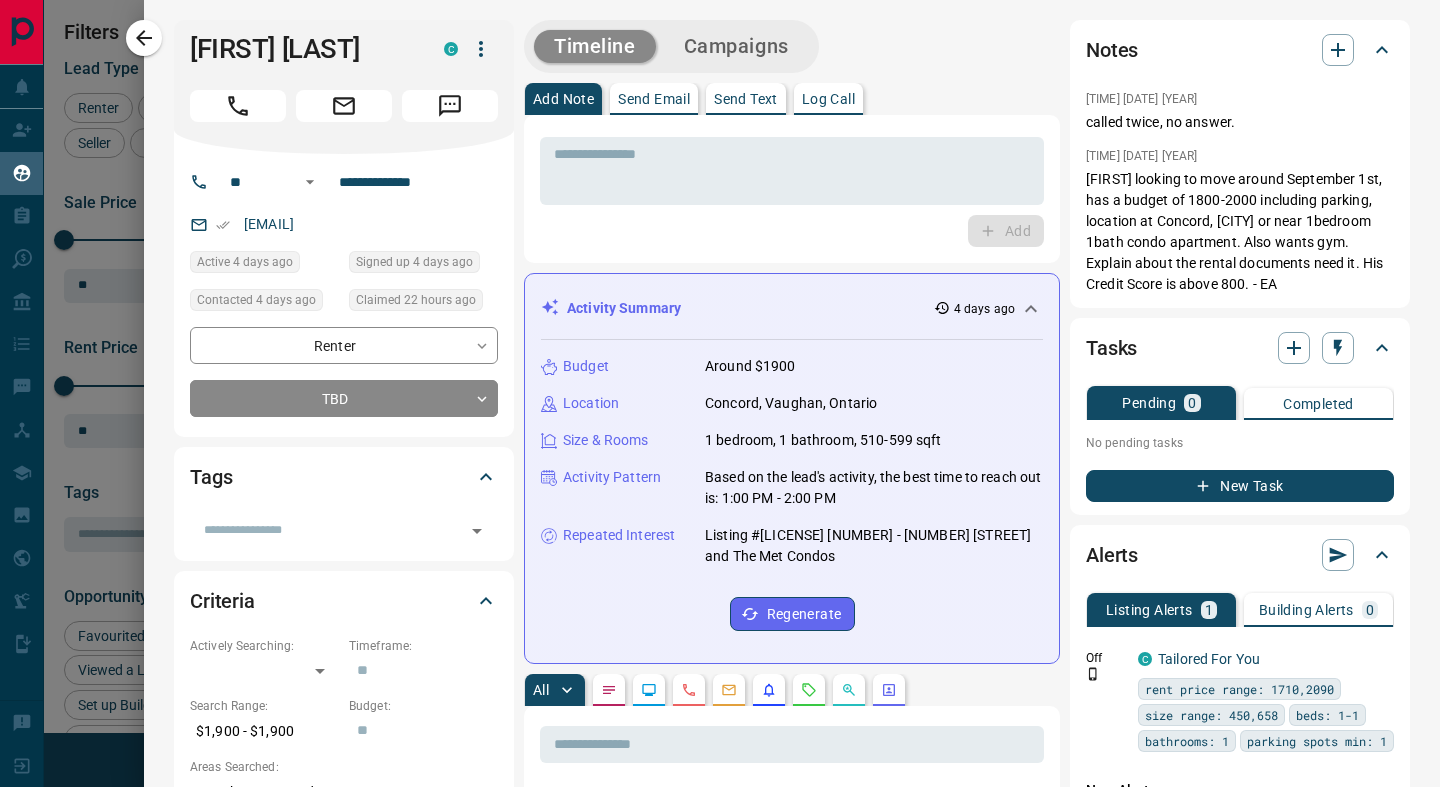 type 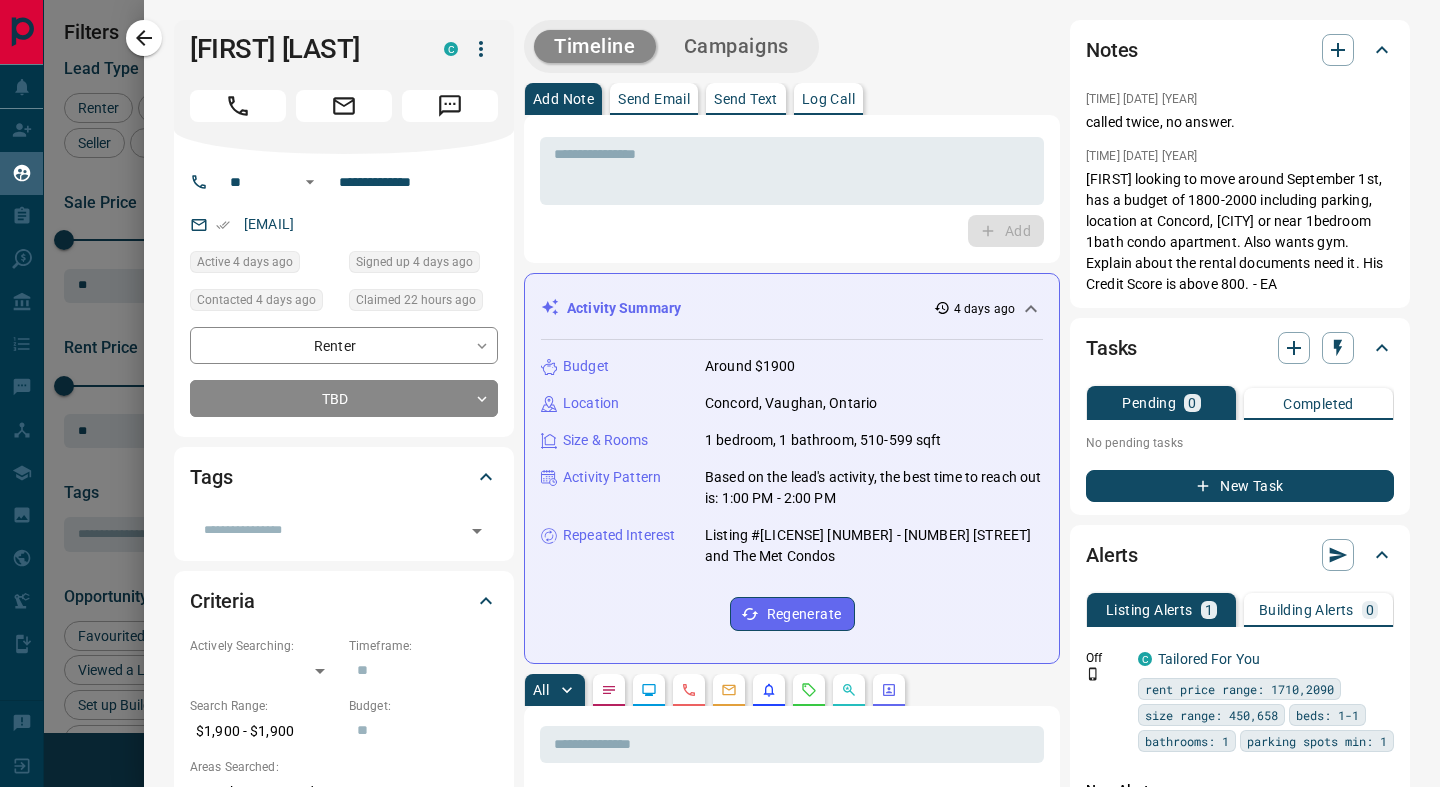 type 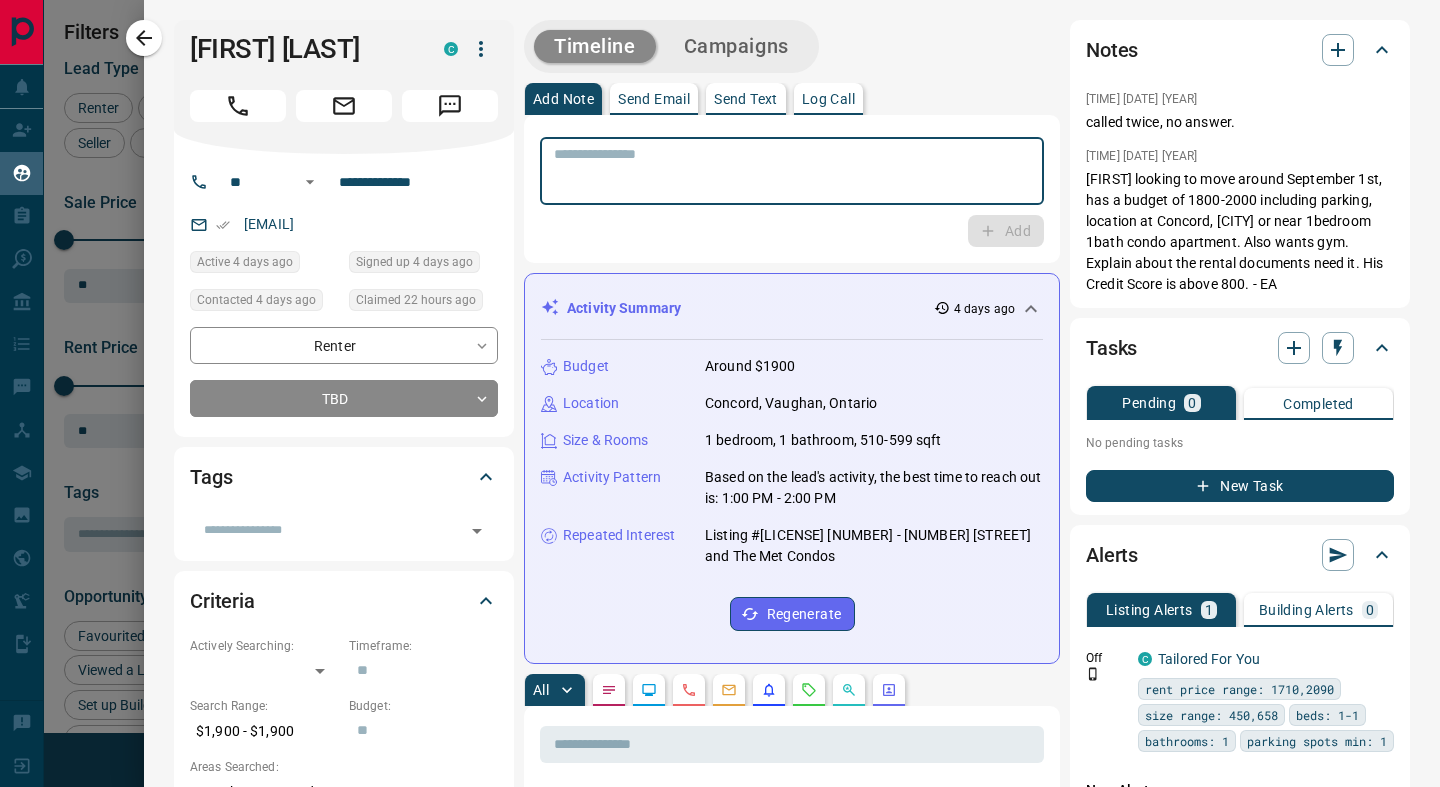click at bounding box center (792, 171) 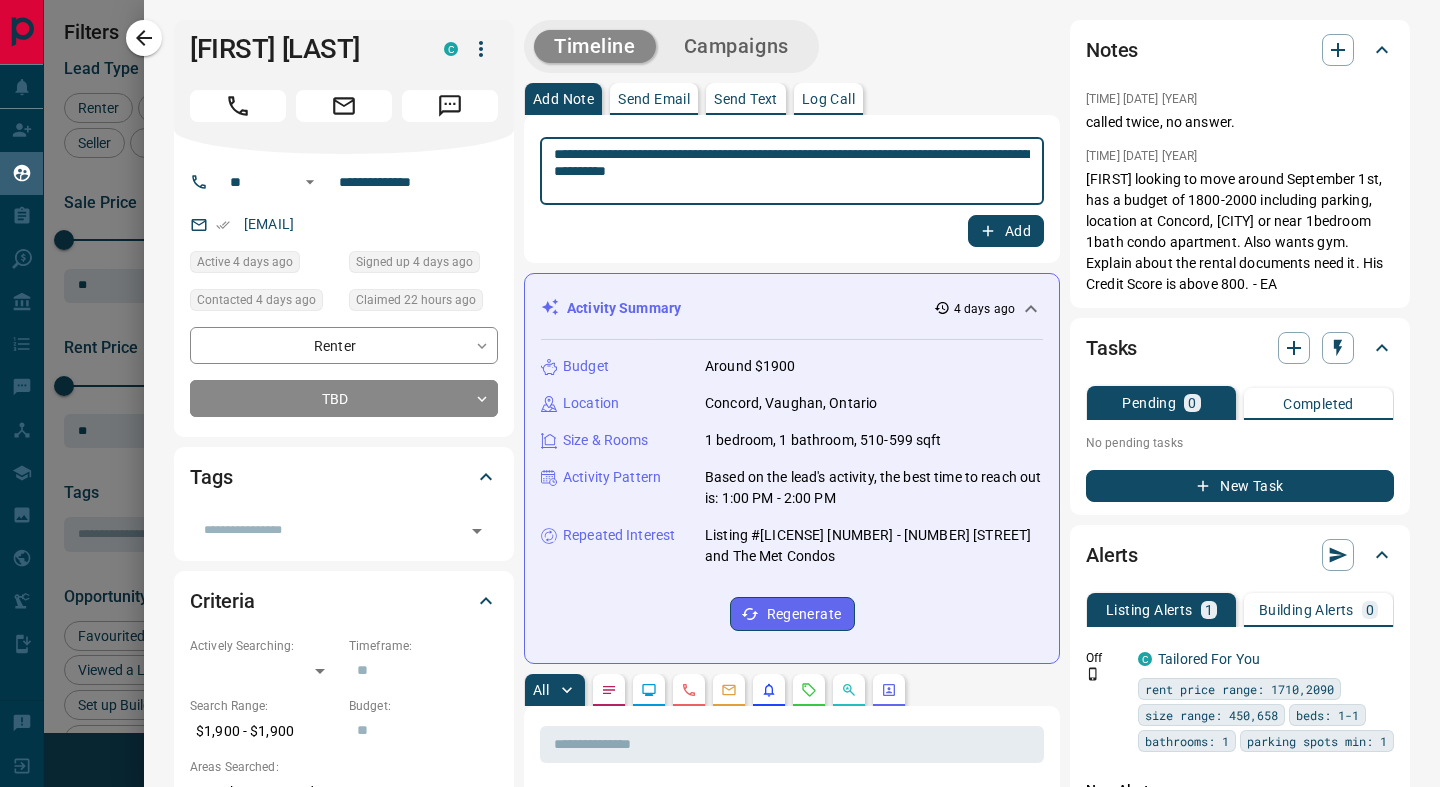 click on "**********" at bounding box center [792, 171] 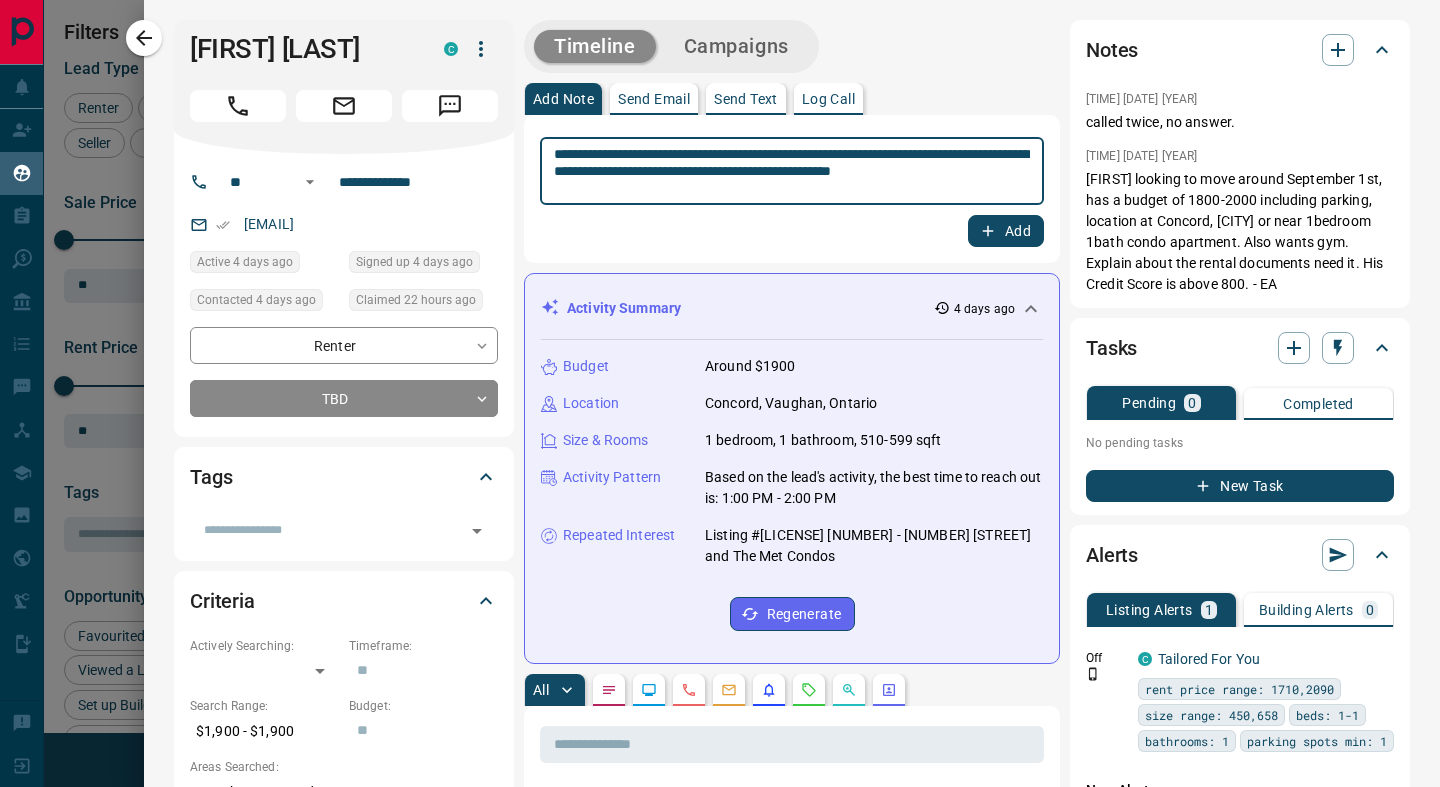 click on "**********" at bounding box center (792, 171) 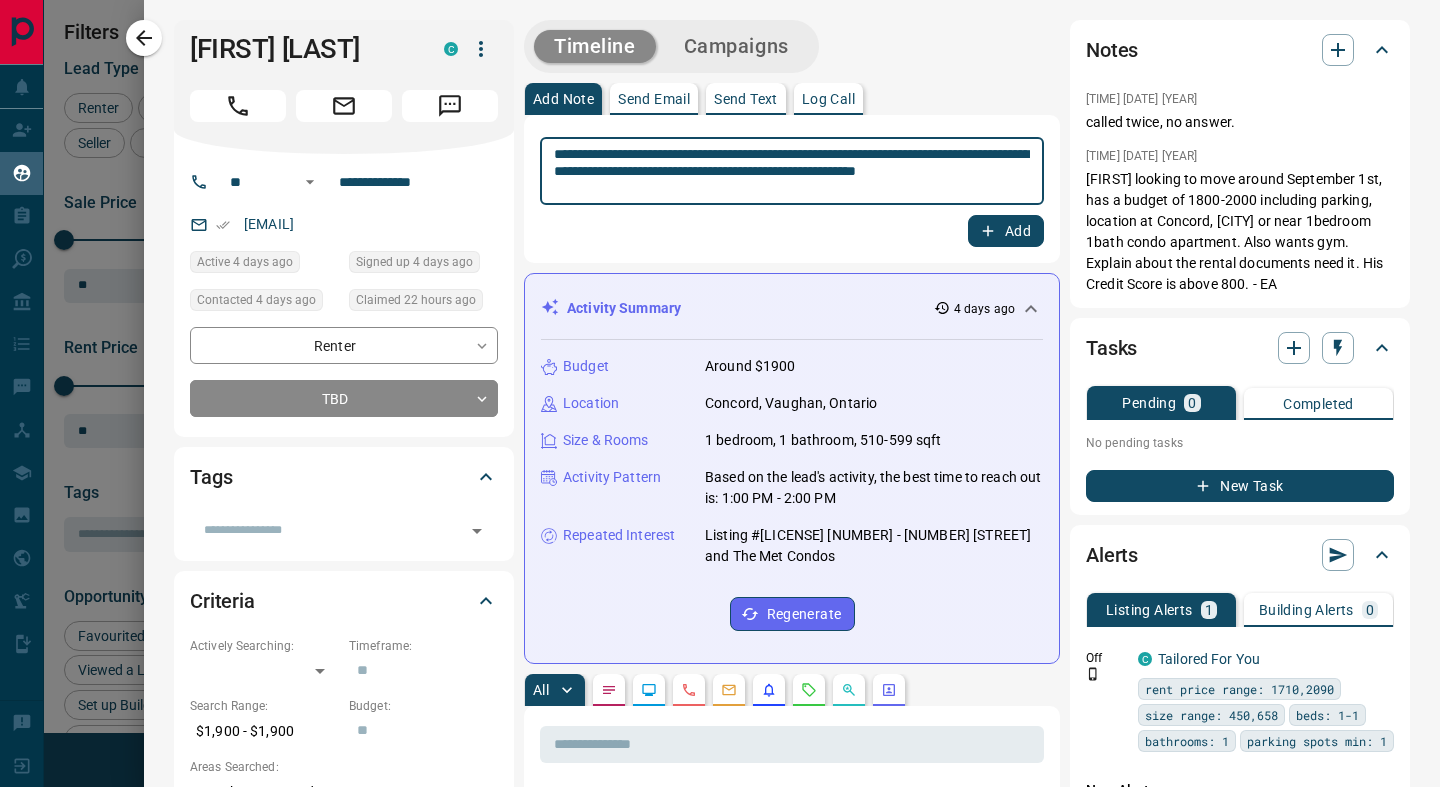 type on "**********" 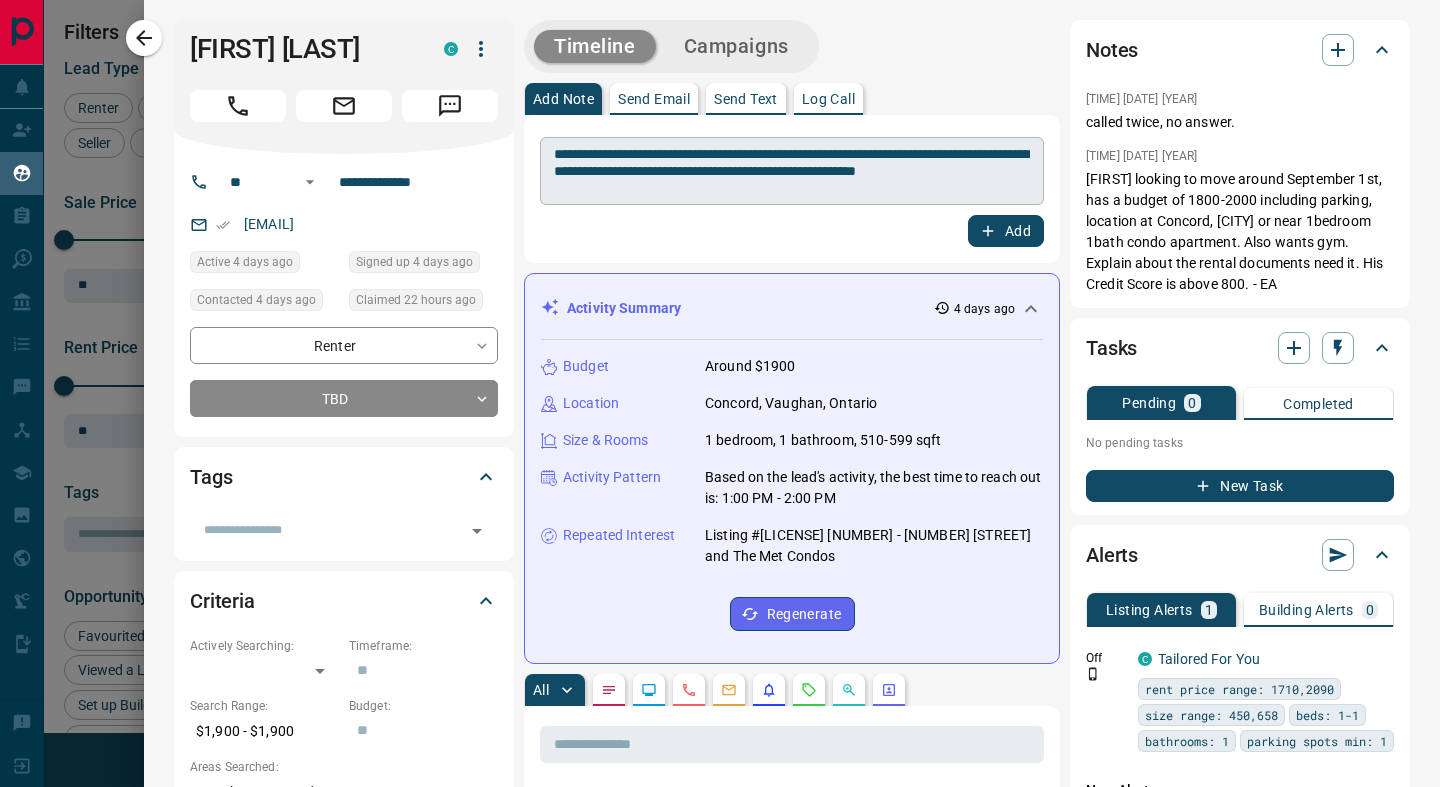 click on "**********" at bounding box center [792, 171] 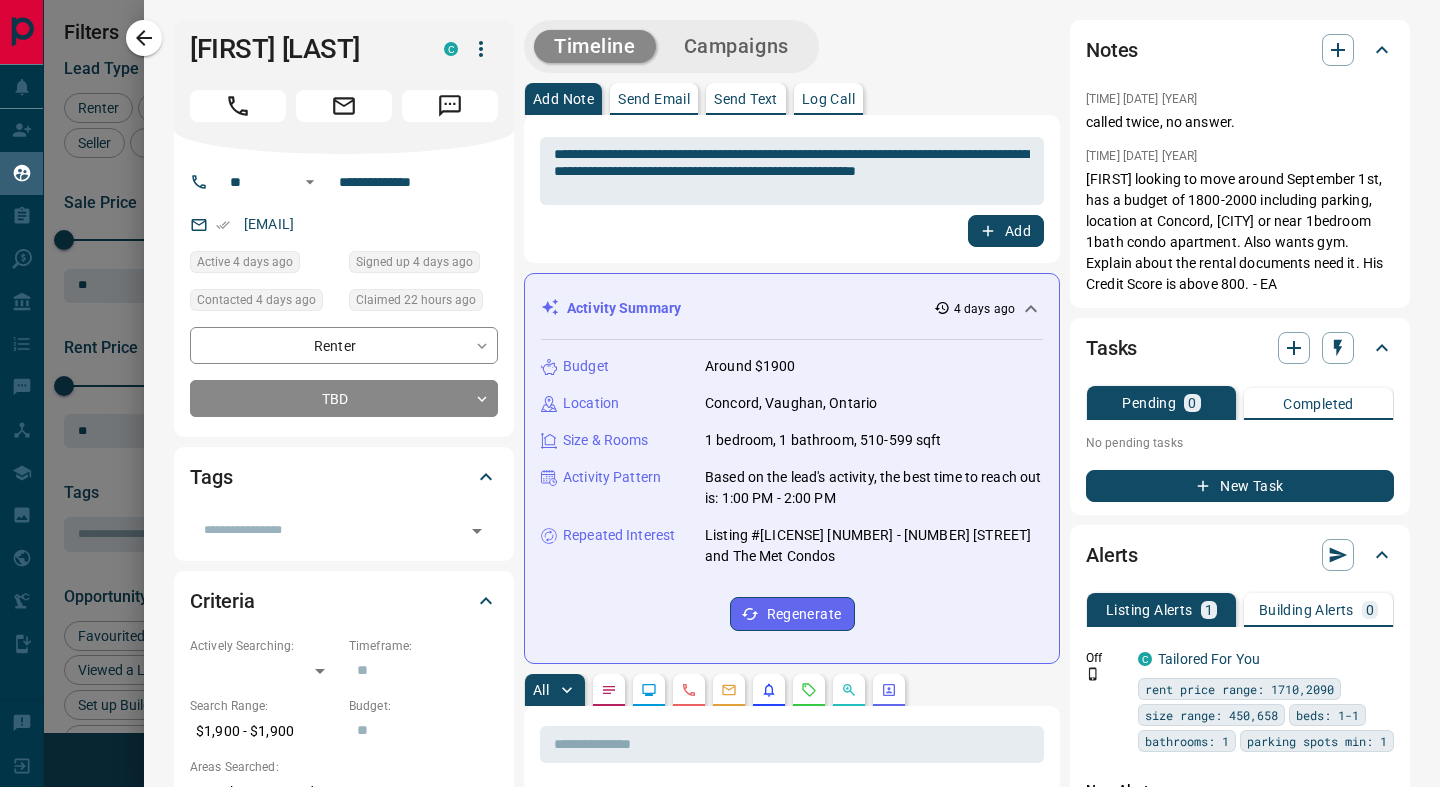 drag, startPoint x: 450, startPoint y: 228, endPoint x: 232, endPoint y: 221, distance: 218.11235 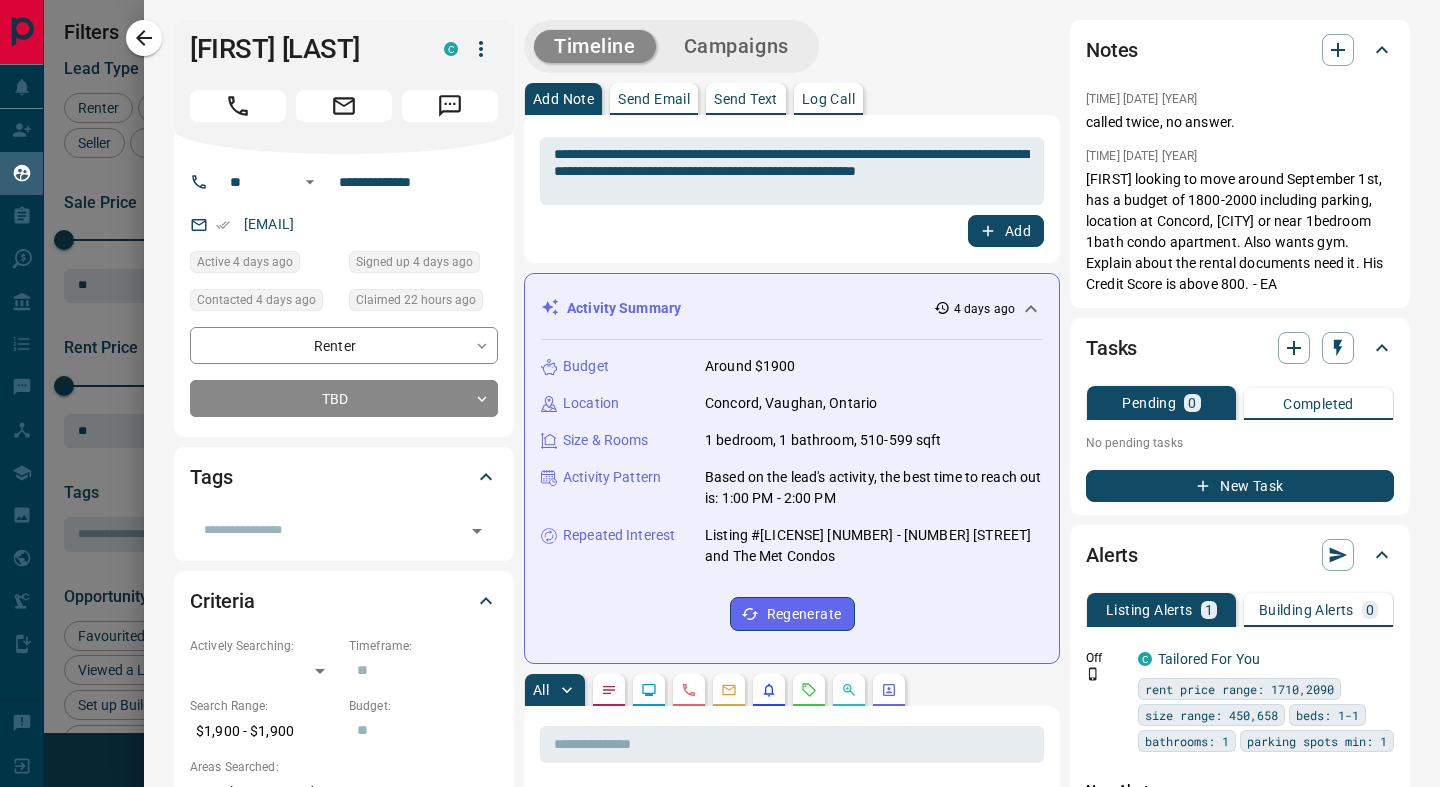click on "[EMAIL]" at bounding box center [344, 224] 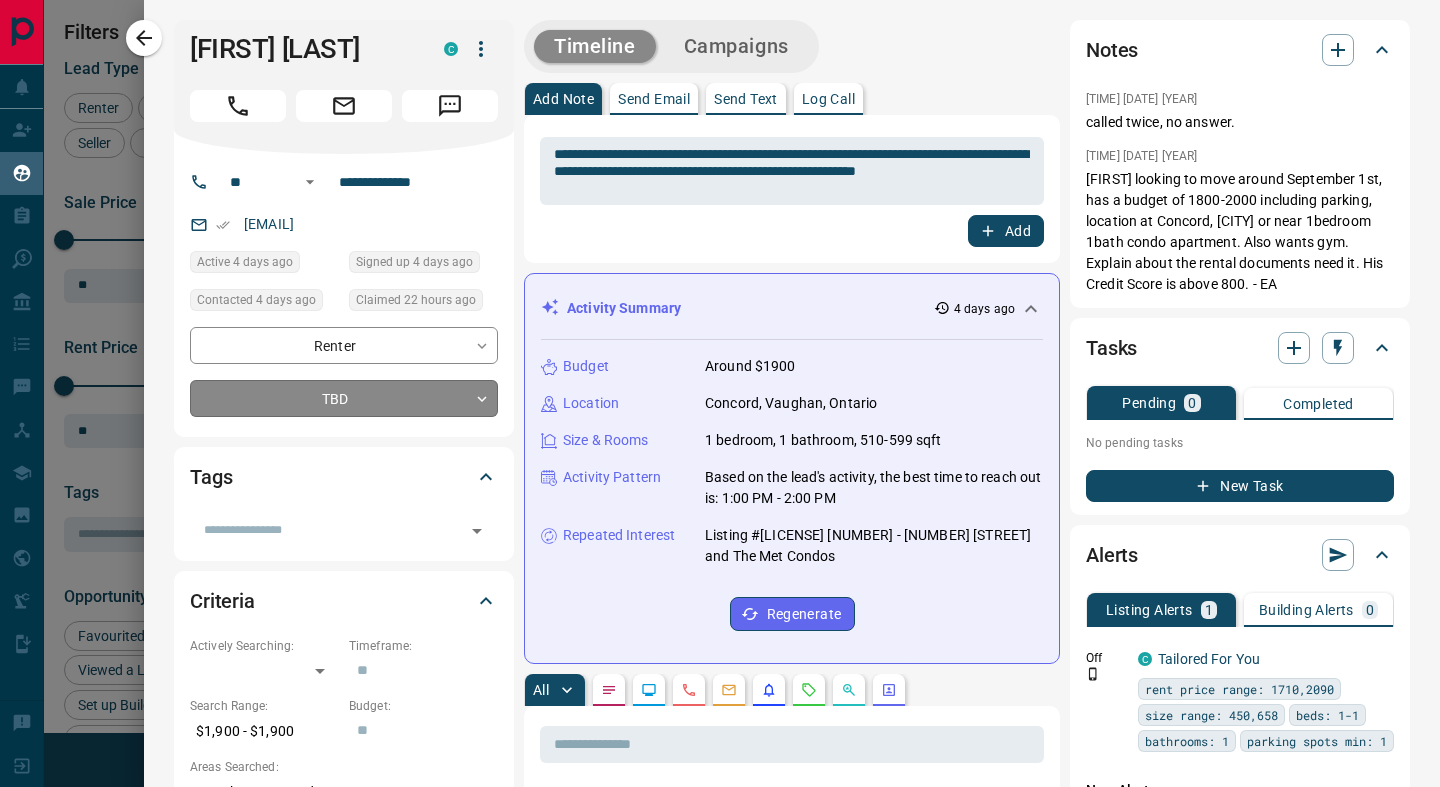 click on "Lead Transfers Claim Leads My Leads Tasks Opportunities Deals Campaigns Messages Broker Bay Training Media Services Agent Resources Precon Worksheet Mobile Apps Disclosure Logout My Leads Filters 1 Manage Tabs New Lead All 700 TBD 313 Do Not Contact - Not Responsive 22 Bogus 34 Just Browsing 68 Criteria Obtained 81 Future Follow Up 55 Warm 53 HOT 51 Taken on Showings 6 Submitted Offer - Client 17 Name Details Last Active Claimed Date Status Tags [FIRST] [LAST] Renter C $2K - $3K Downtown, [CITY] 3 hours ago Active Viewing Request Contacted in 2 minutes 3 hours ago Signed up 3 days ago TBD + [FIRST] [LAST] Renter C $1K - $3K North York, Midtown | Central, +2 52 minutes ago Active Viewing Request Contacted 2 years ago 21 hours ago Signed up 2 years ago Just Browsing + [FIRST] [LAST] Renter C $2K - $2K Vaughan 4 days ago Contacted 4 days ago 21 hours ago Signed up 4 days ago TBD ISR Lead + [FIRST] [LAST] Renter C $1K - $2K Downtown, [CITY] 2 days ago Contacted 2 days ago 21 hours ago Signed up 3 days ago TBD + C TBD" at bounding box center [720, 381] 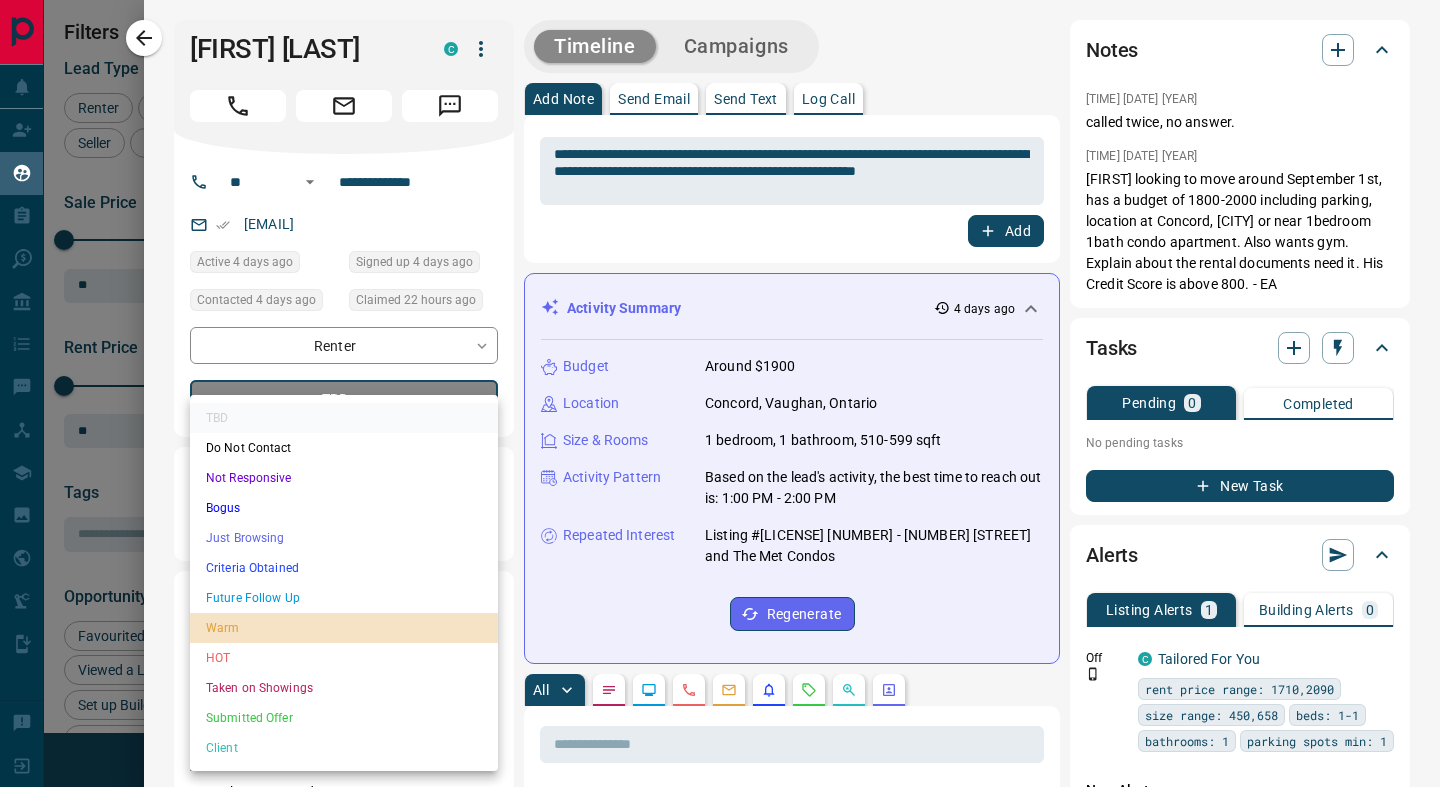 click on "Warm" at bounding box center [344, 628] 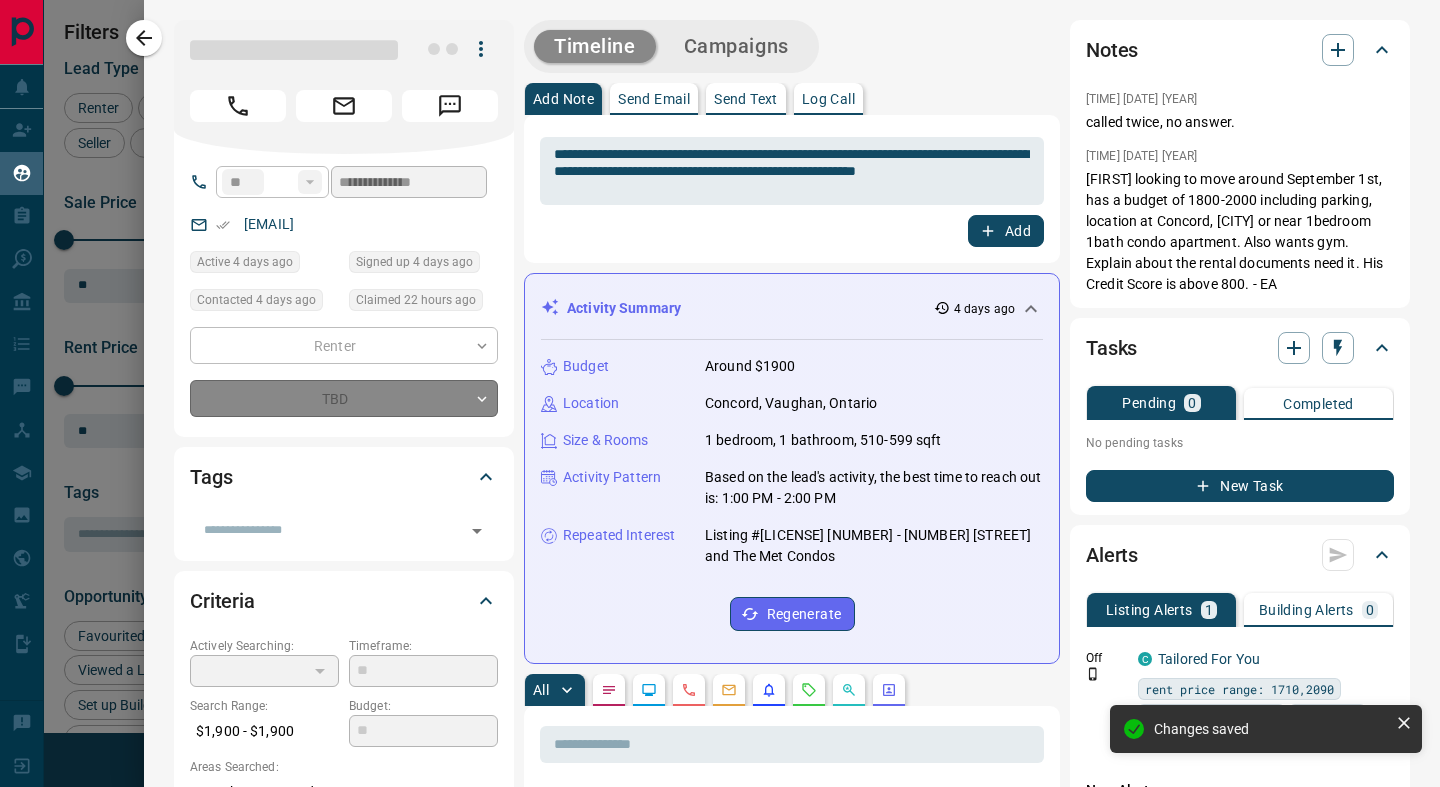 type on "*" 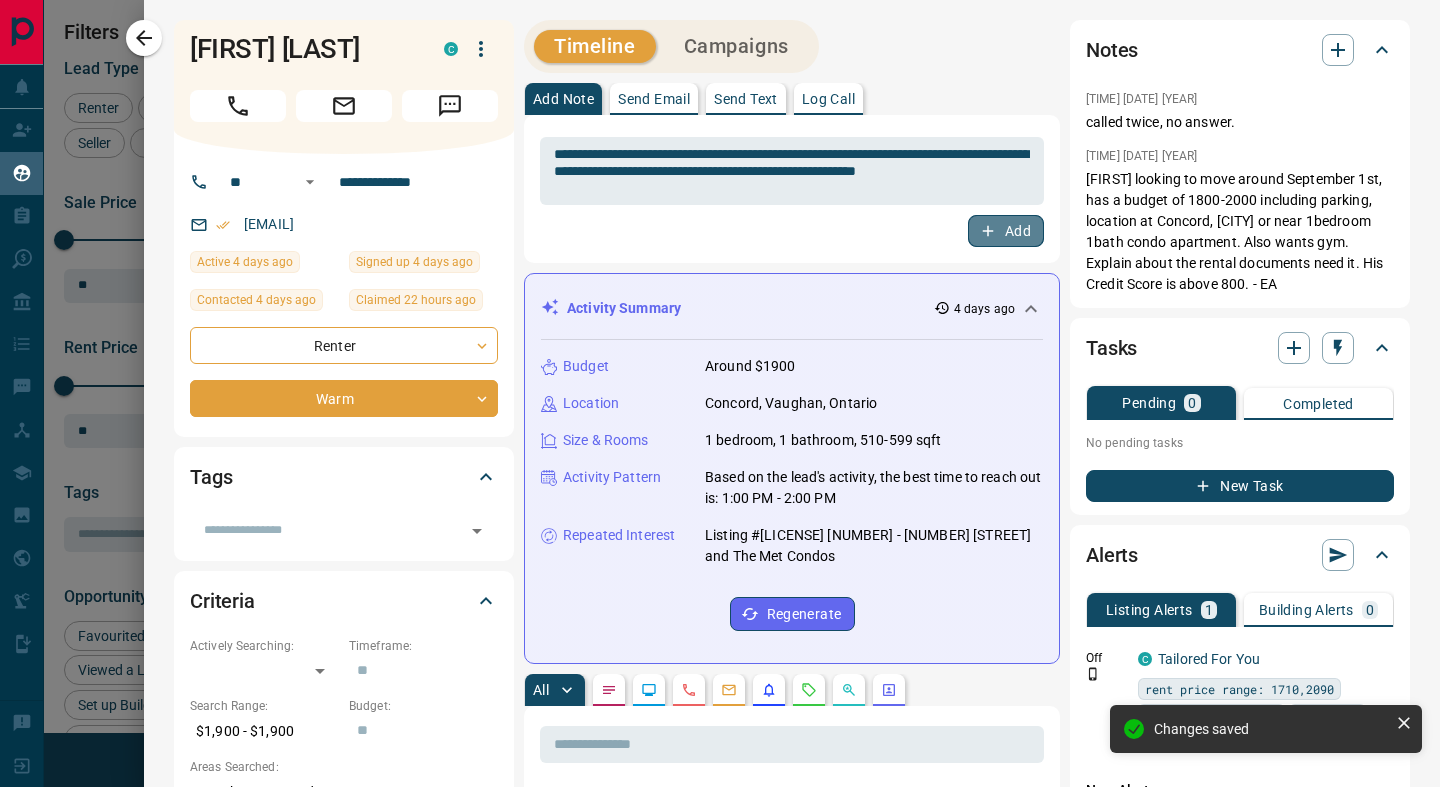 click on "Add" at bounding box center (1006, 231) 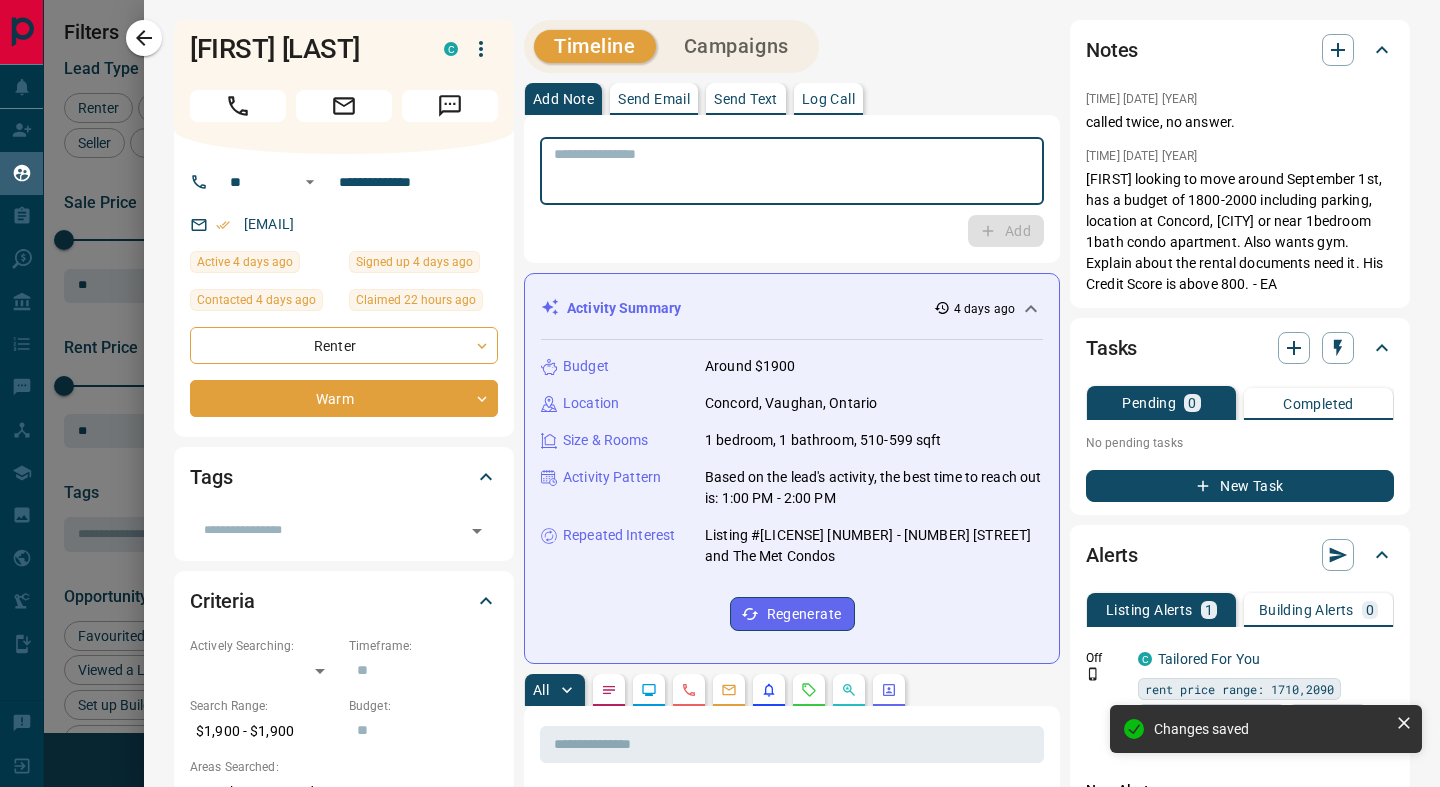 click at bounding box center [792, 171] 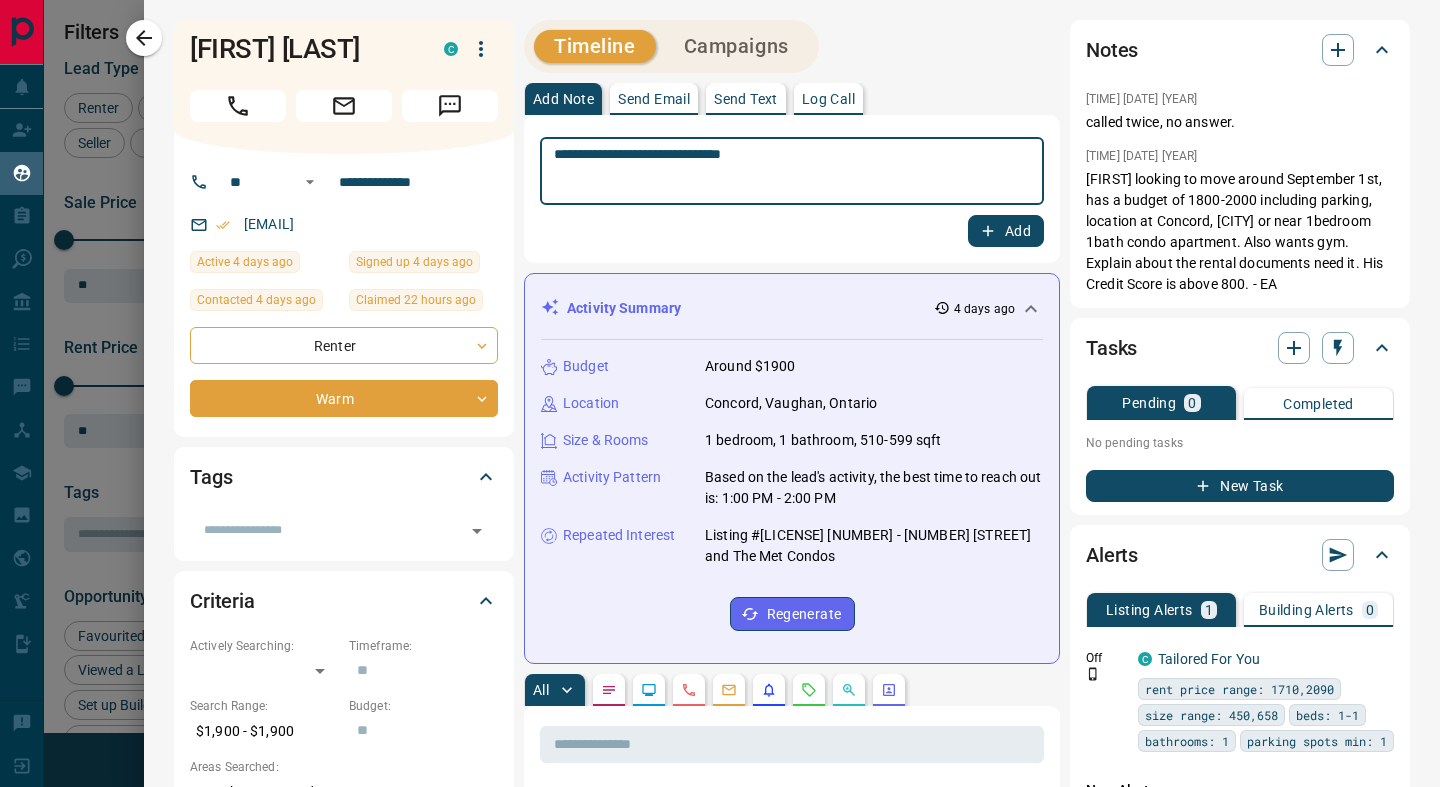 type on "**********" 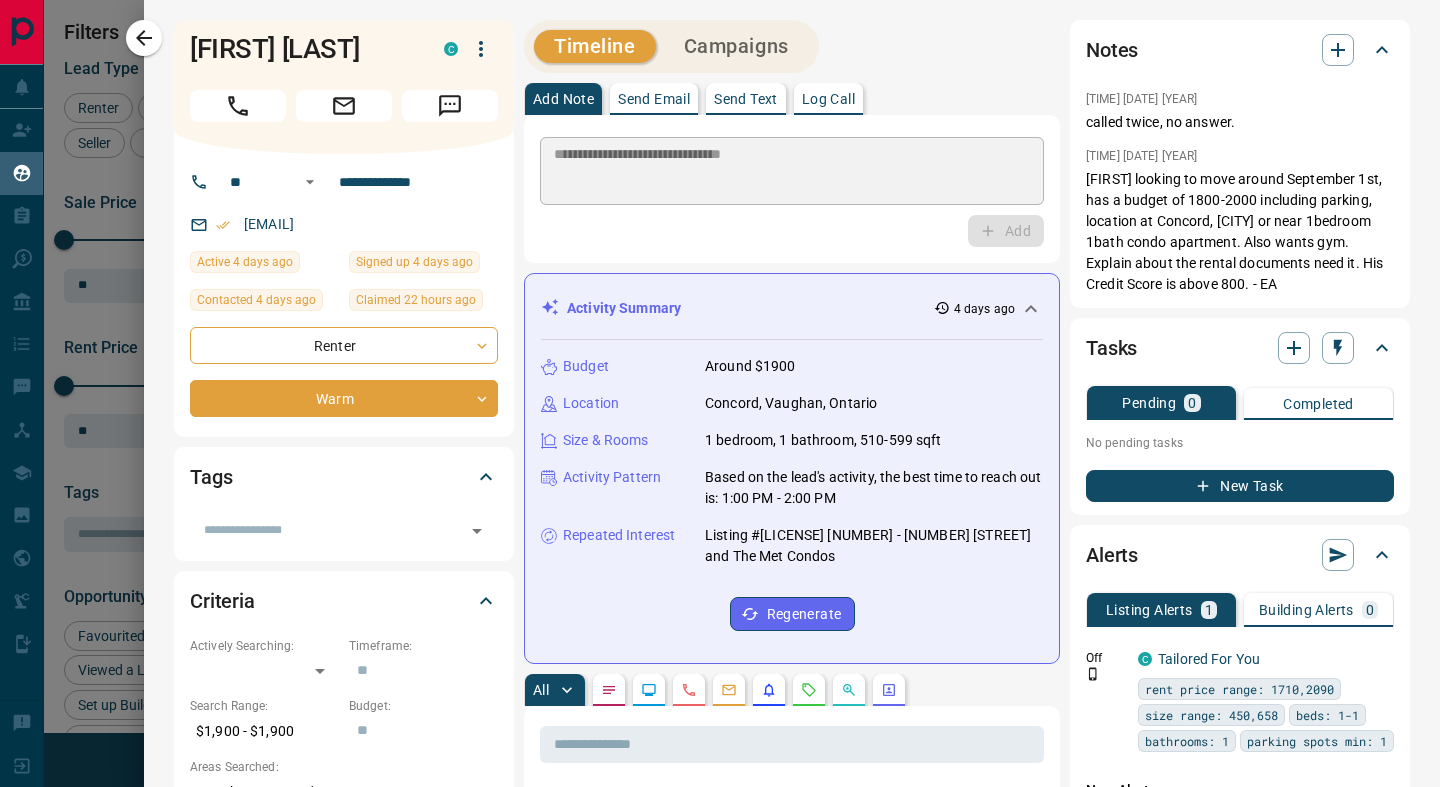 type 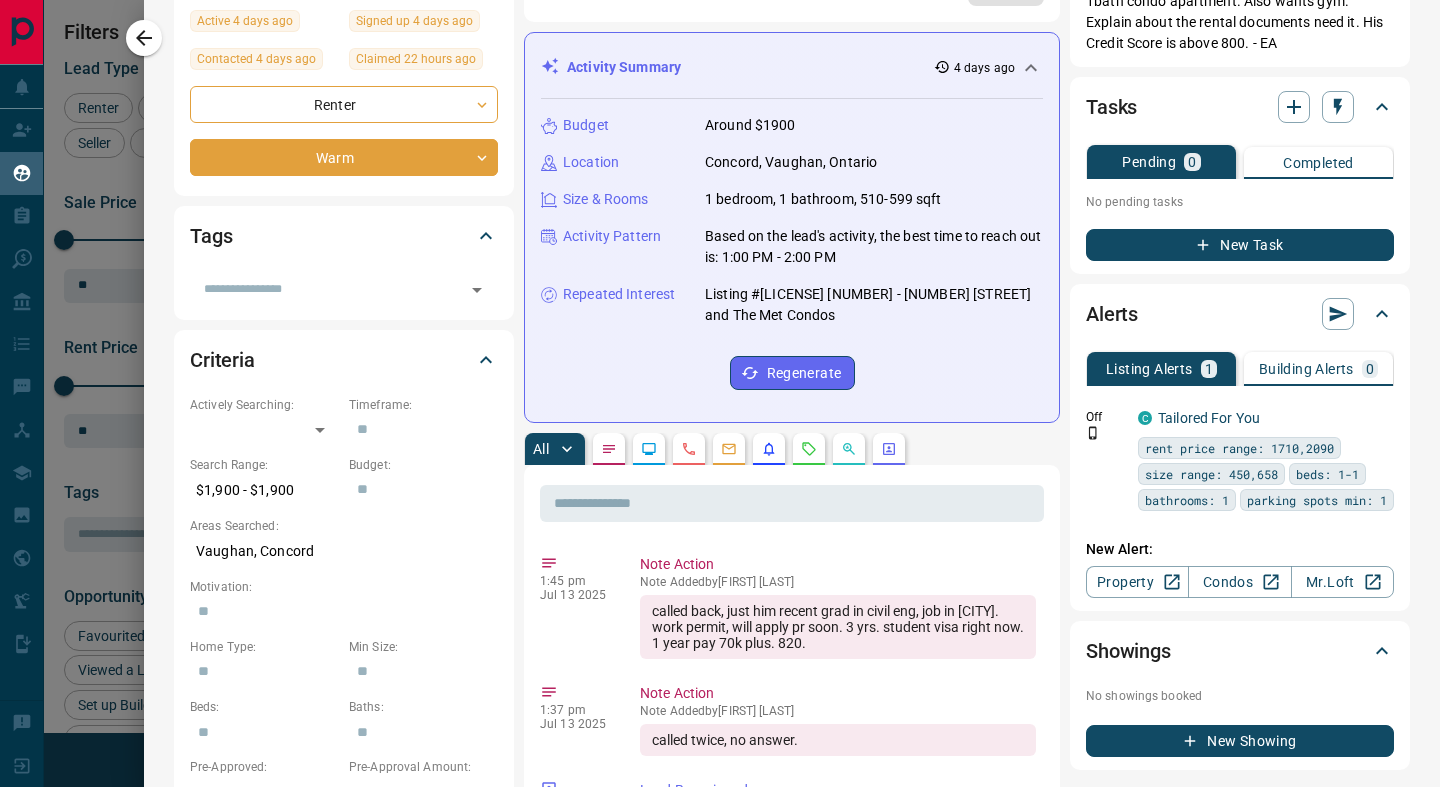 scroll, scrollTop: 0, scrollLeft: 0, axis: both 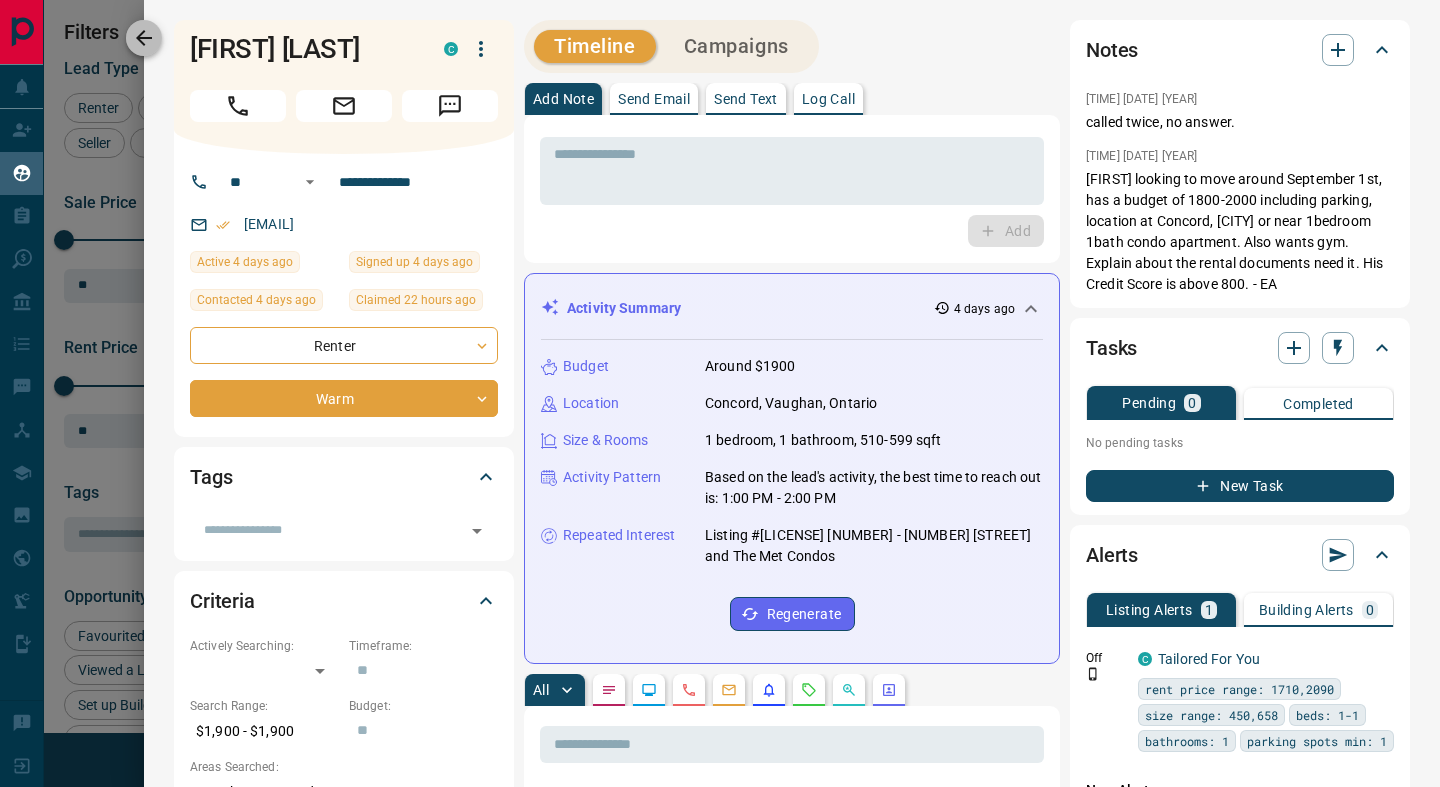 click 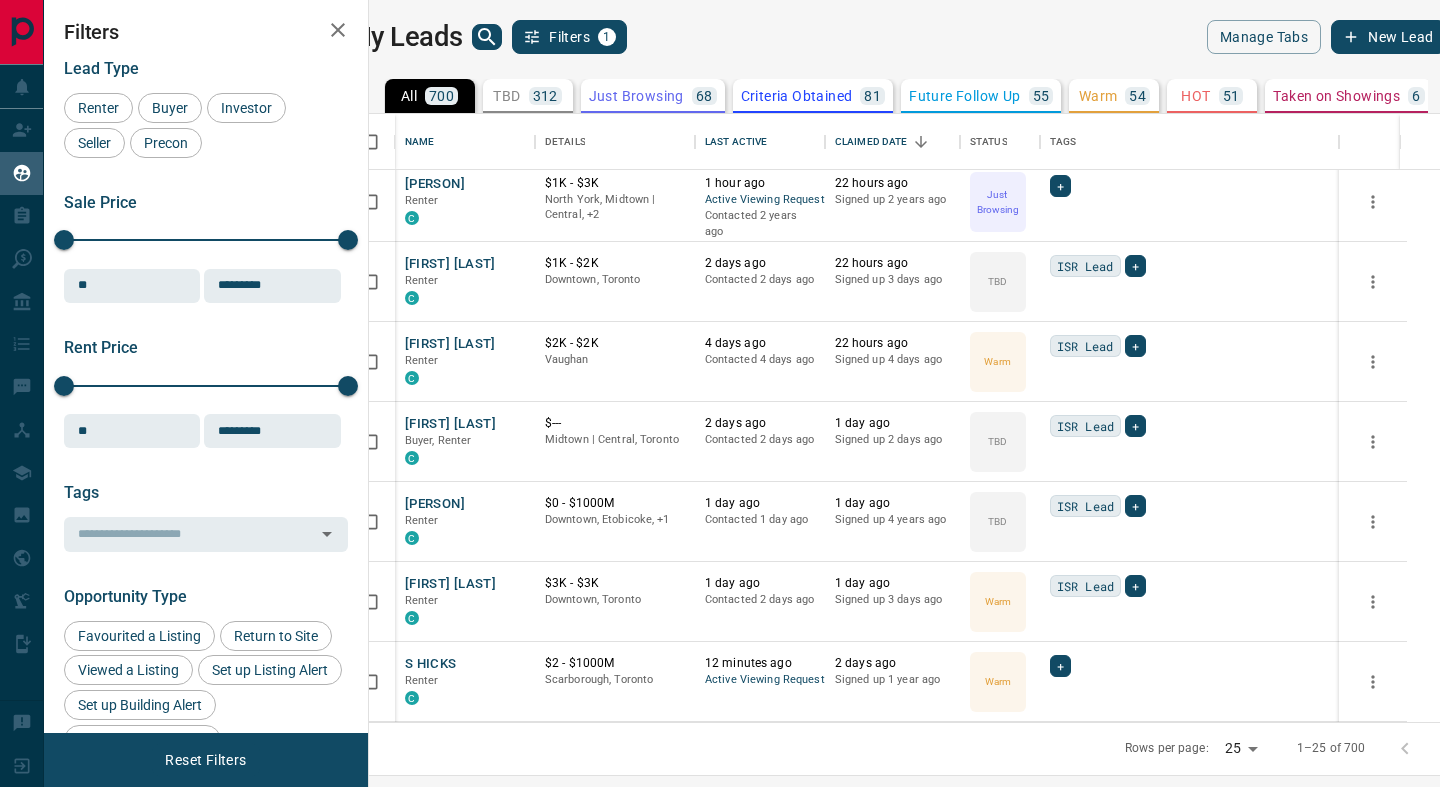 scroll, scrollTop: 0, scrollLeft: 0, axis: both 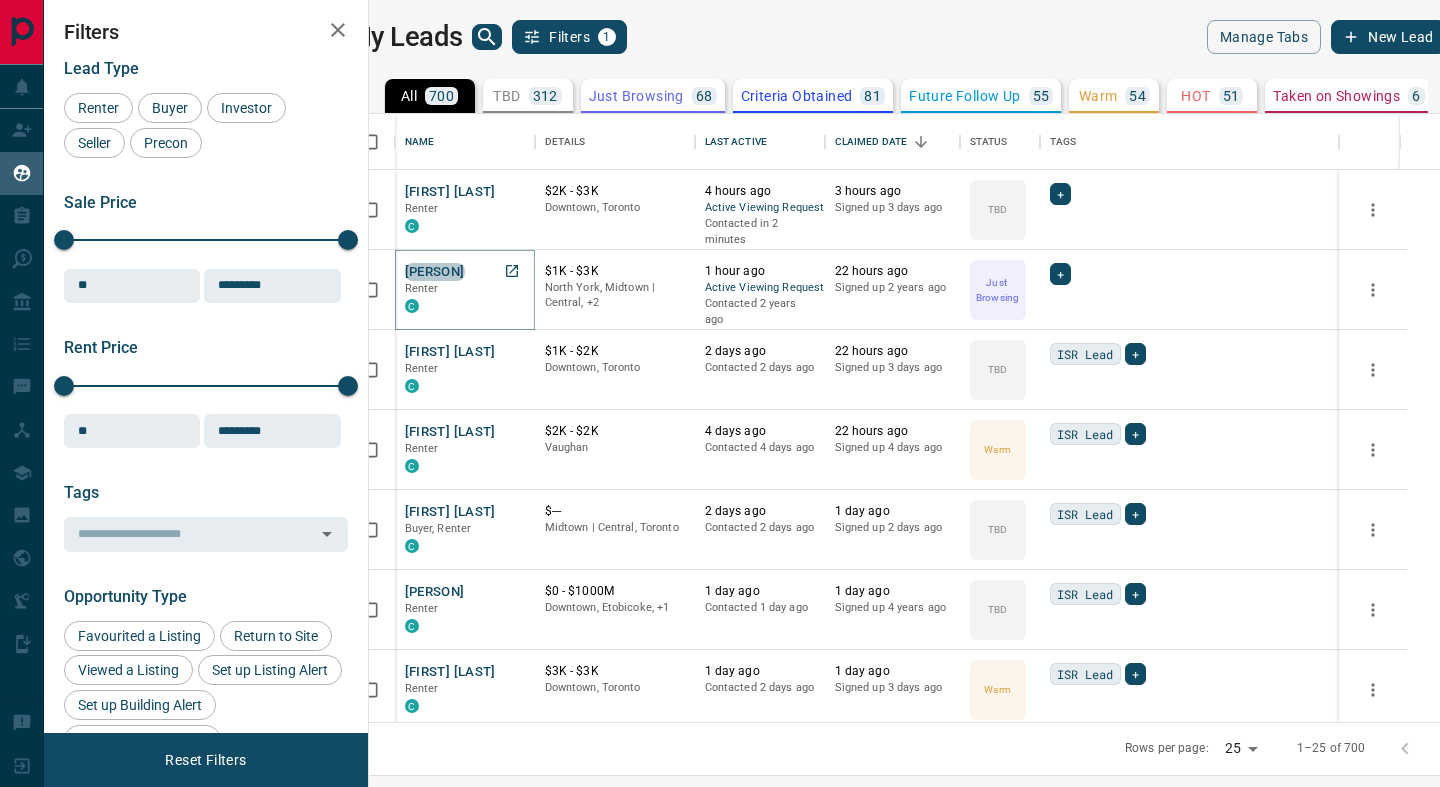click on "[PERSON]" at bounding box center (435, 272) 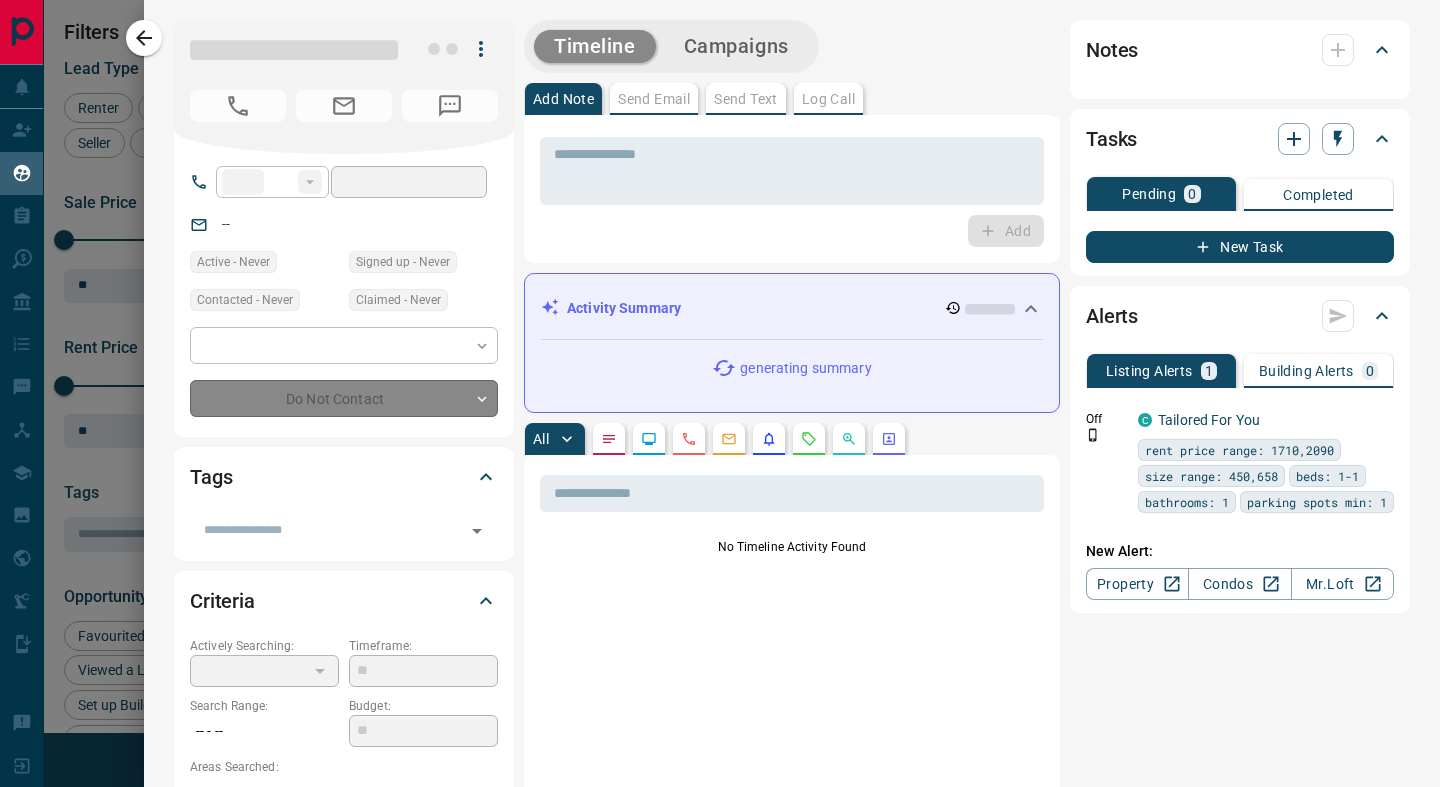 type on "**" 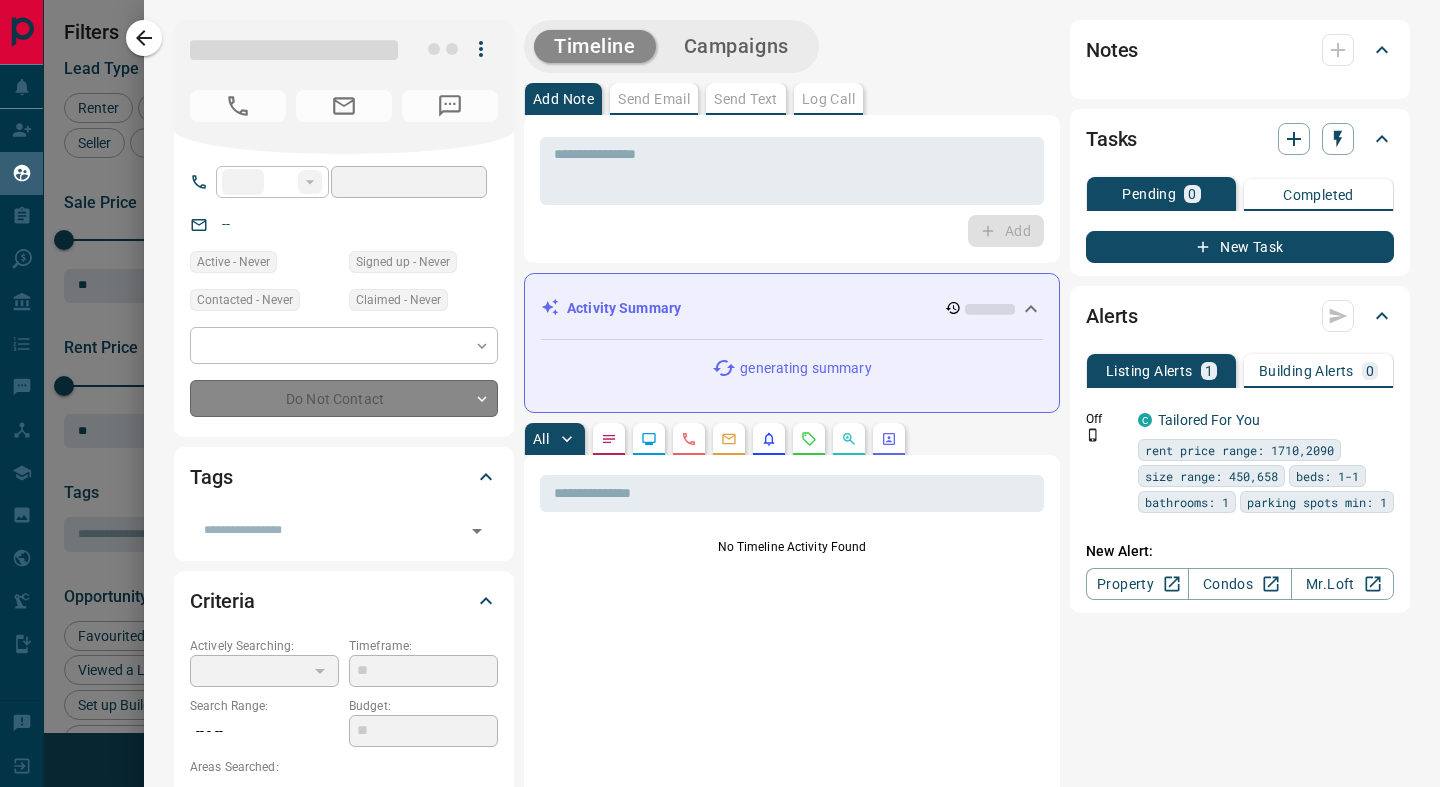 type on "**********" 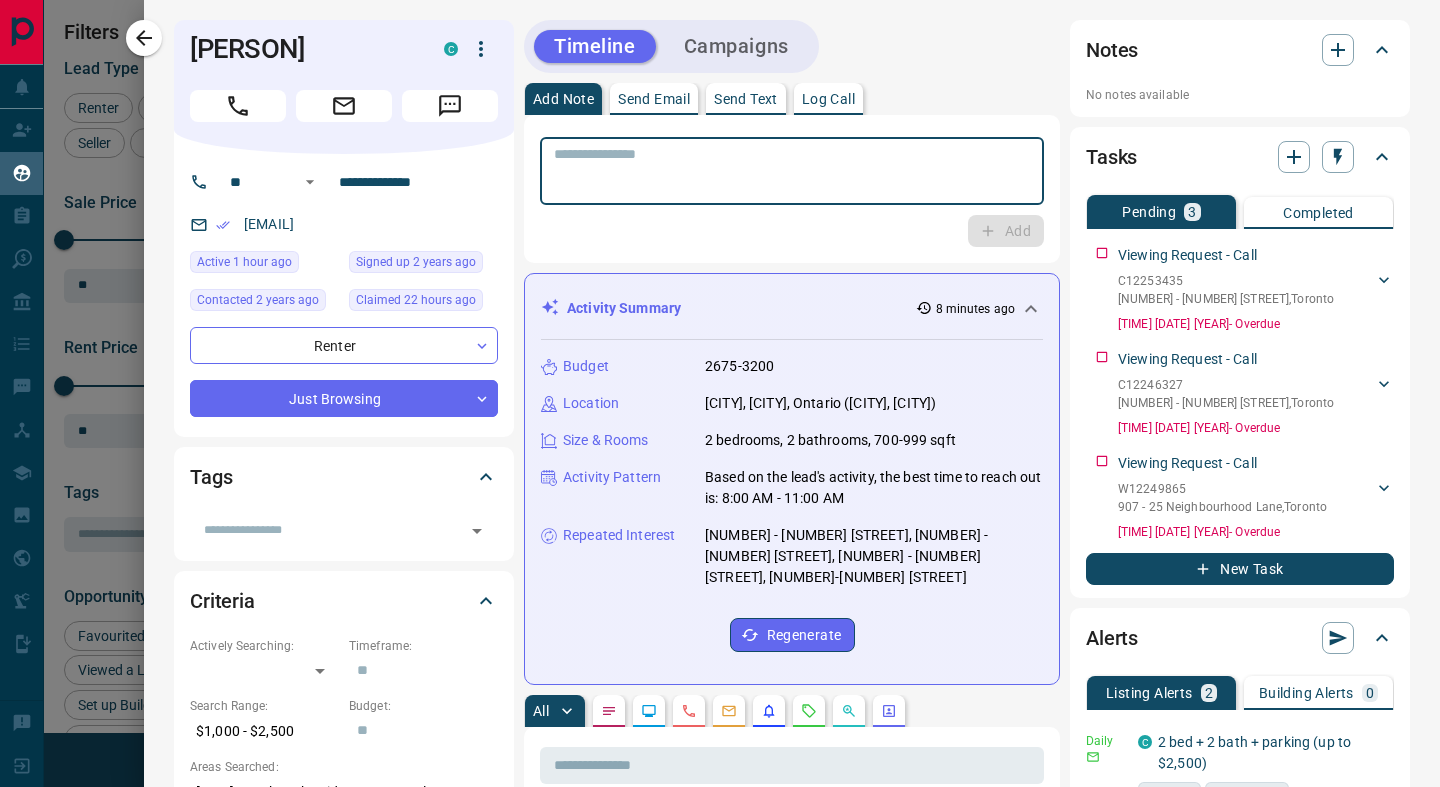click at bounding box center [792, 171] 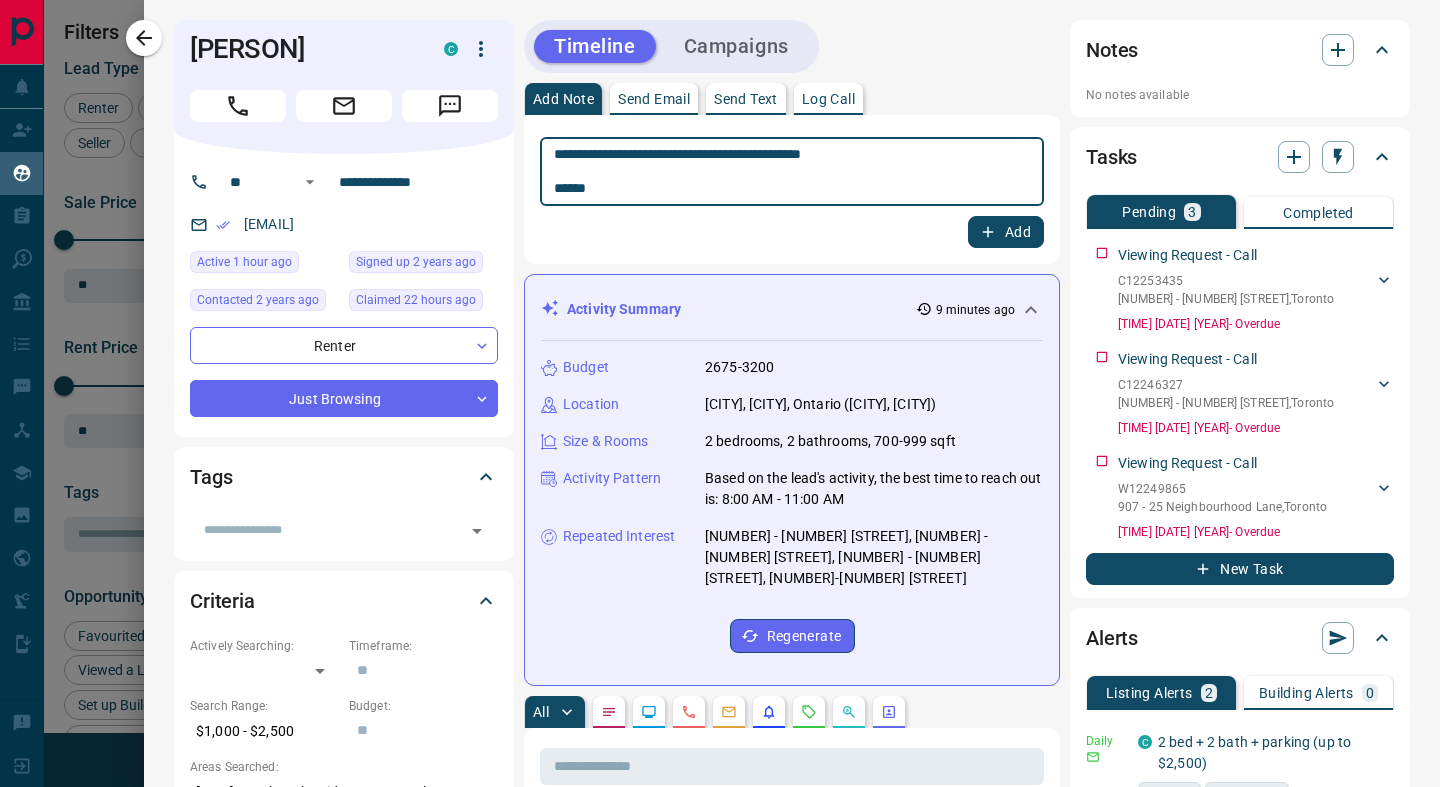 paste on "**********" 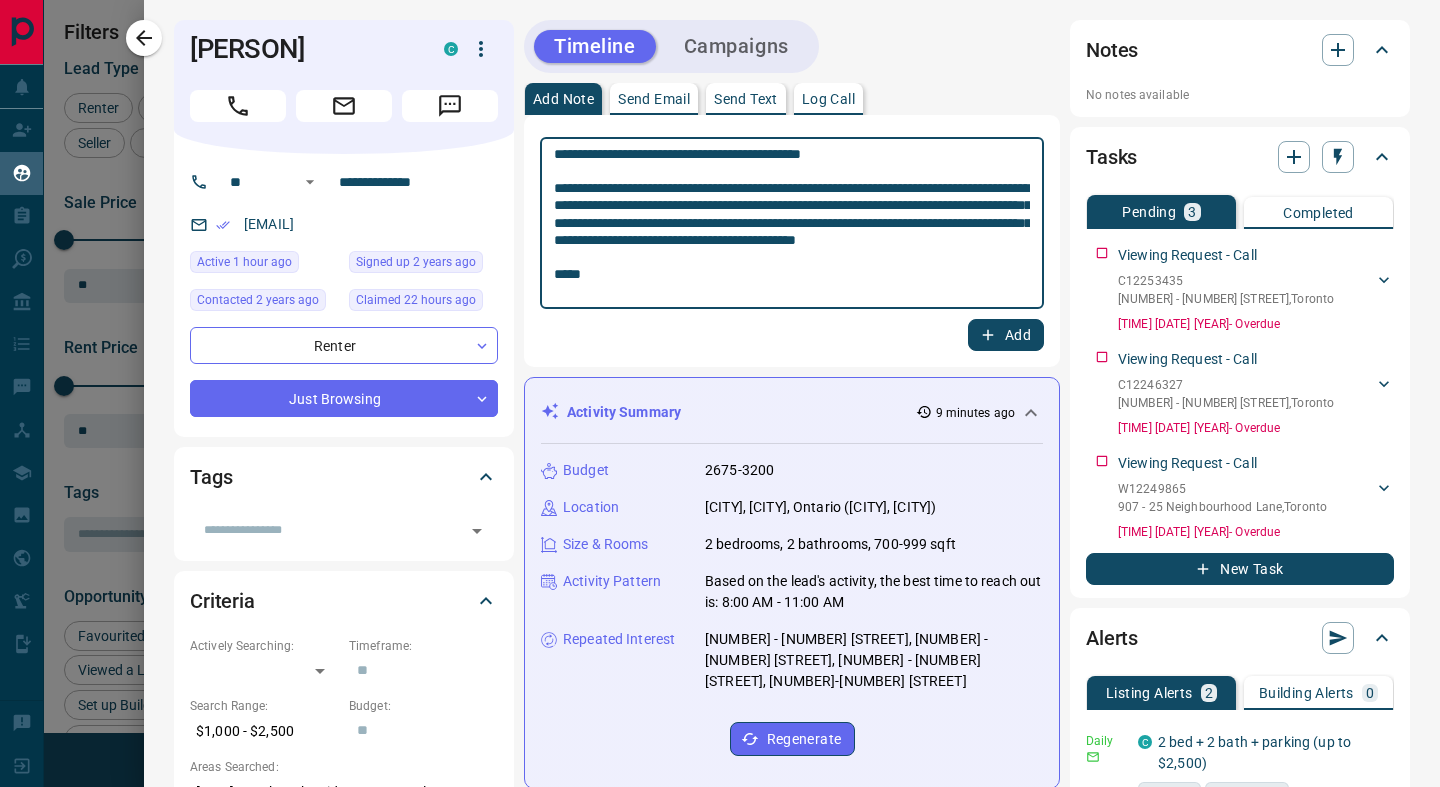paste on "**********" 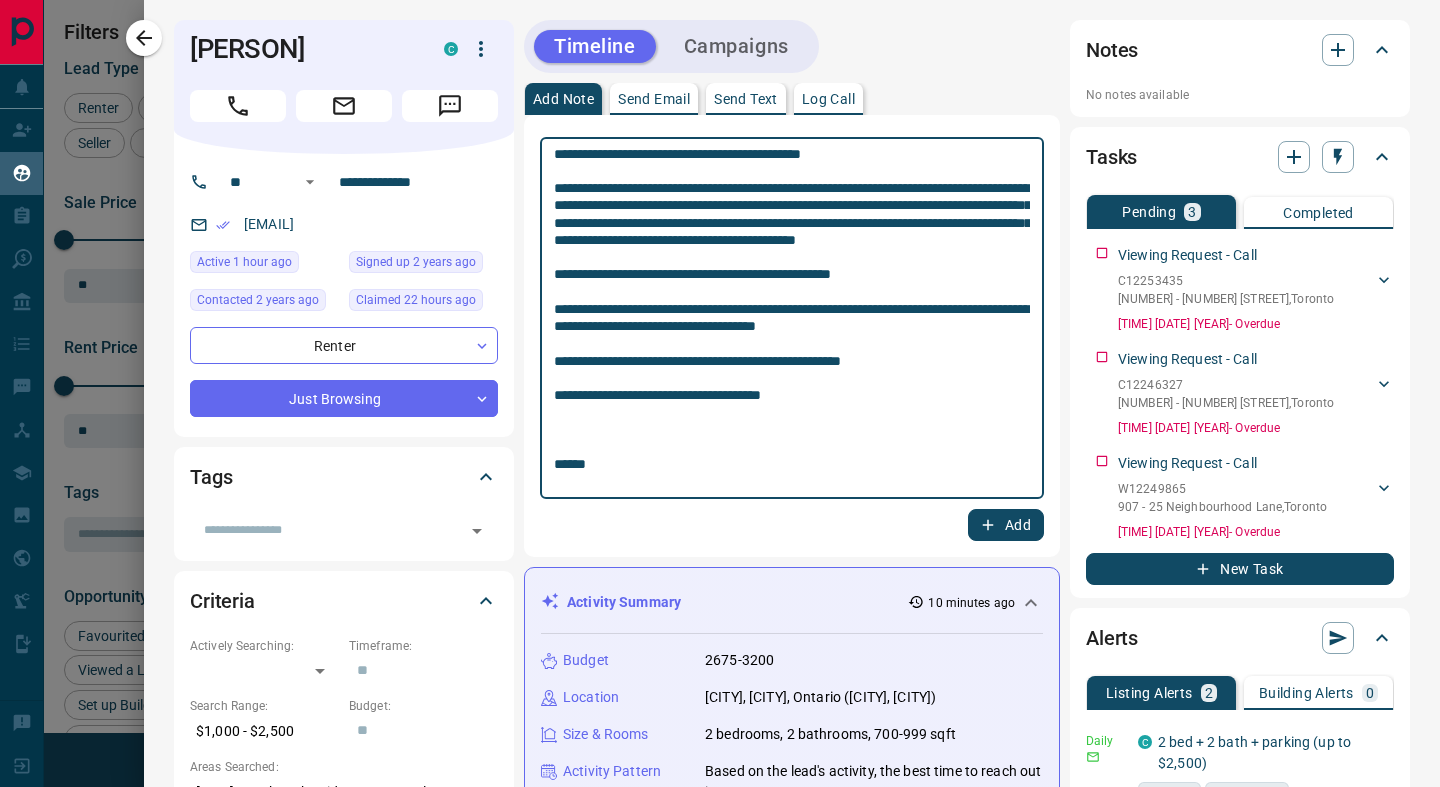 paste on "**********" 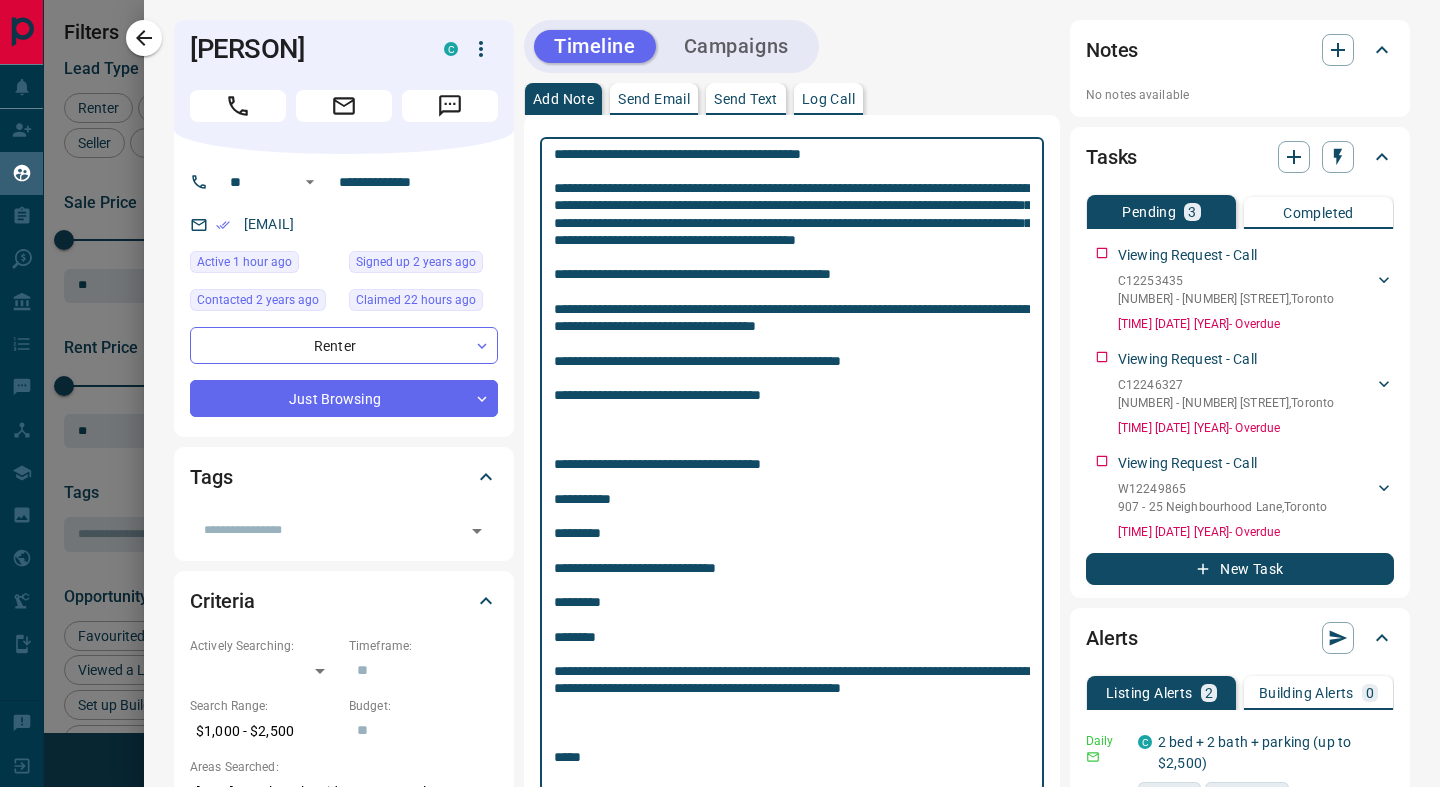 paste on "**********" 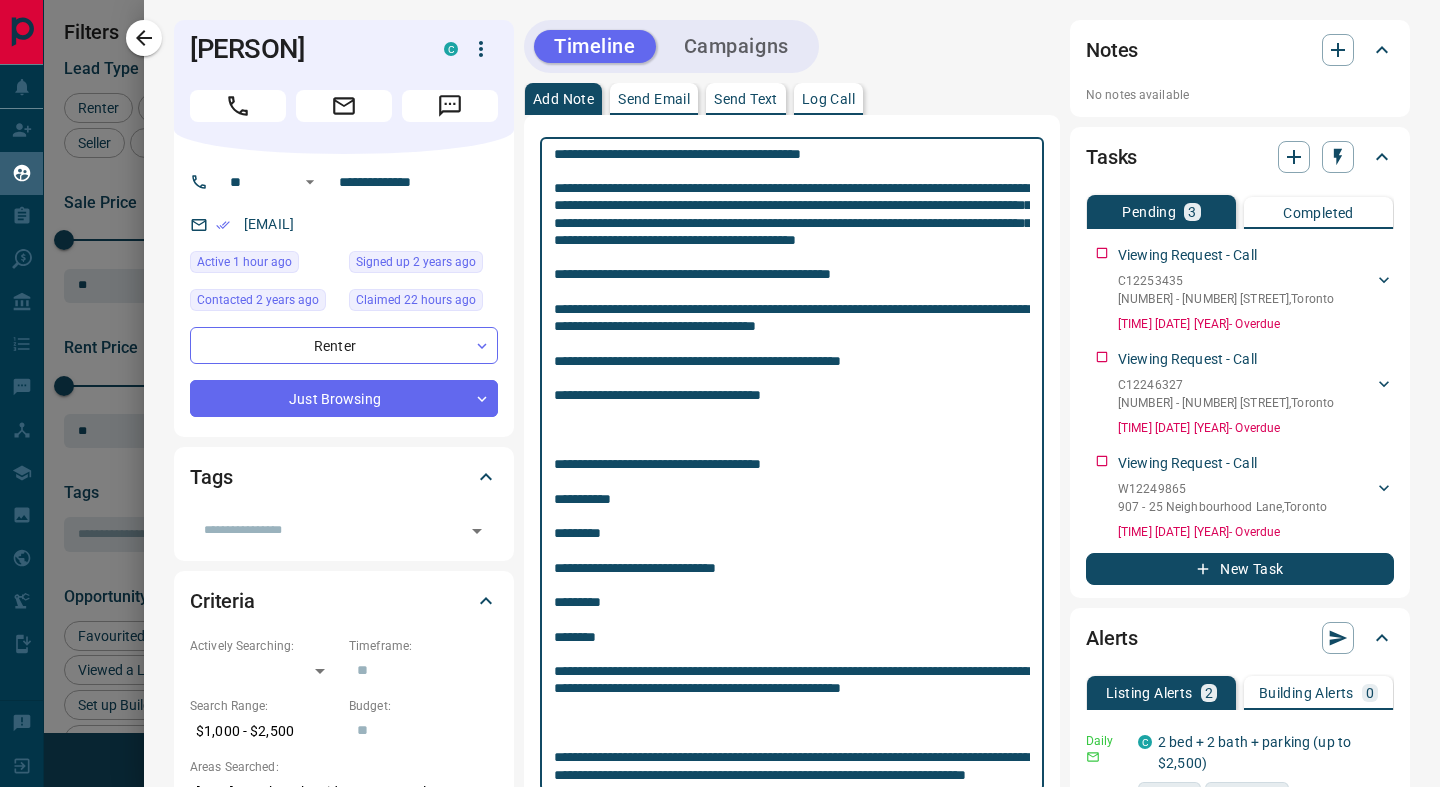 scroll, scrollTop: 32, scrollLeft: 0, axis: vertical 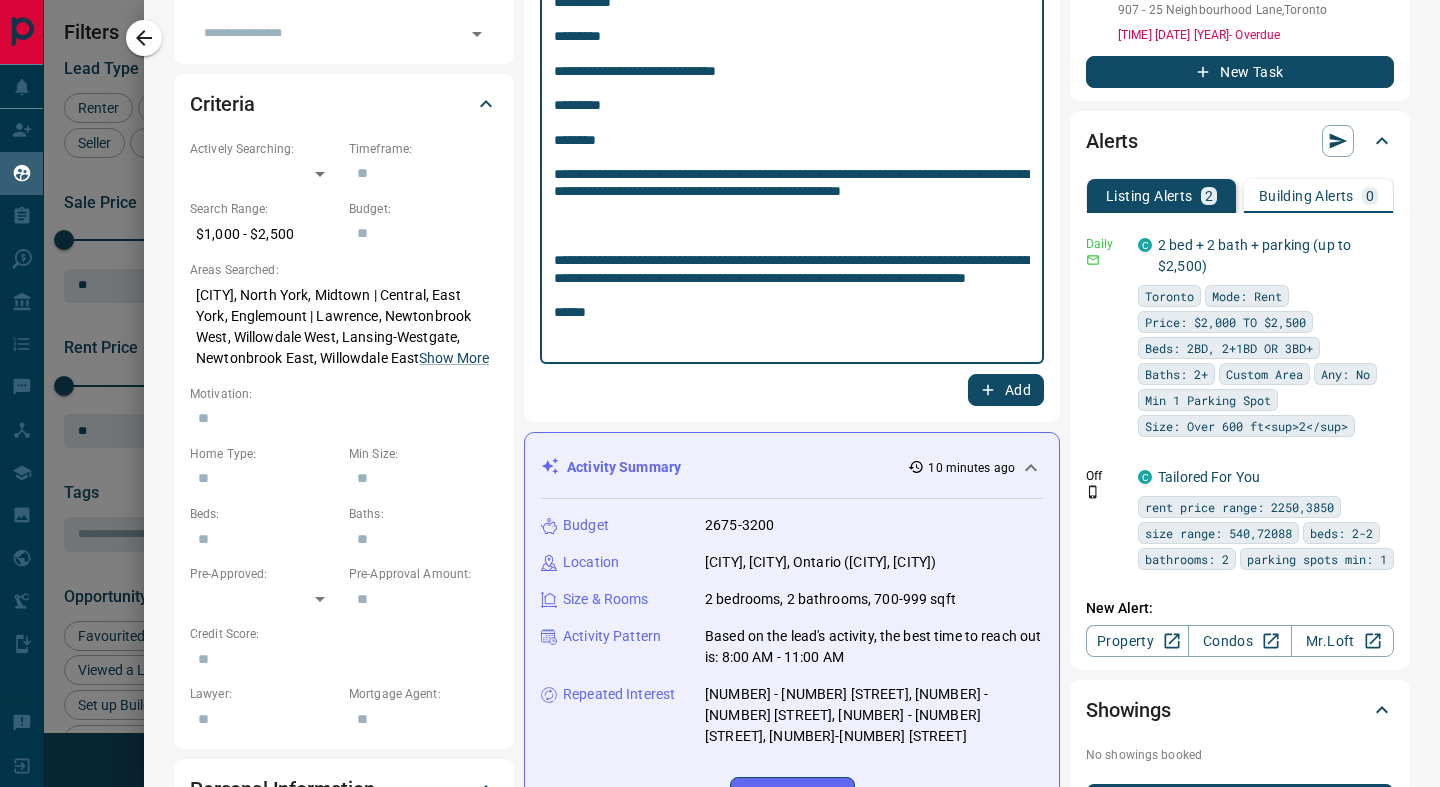 paste on "**********" 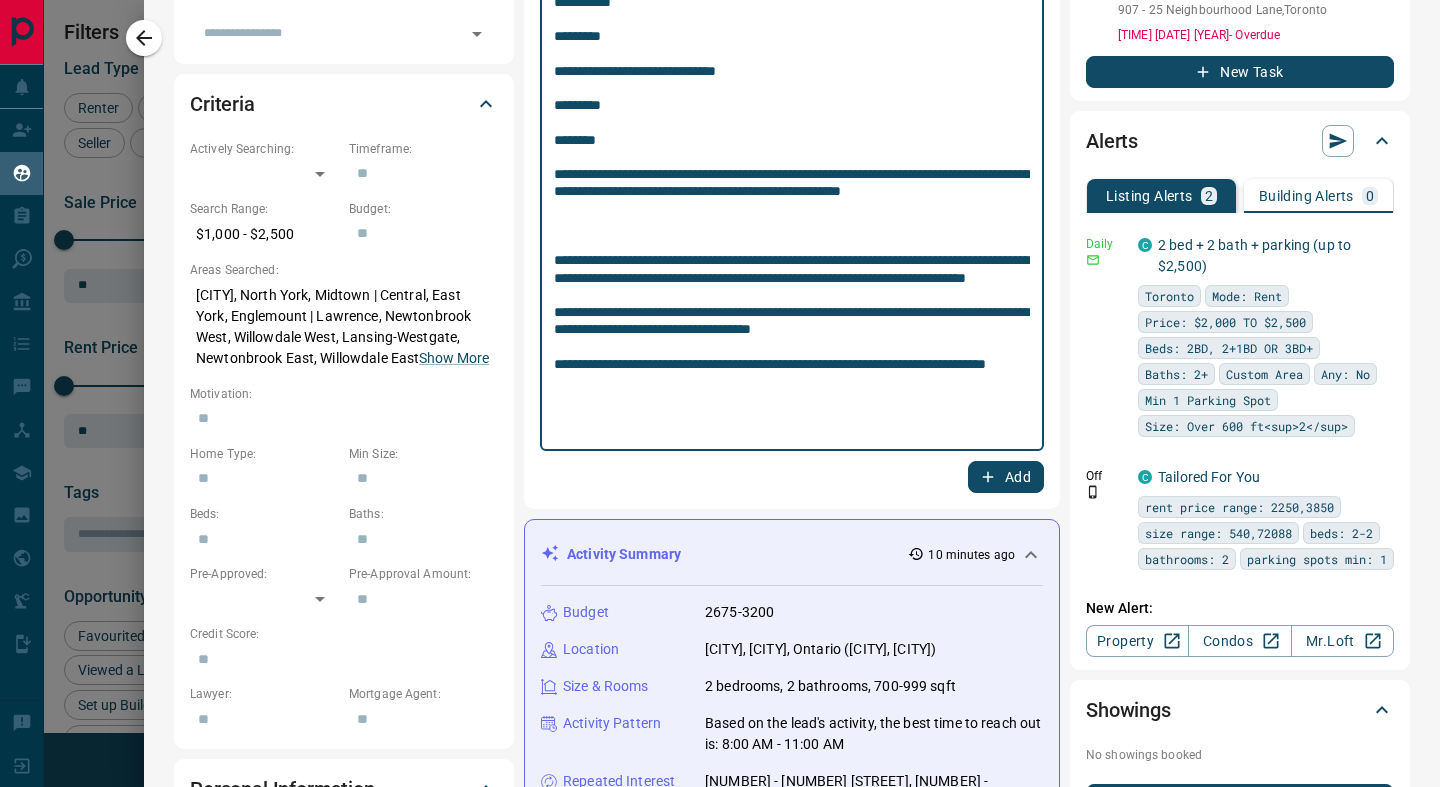 type on "**********" 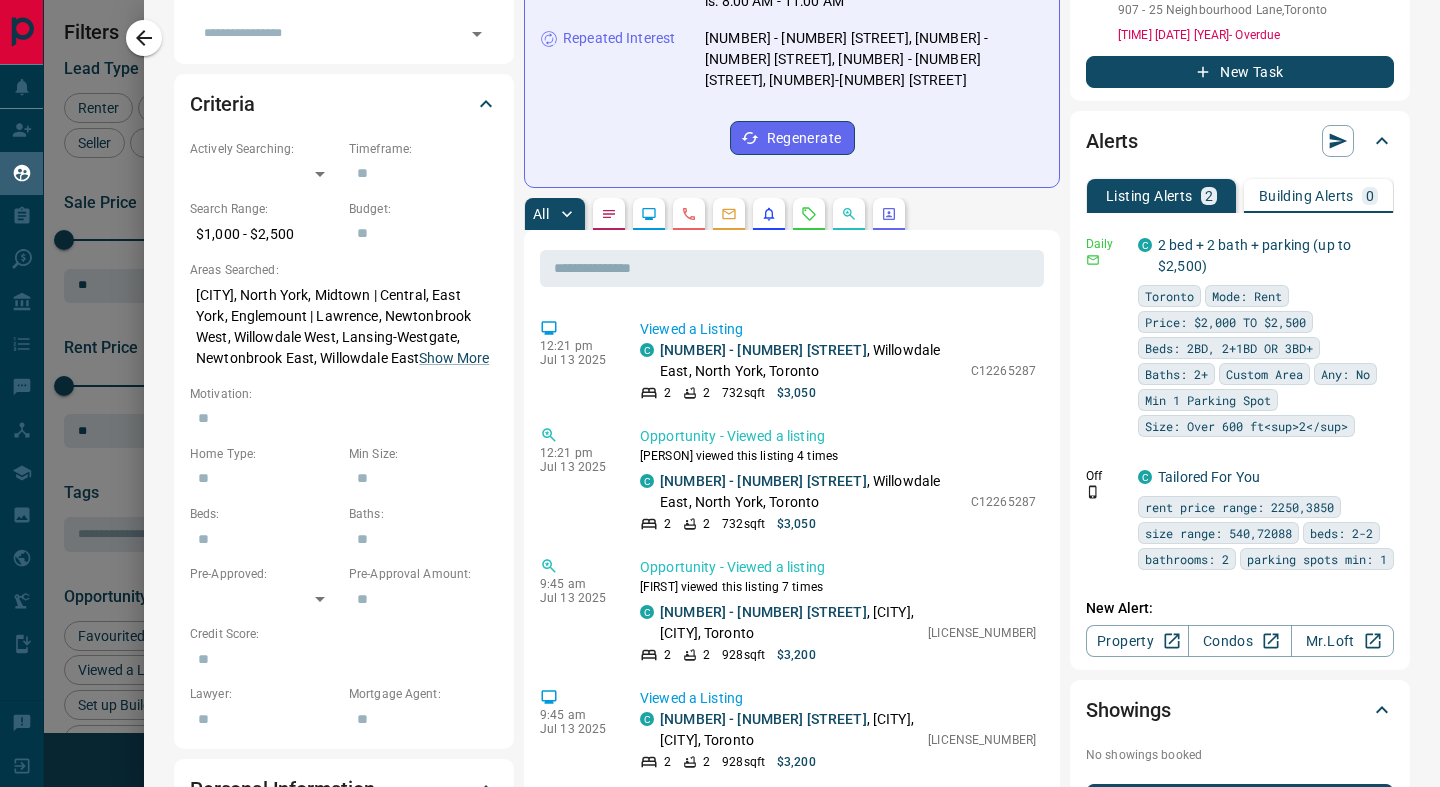 scroll, scrollTop: 0, scrollLeft: 0, axis: both 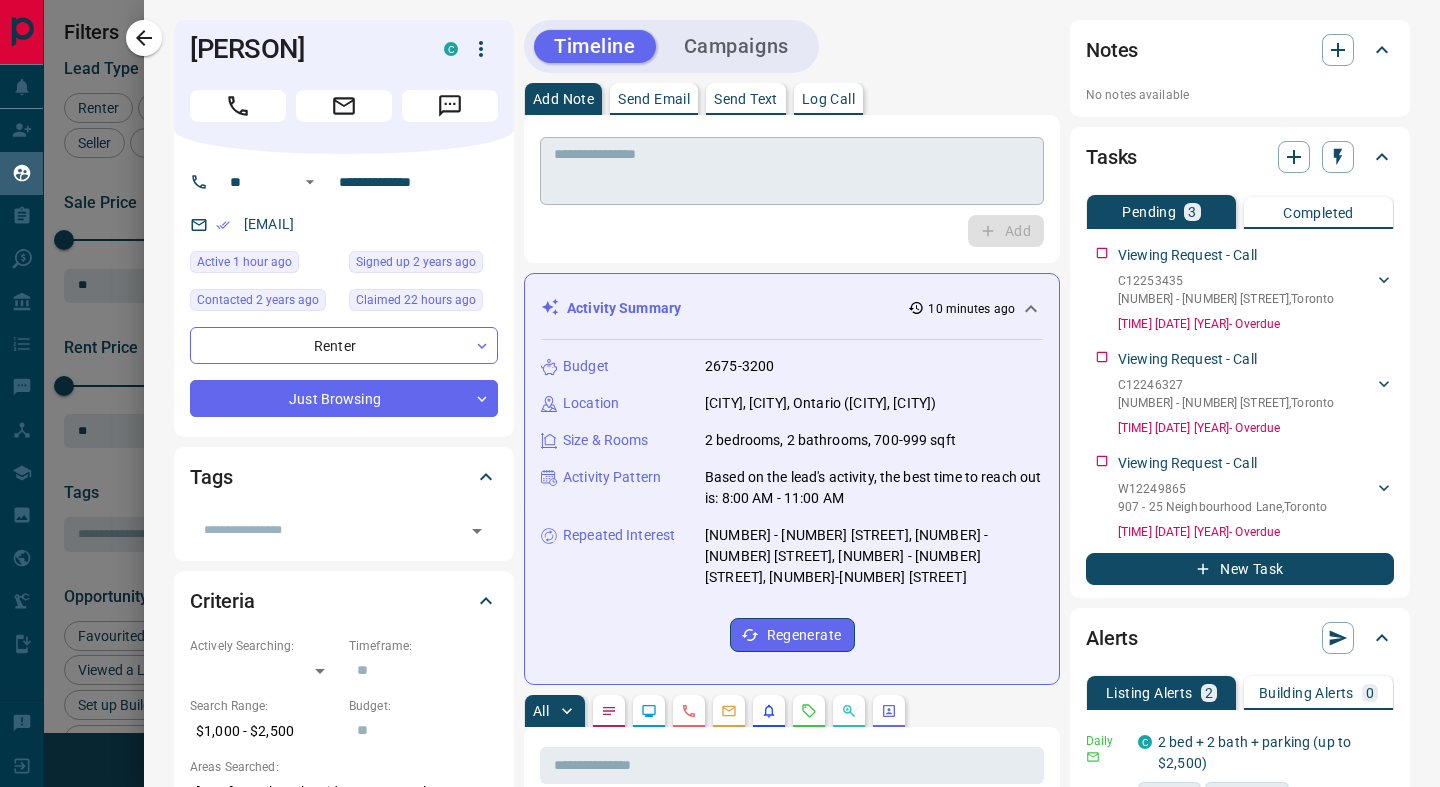 click at bounding box center [792, 171] 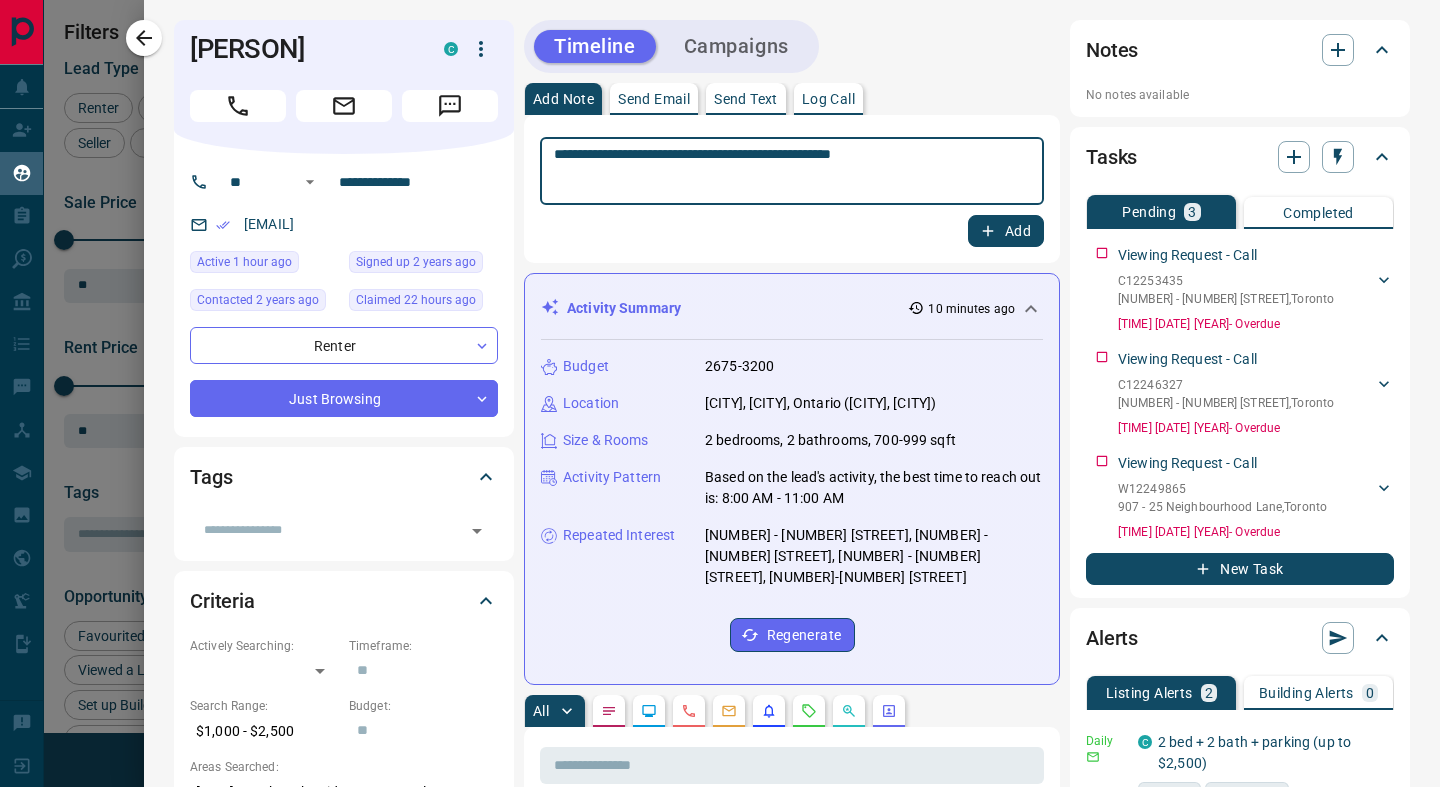 type on "**********" 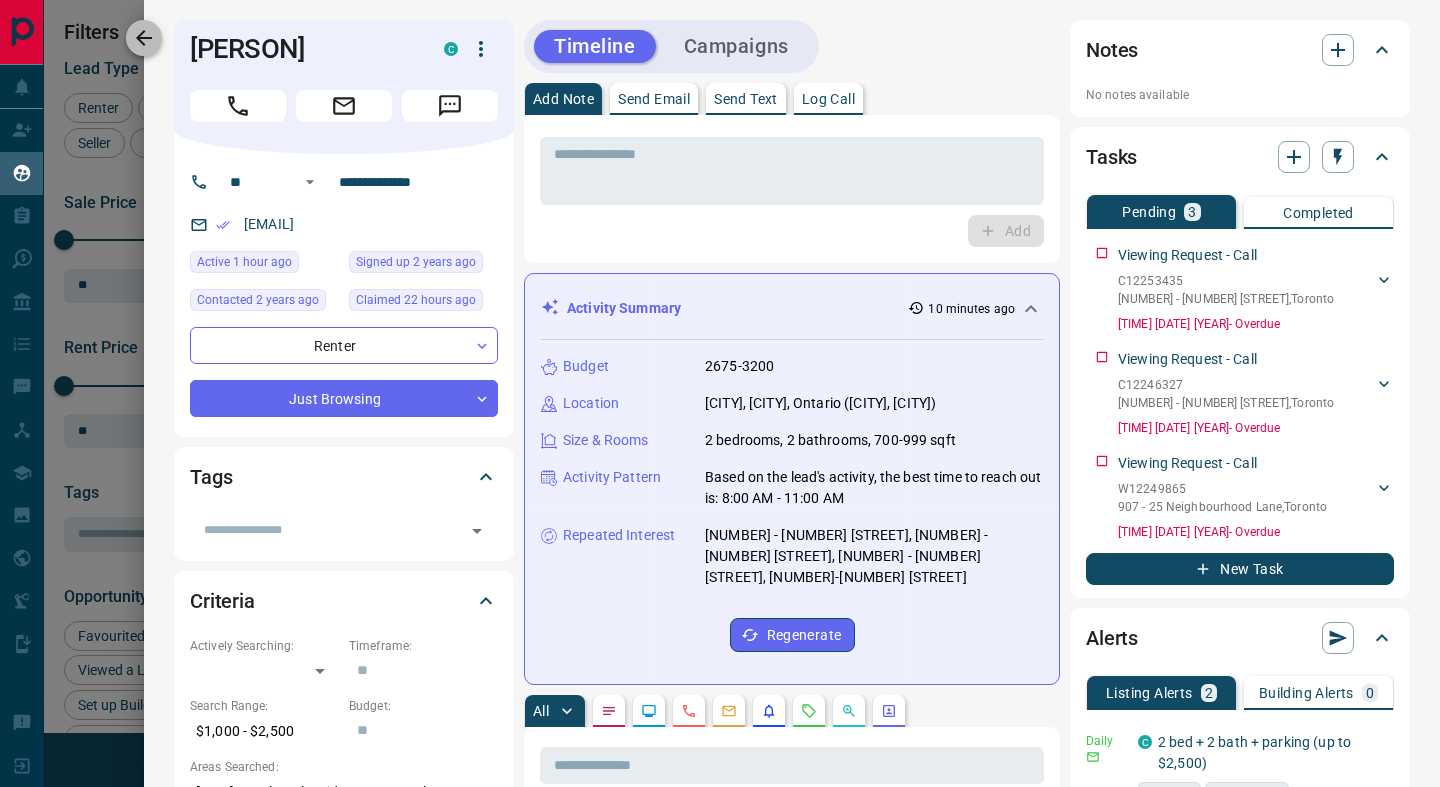 click 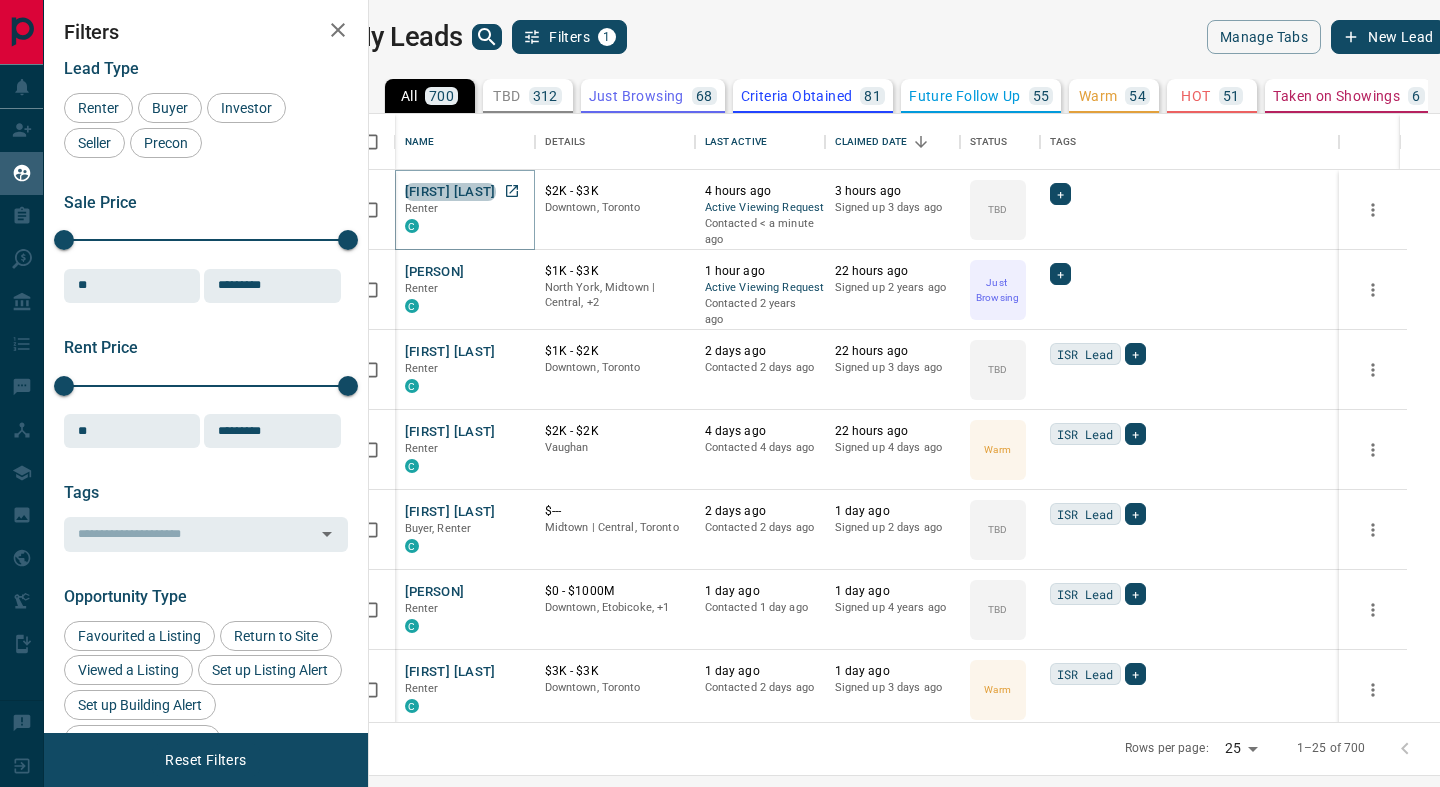 click on "[FIRST] [LAST]" at bounding box center (450, 192) 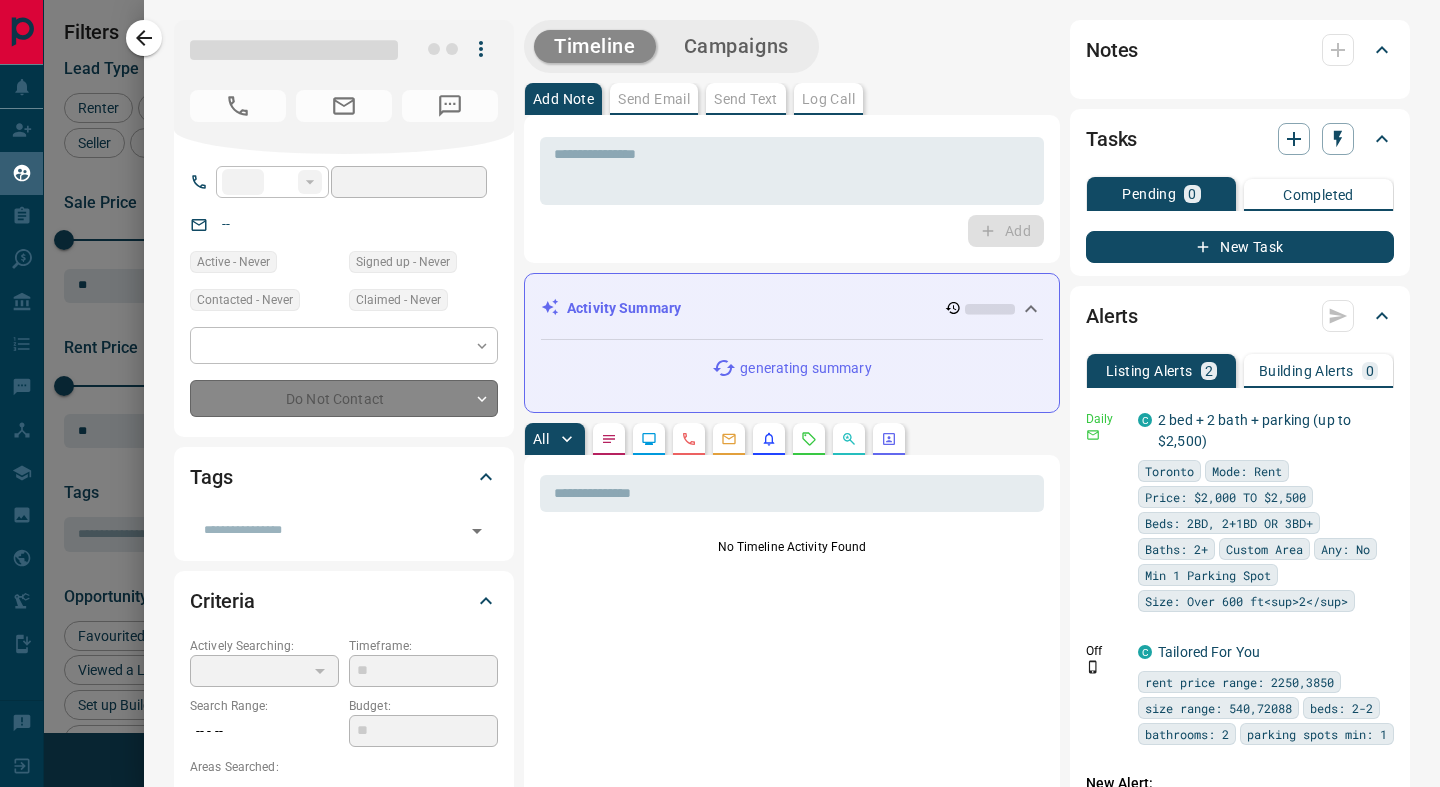 type on "**" 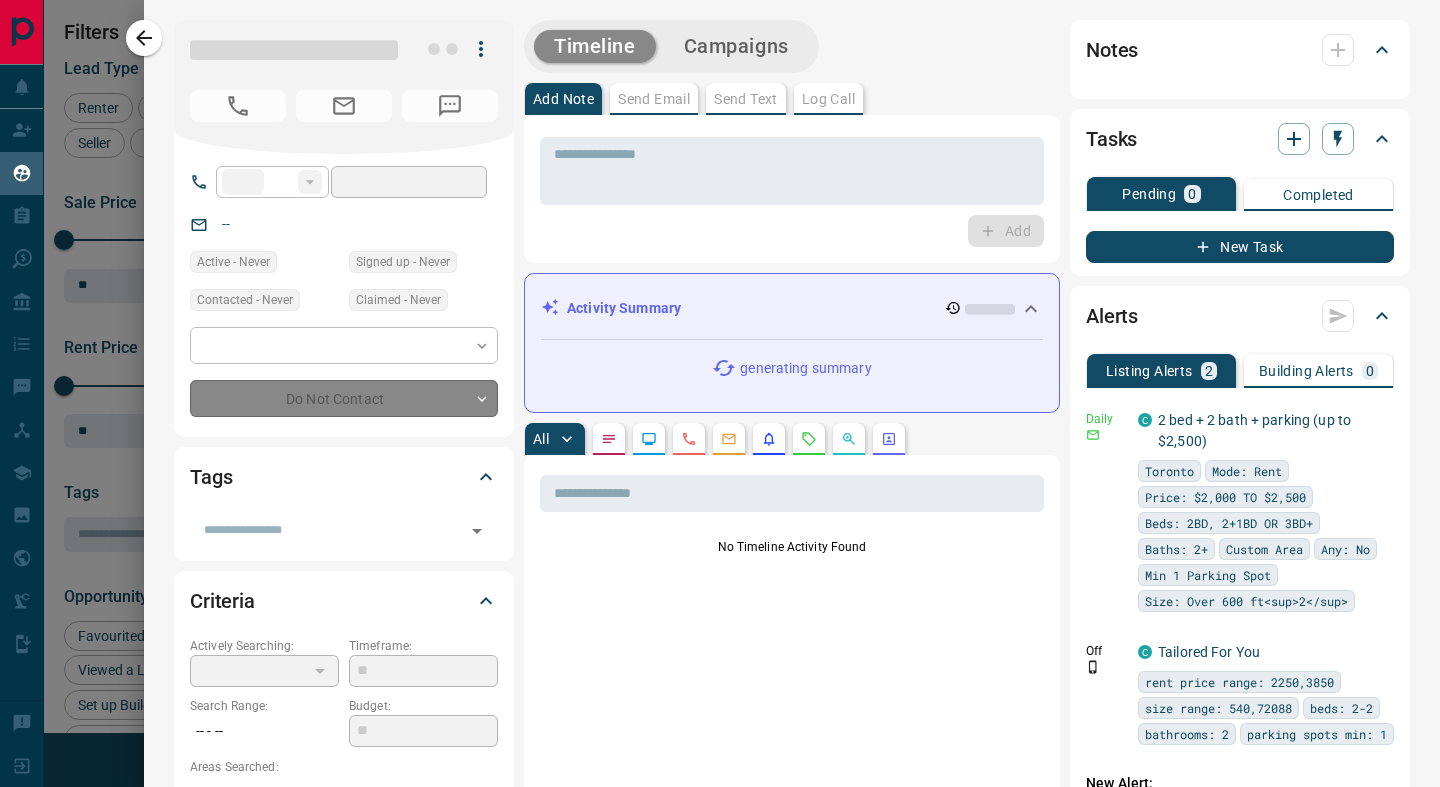 type on "**********" 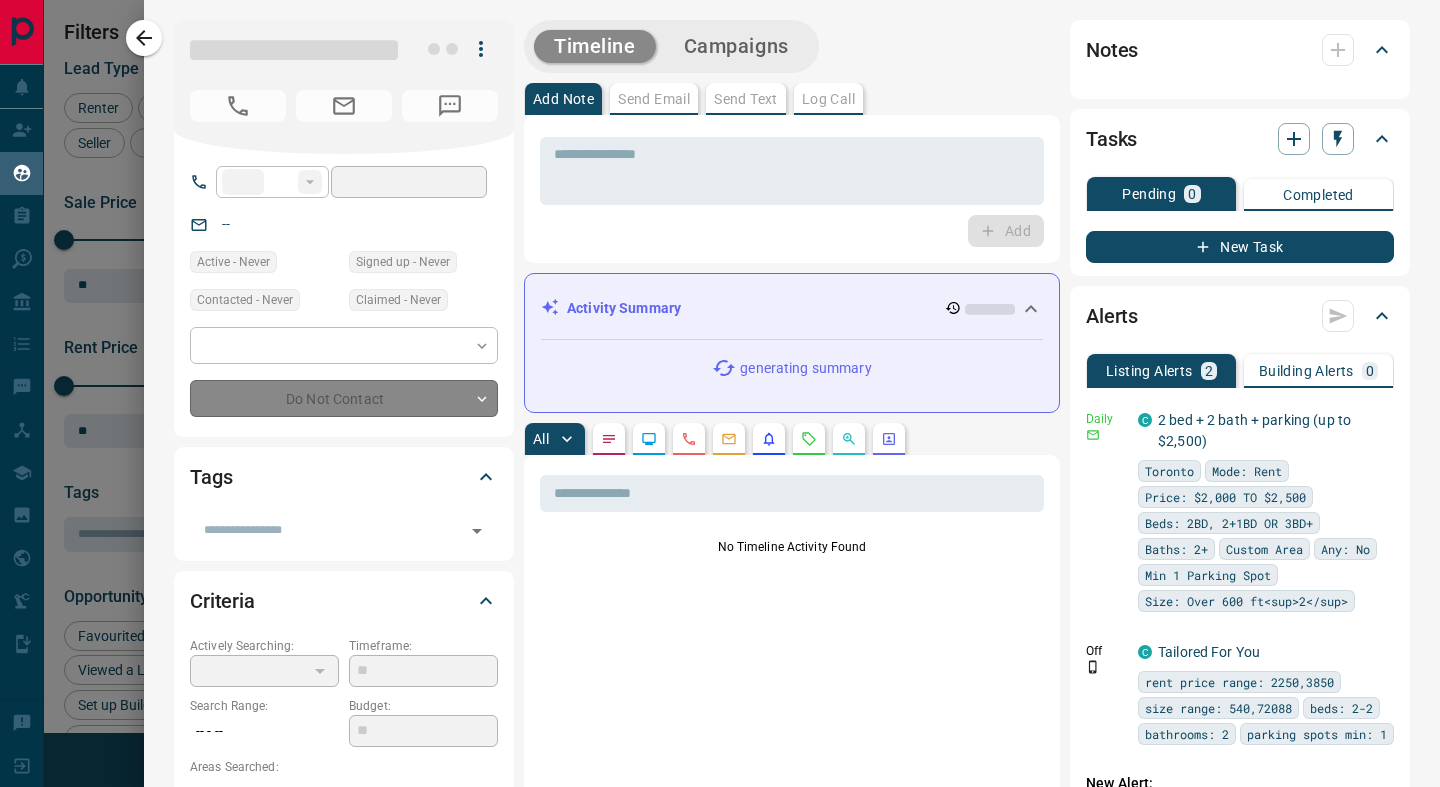 type on "**********" 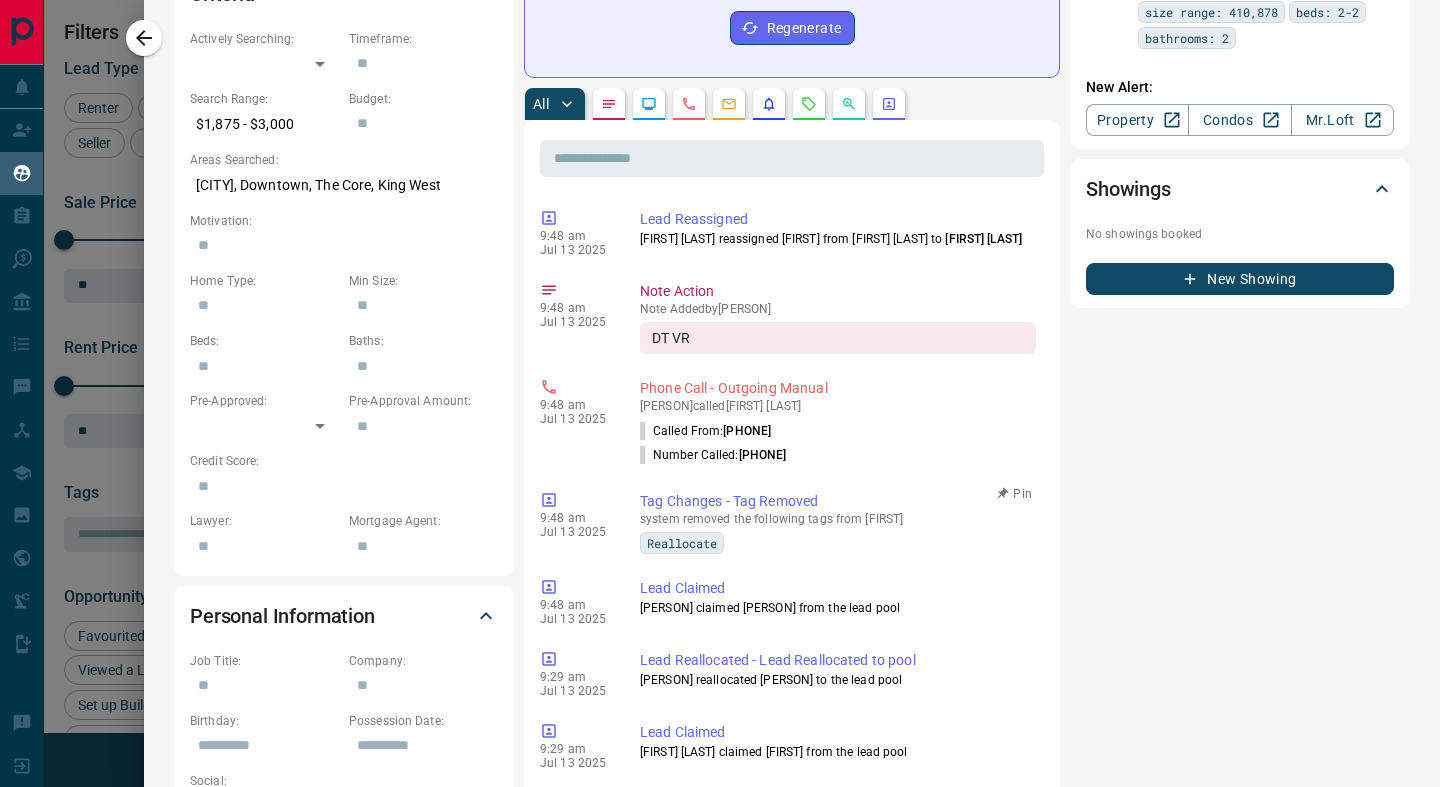 scroll, scrollTop: 612, scrollLeft: 0, axis: vertical 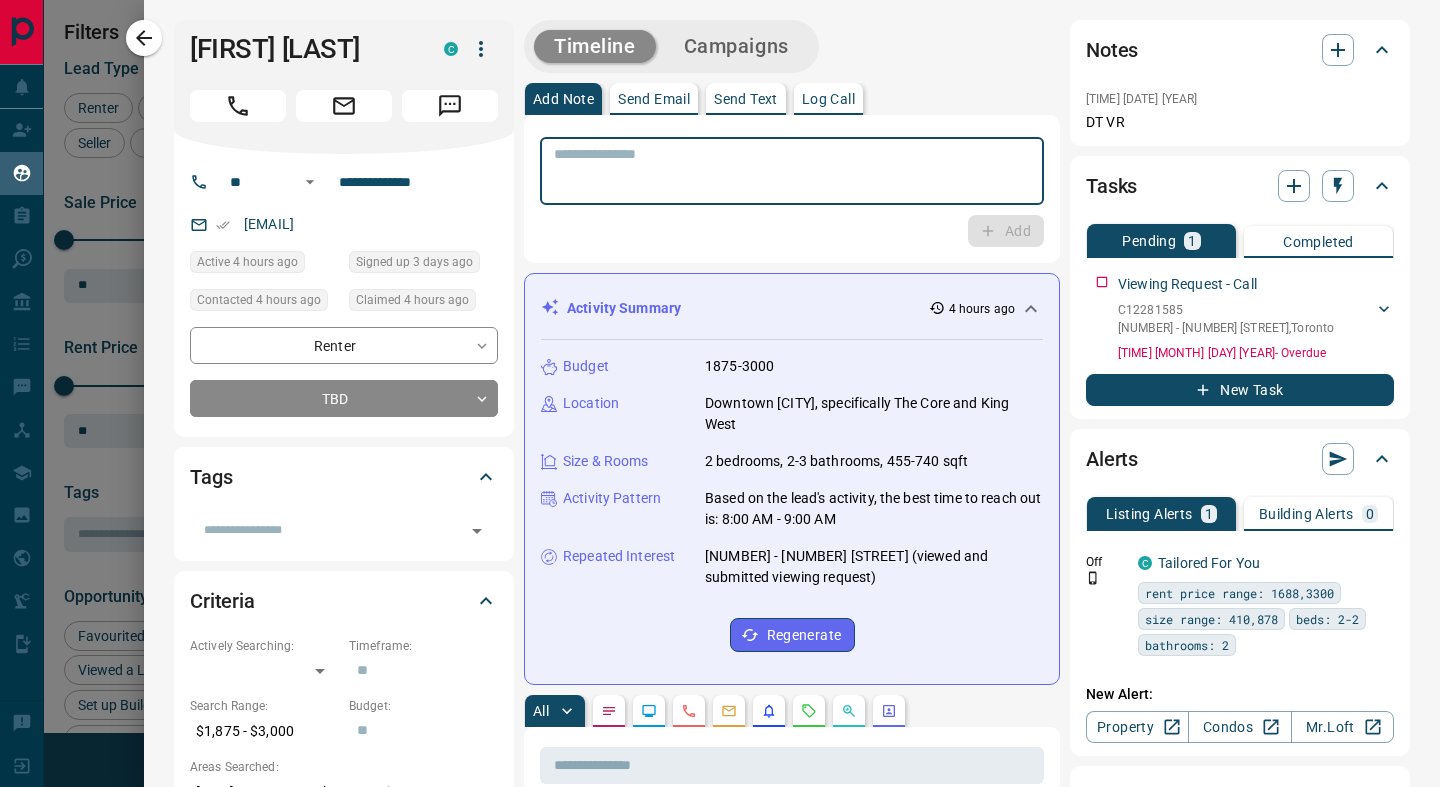 click at bounding box center [792, 171] 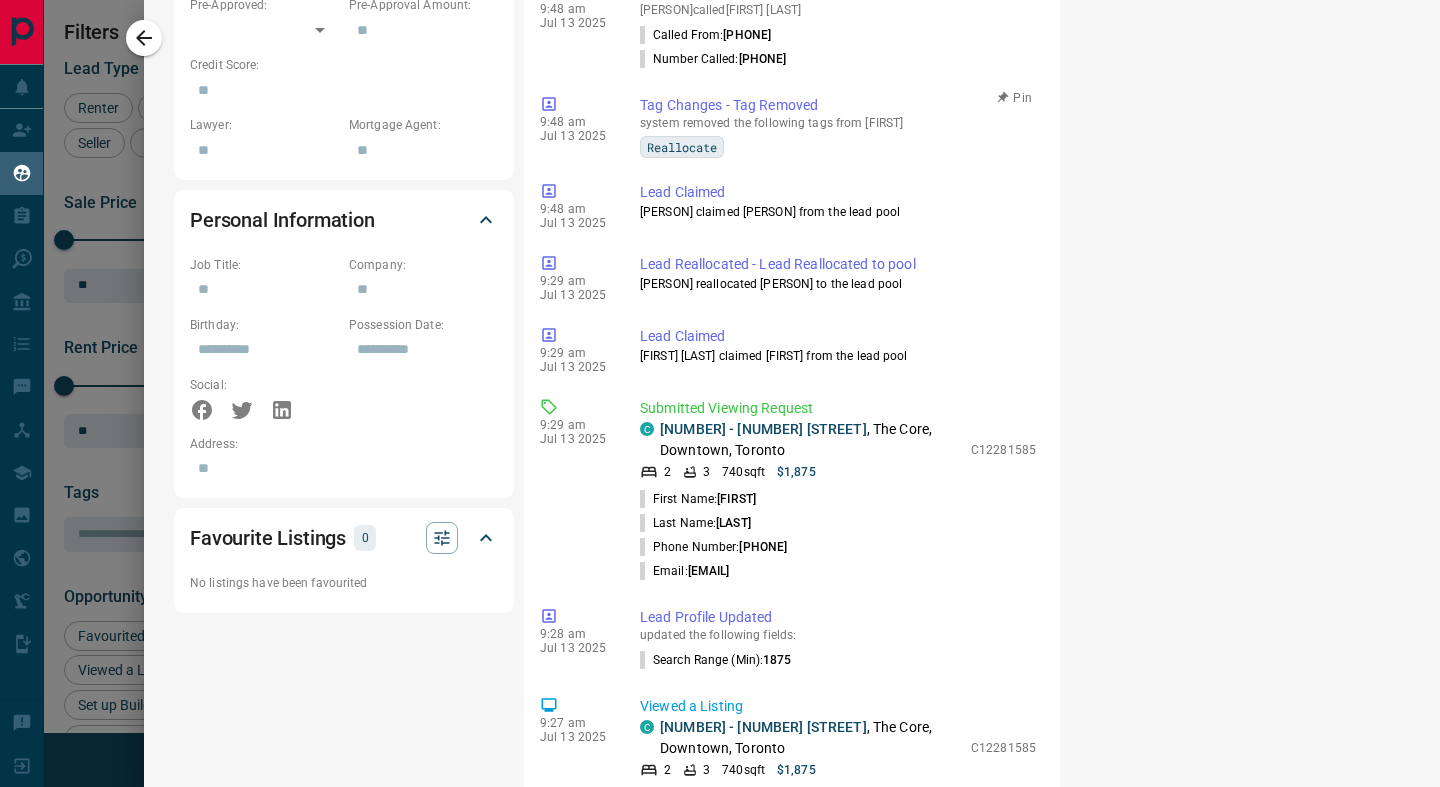 scroll, scrollTop: 1146, scrollLeft: 0, axis: vertical 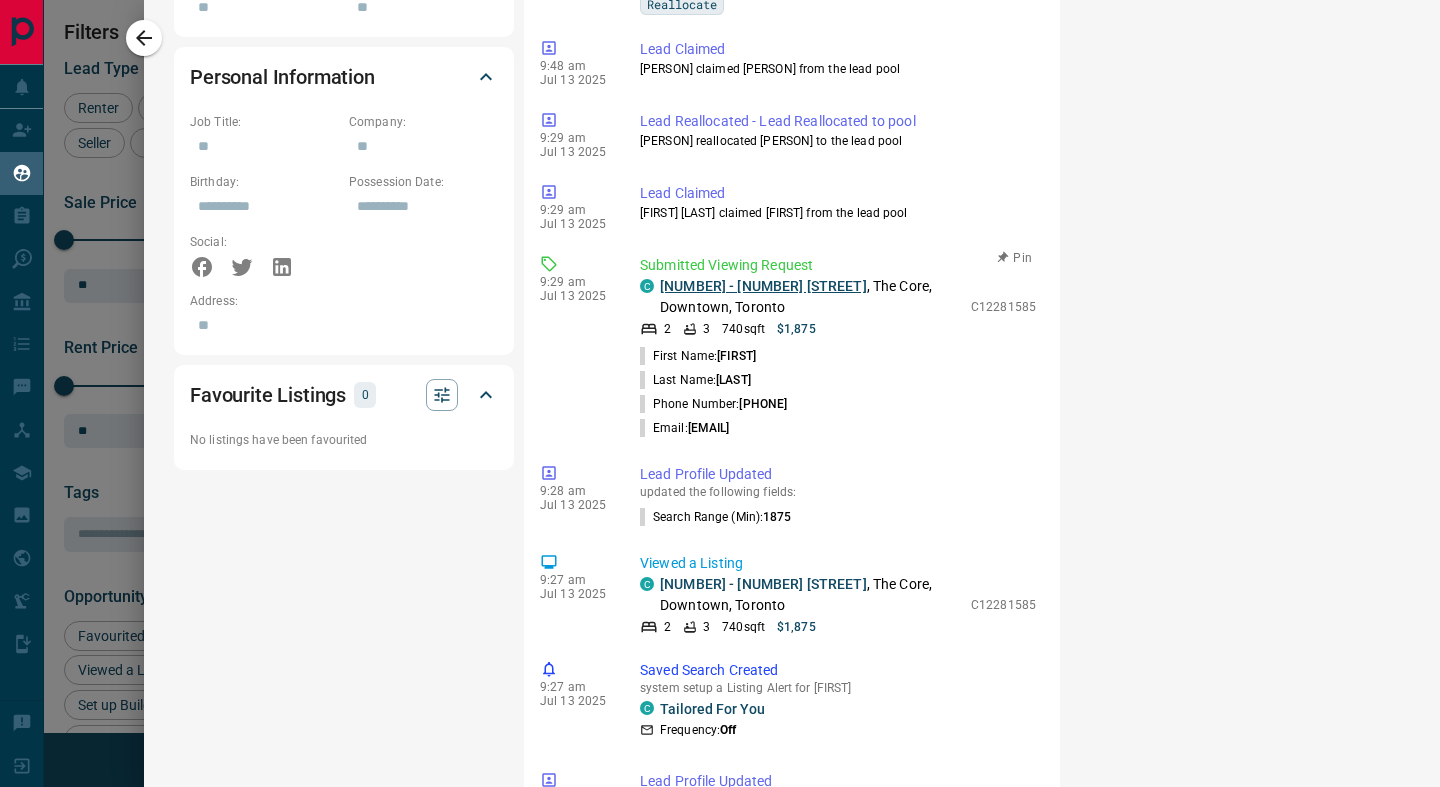click on "[NUMBER] - [NUMBER] [STREET]" at bounding box center [763, 286] 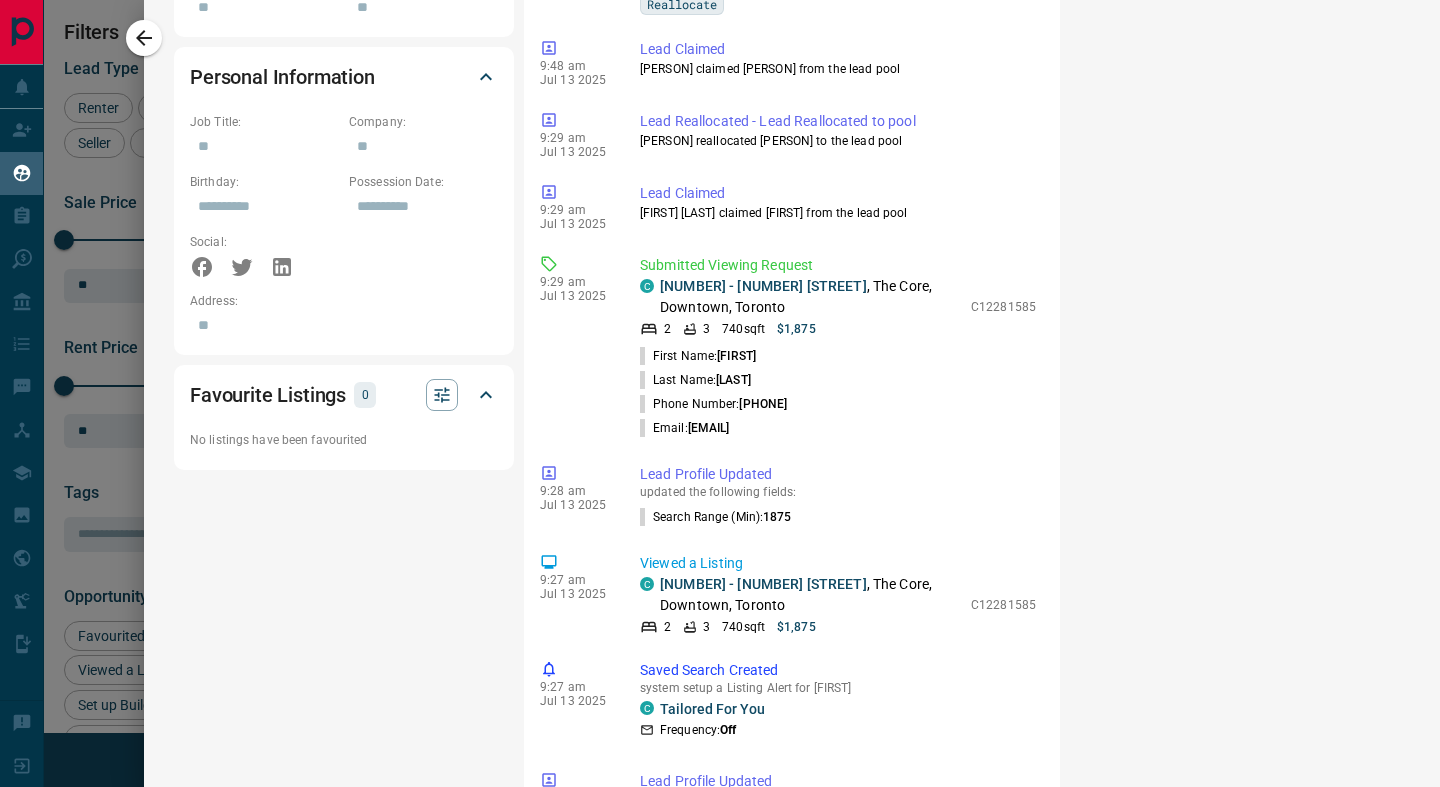 scroll, scrollTop: 0, scrollLeft: 0, axis: both 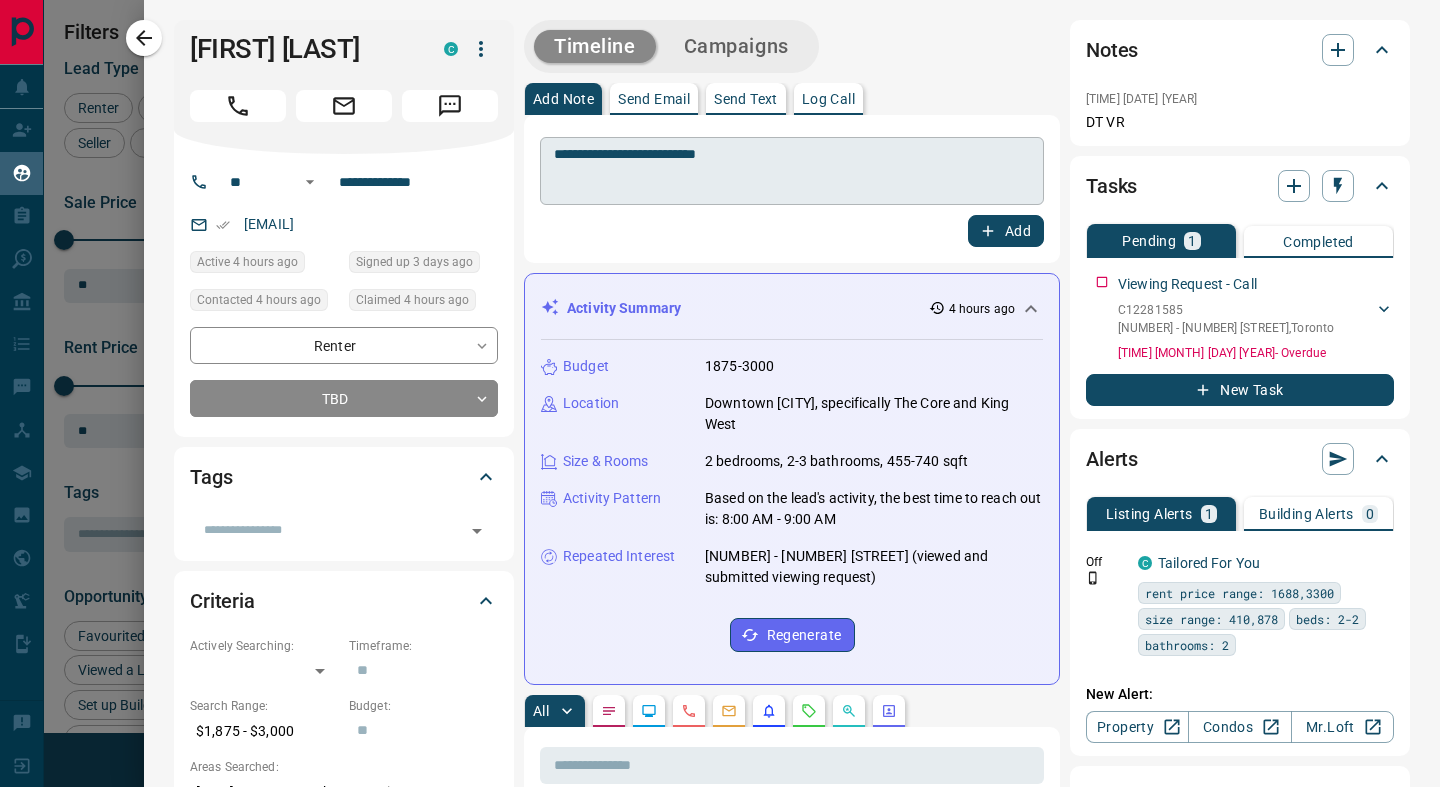 click on "**********" at bounding box center (792, 171) 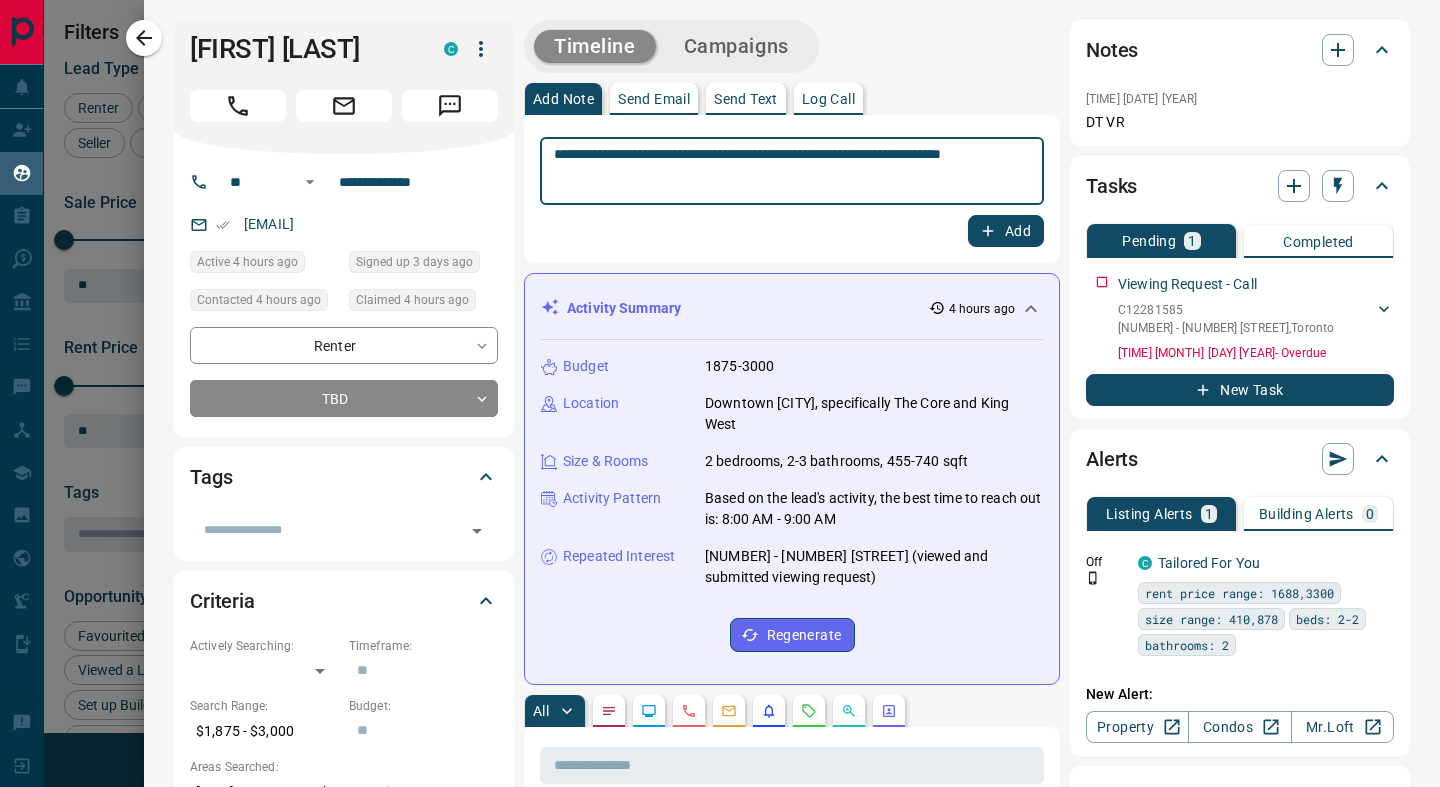 click on "**********" at bounding box center [792, 171] 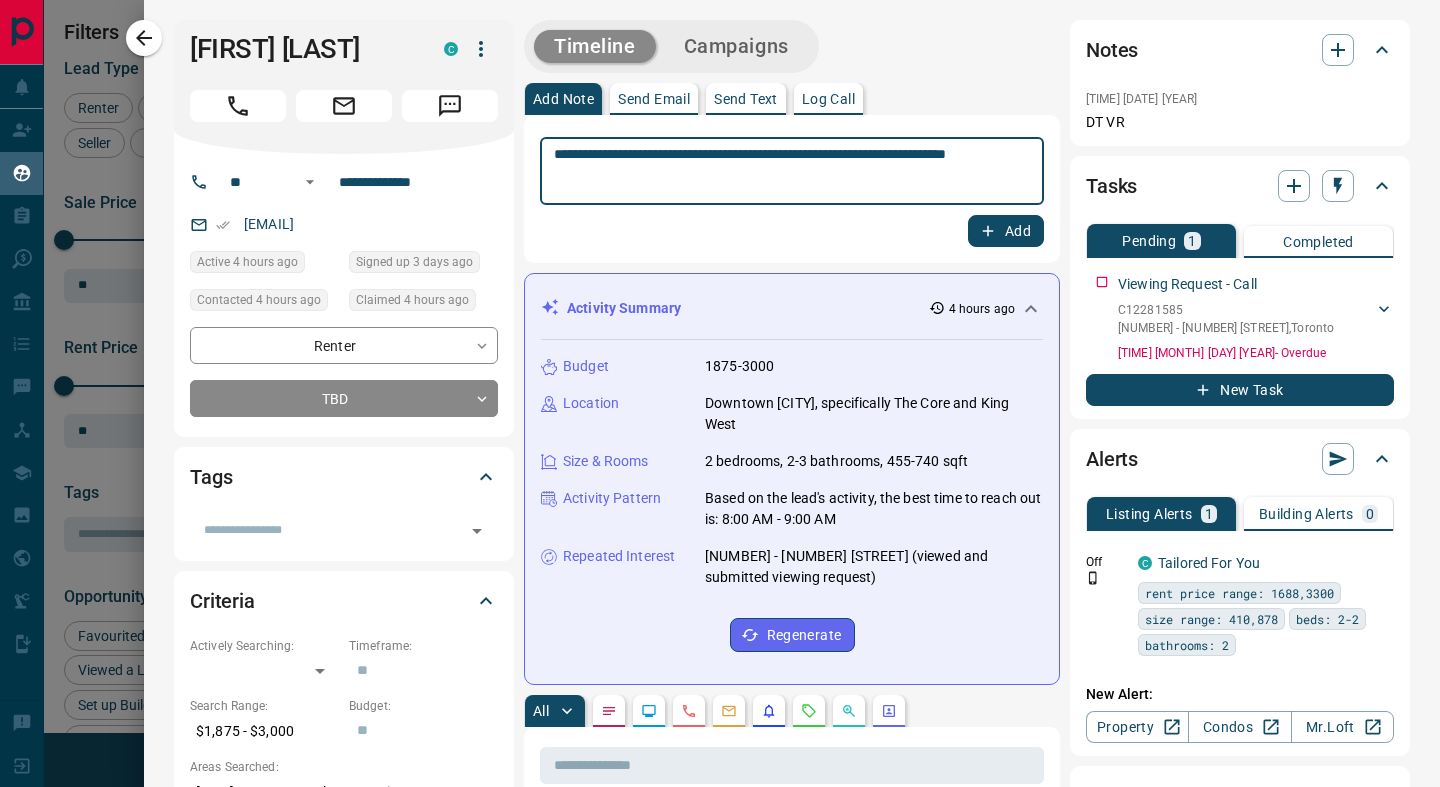 click on "**********" at bounding box center (792, 171) 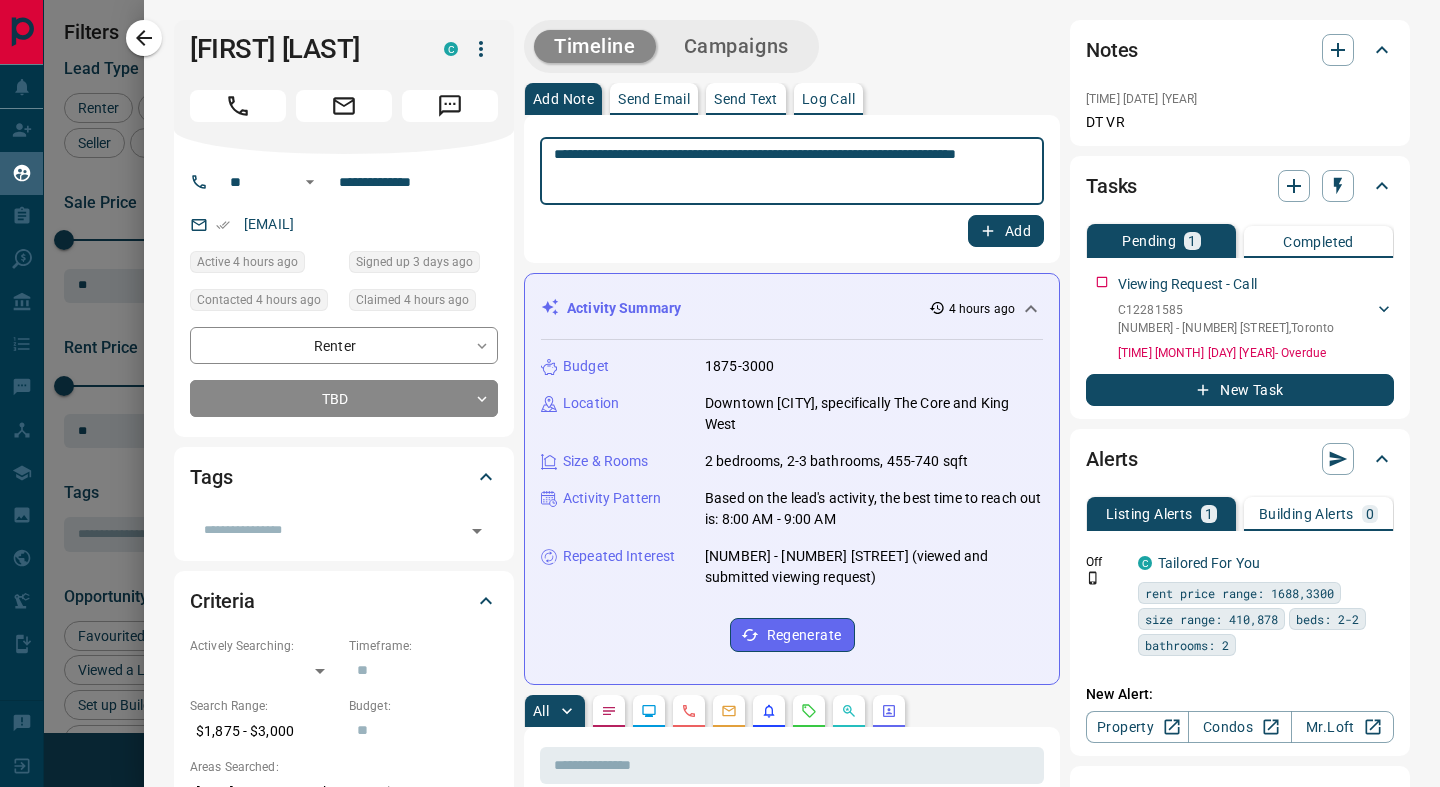 click on "**********" at bounding box center (792, 171) 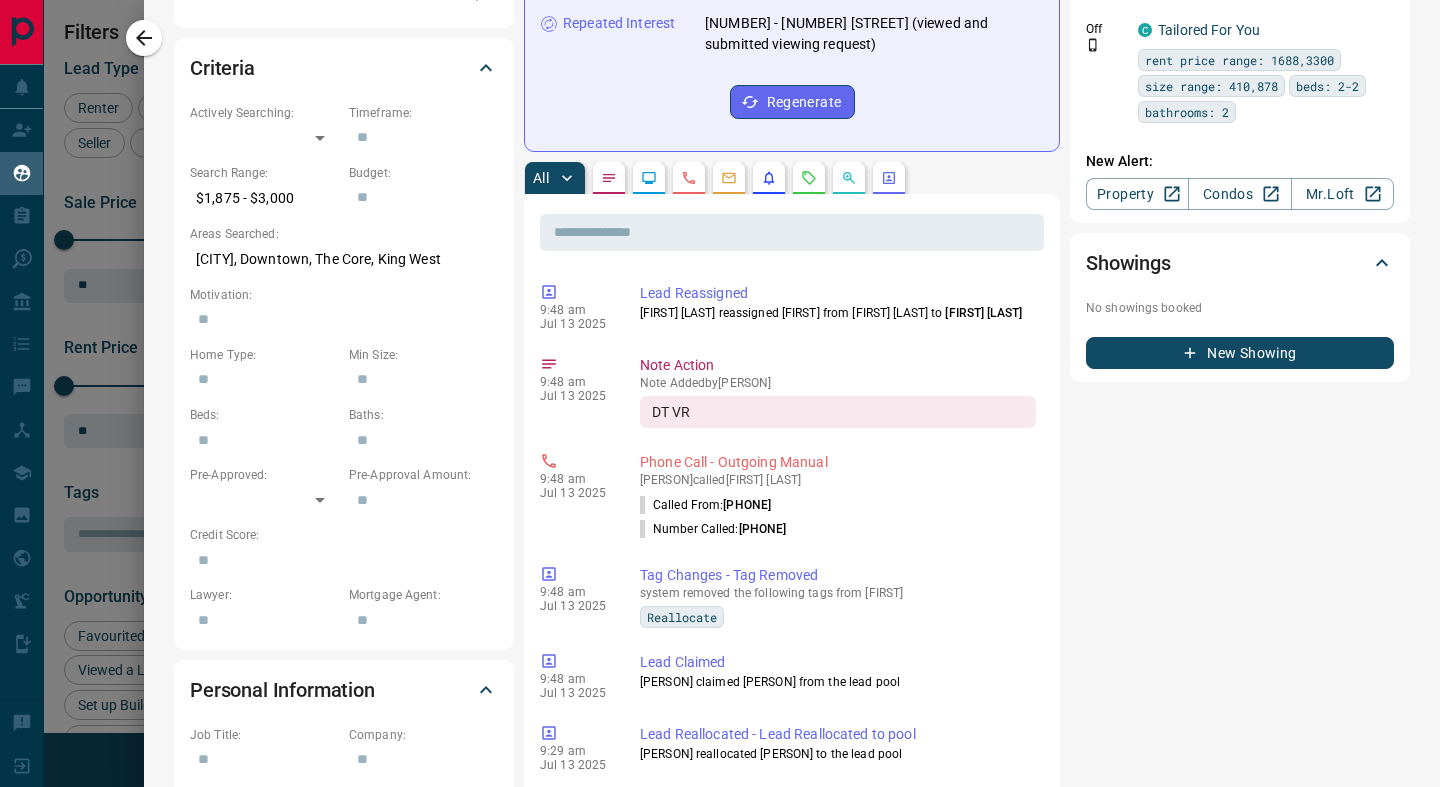 scroll, scrollTop: 747, scrollLeft: 0, axis: vertical 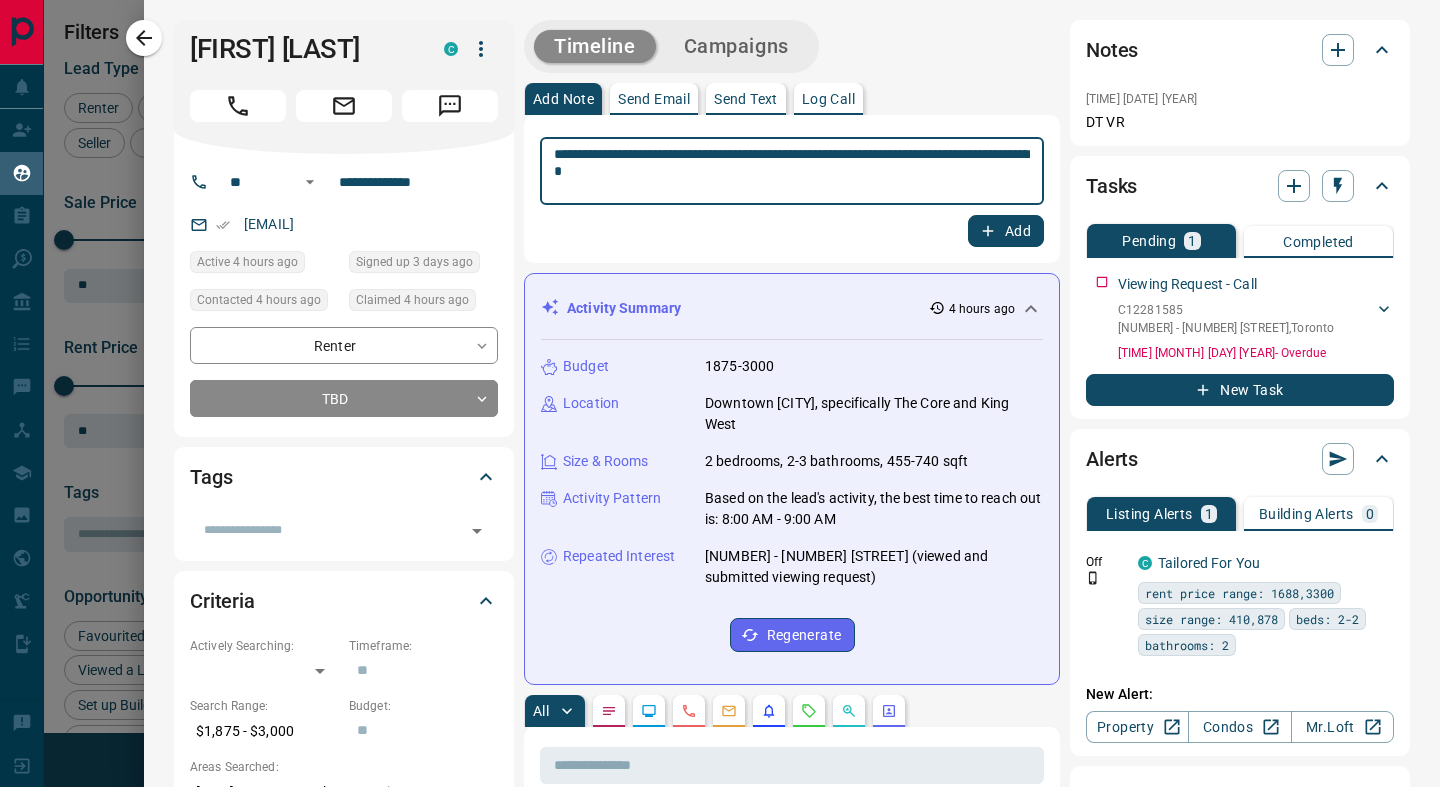 click on "**********" at bounding box center [792, 171] 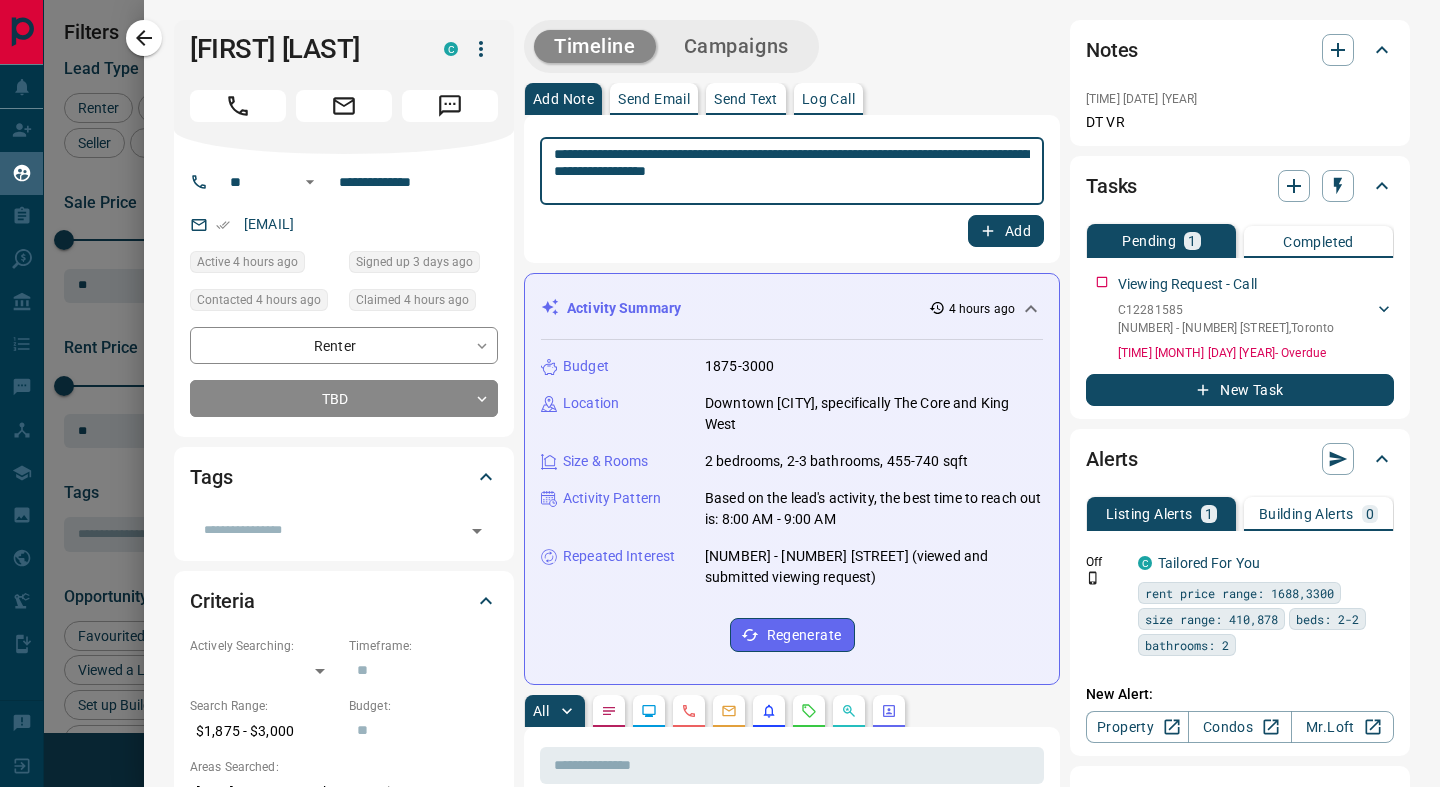 click on "**********" at bounding box center (792, 171) 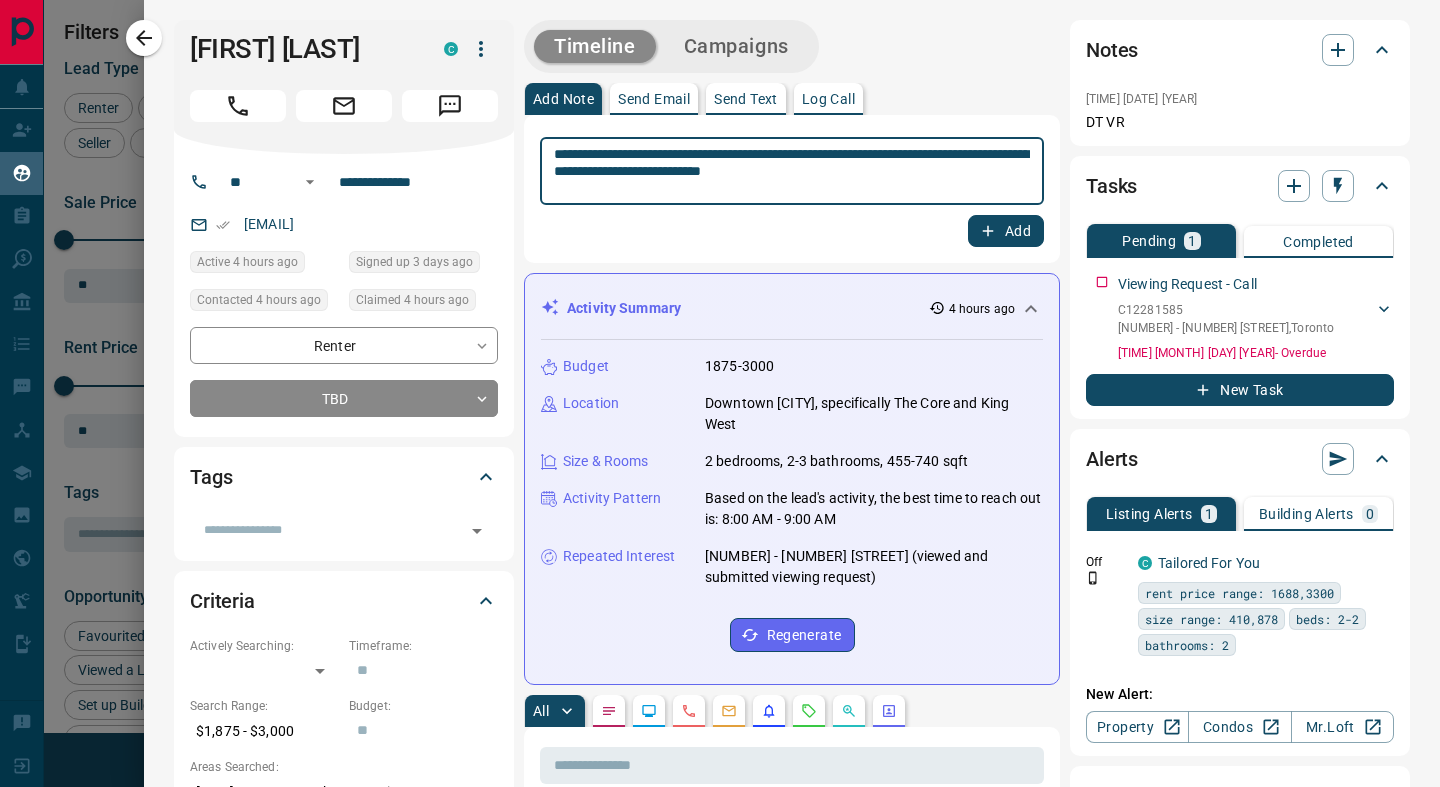 type on "**********" 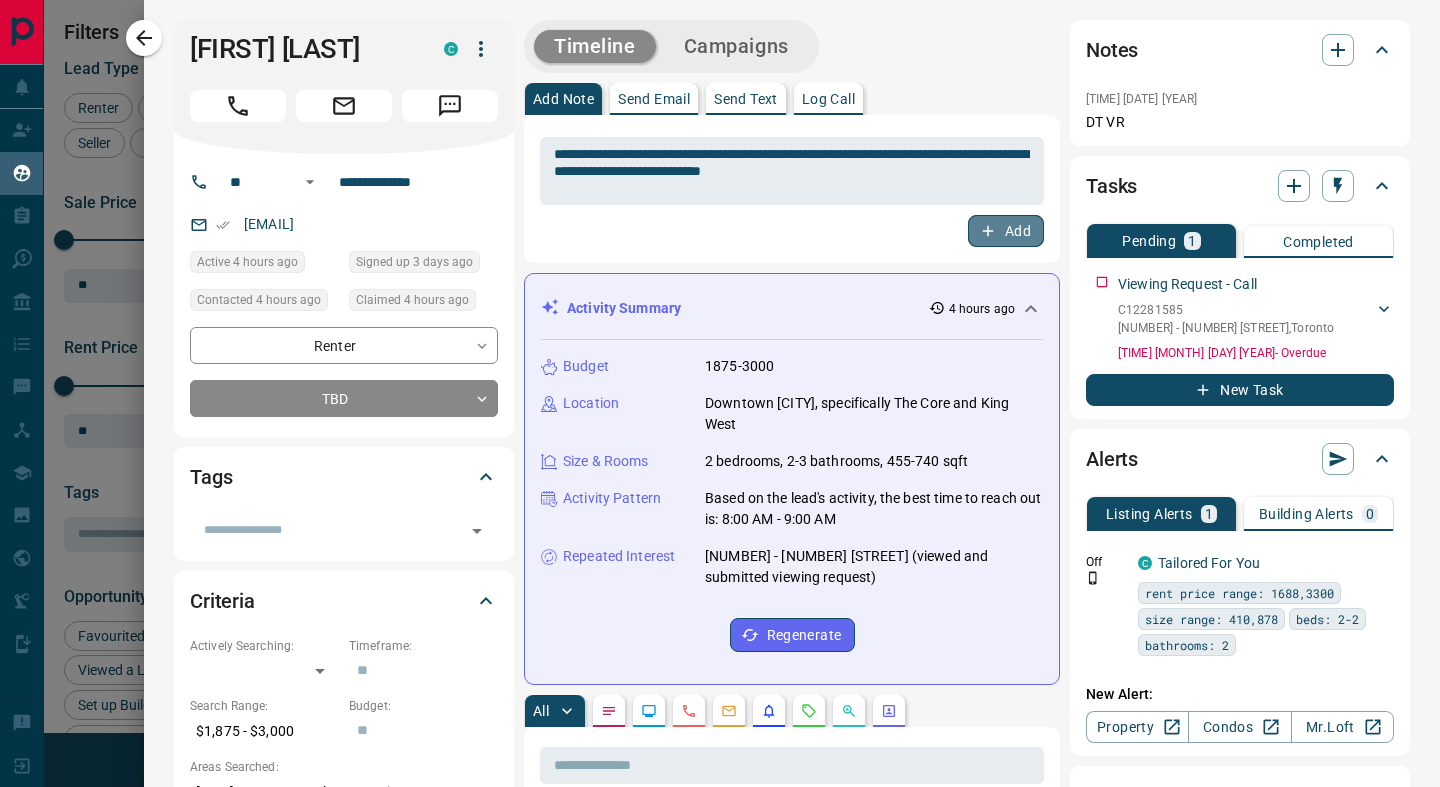 click 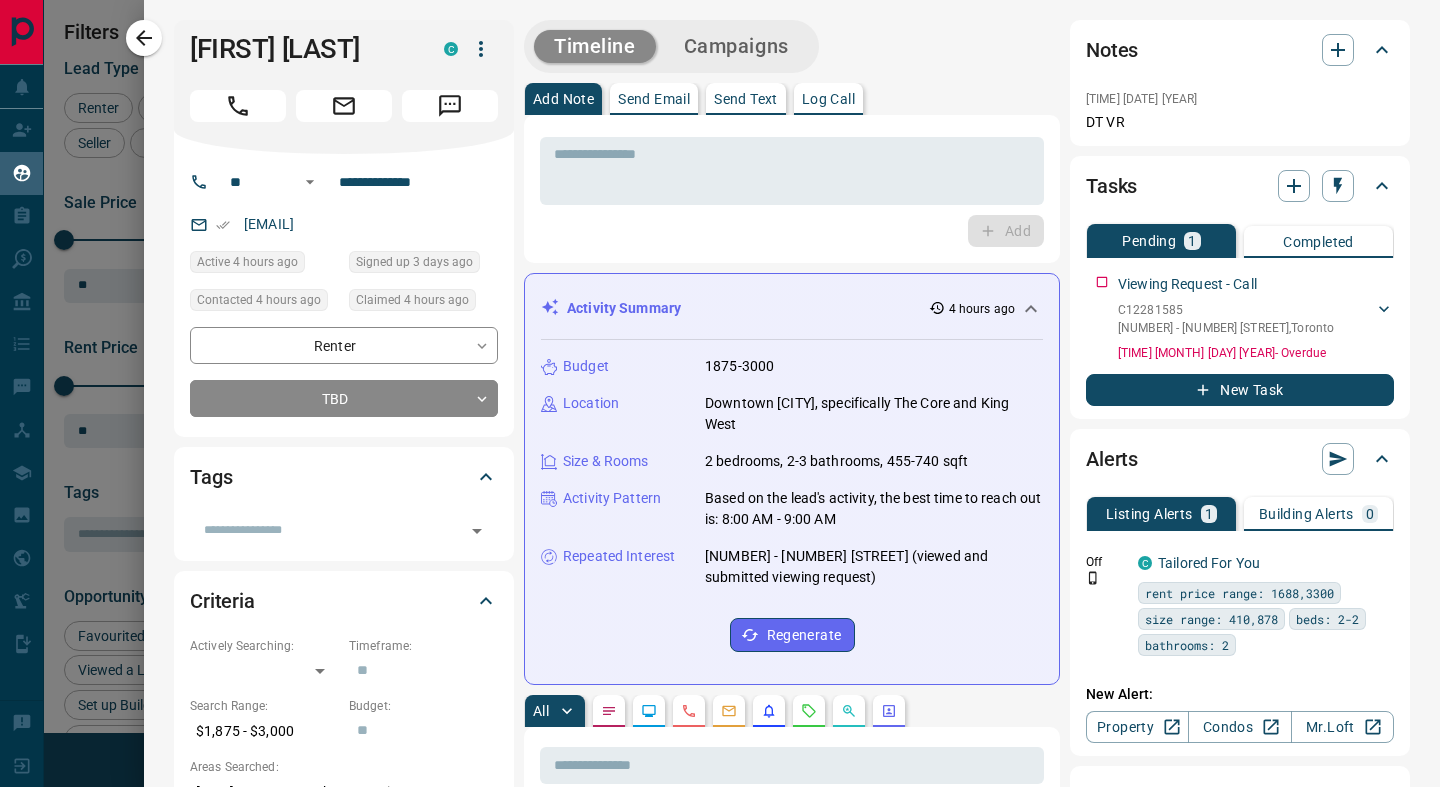scroll, scrollTop: 20, scrollLeft: 0, axis: vertical 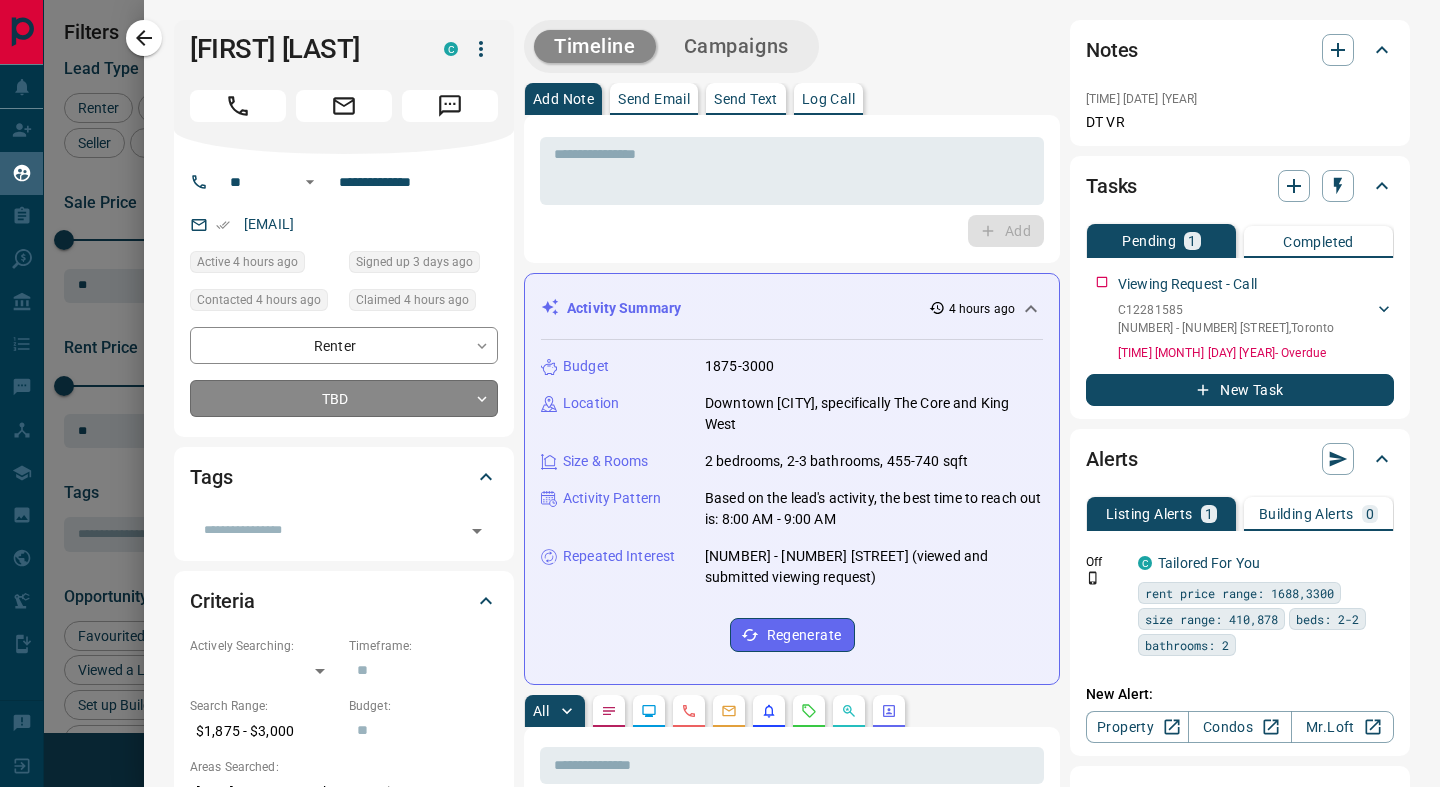 click on "Name Details Last Active Claimed Date Status Tags Dayna Williamson Renter C $2K - $3K Downtown, [CITY] 4 hours ago Active Viewing Request Contacted in 7 minutes 4 hours ago Signed up 3 days ago TBD + Beatriz Sales Renter C $1K - $3K North York, Midtown | Central, +2 1 hour ago Active Viewing Request Contacted 2 years ago 22 hours ago Signed up 2 years ago Just Browsing + George Saffouri Renter C $2K - $2K Vaughan 4 days ago Contacted 4 days ago 22 hours ago Signed up 4 days ago Warm + C +" at bounding box center [720, 381] 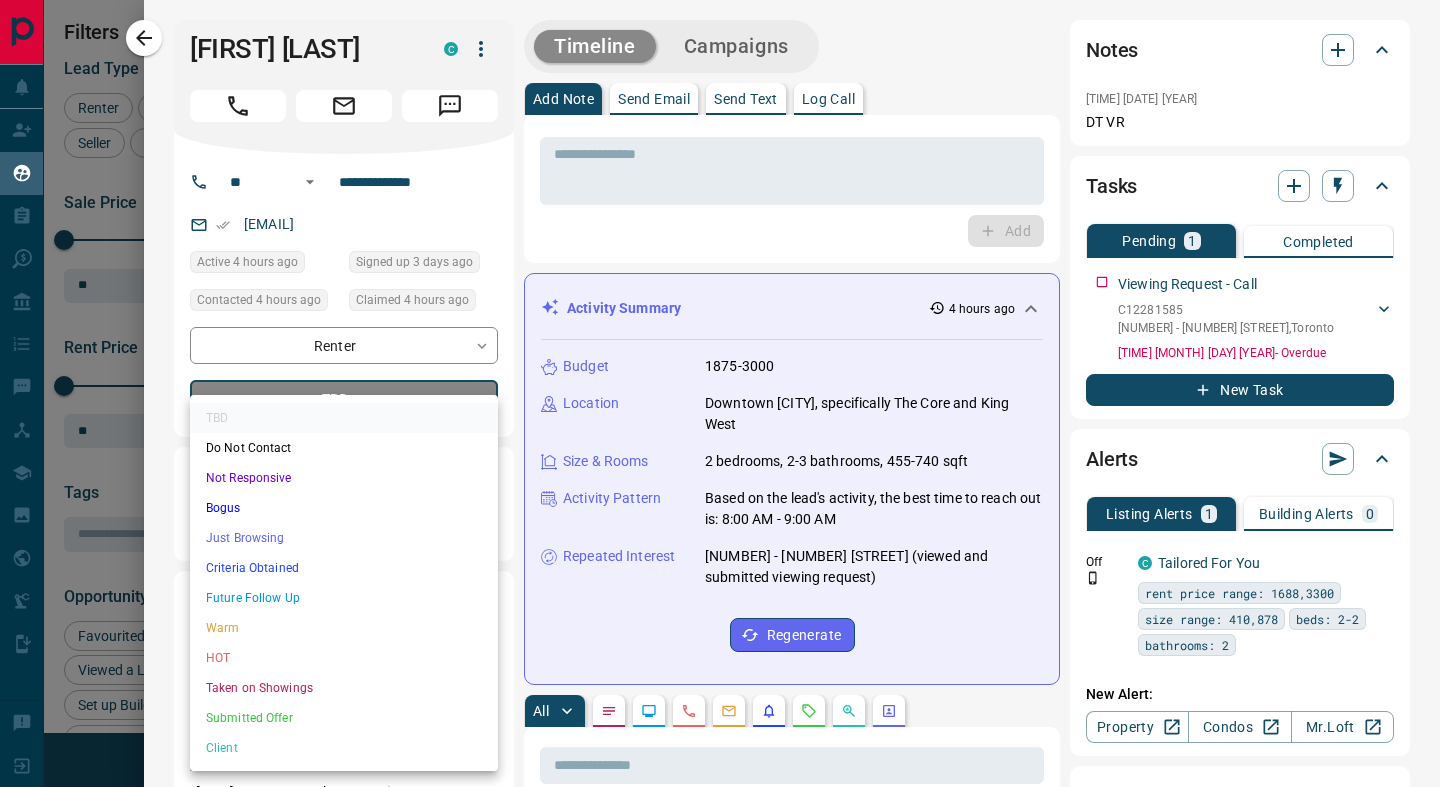 scroll, scrollTop: 0, scrollLeft: 0, axis: both 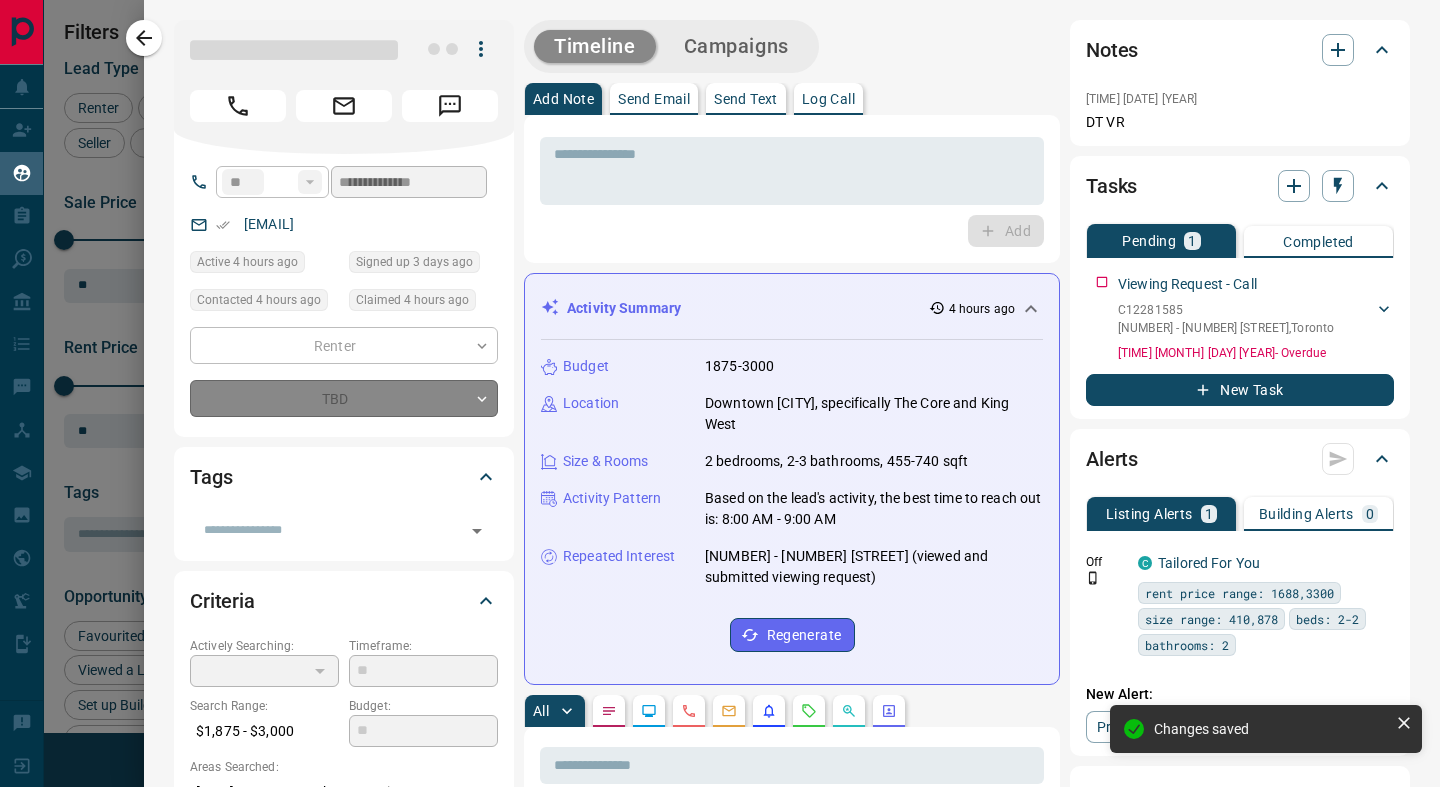 type on "*" 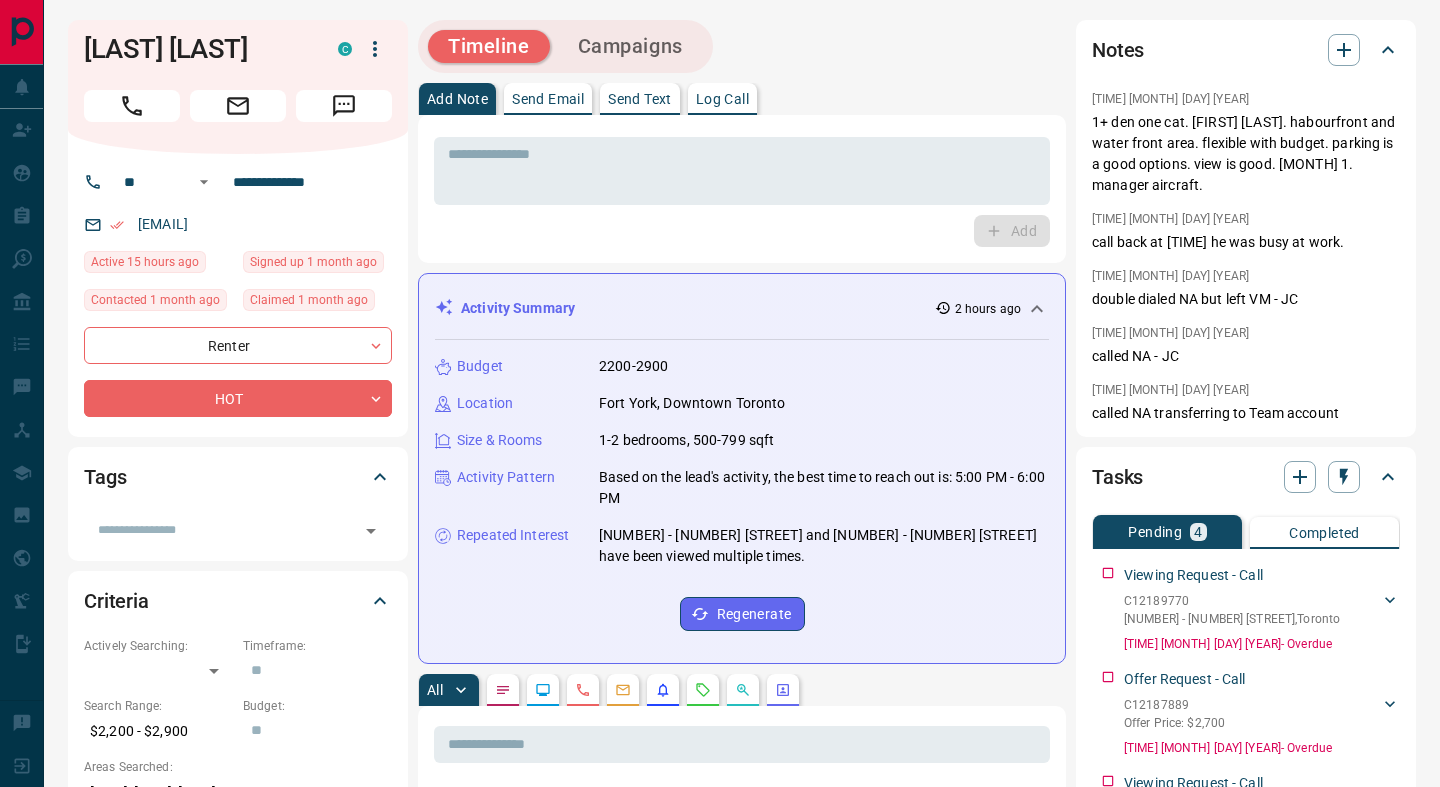 scroll, scrollTop: 0, scrollLeft: 0, axis: both 